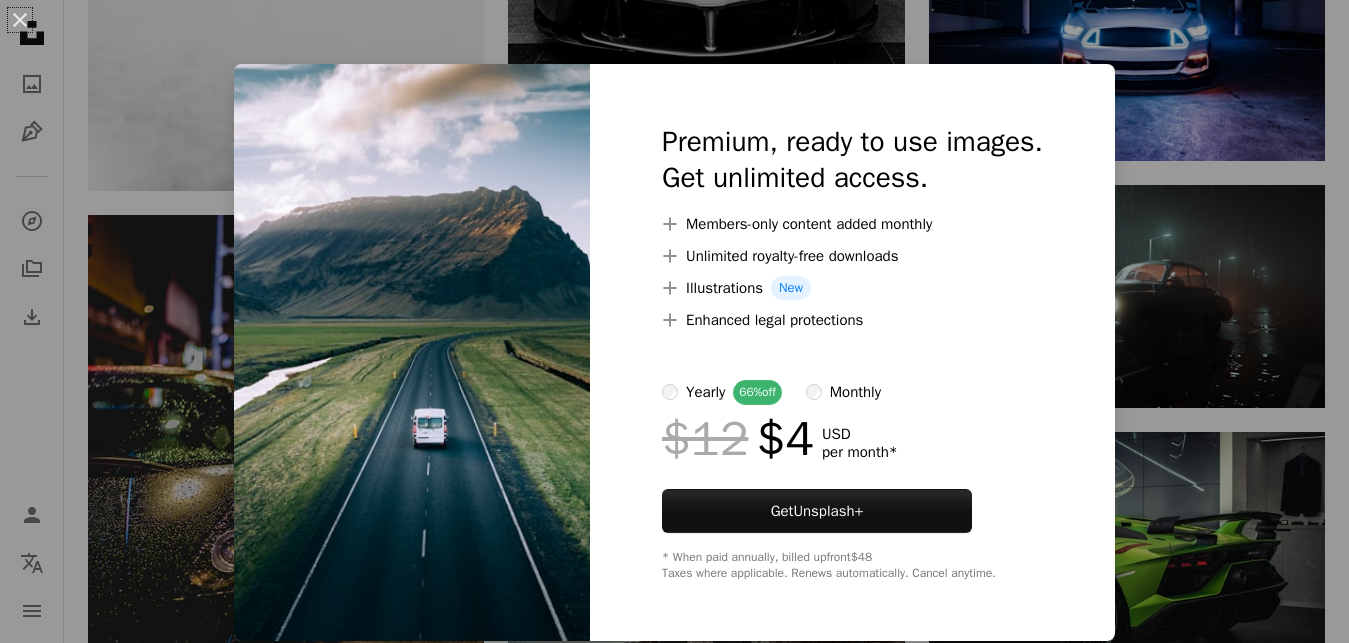 scroll, scrollTop: 5304, scrollLeft: 0, axis: vertical 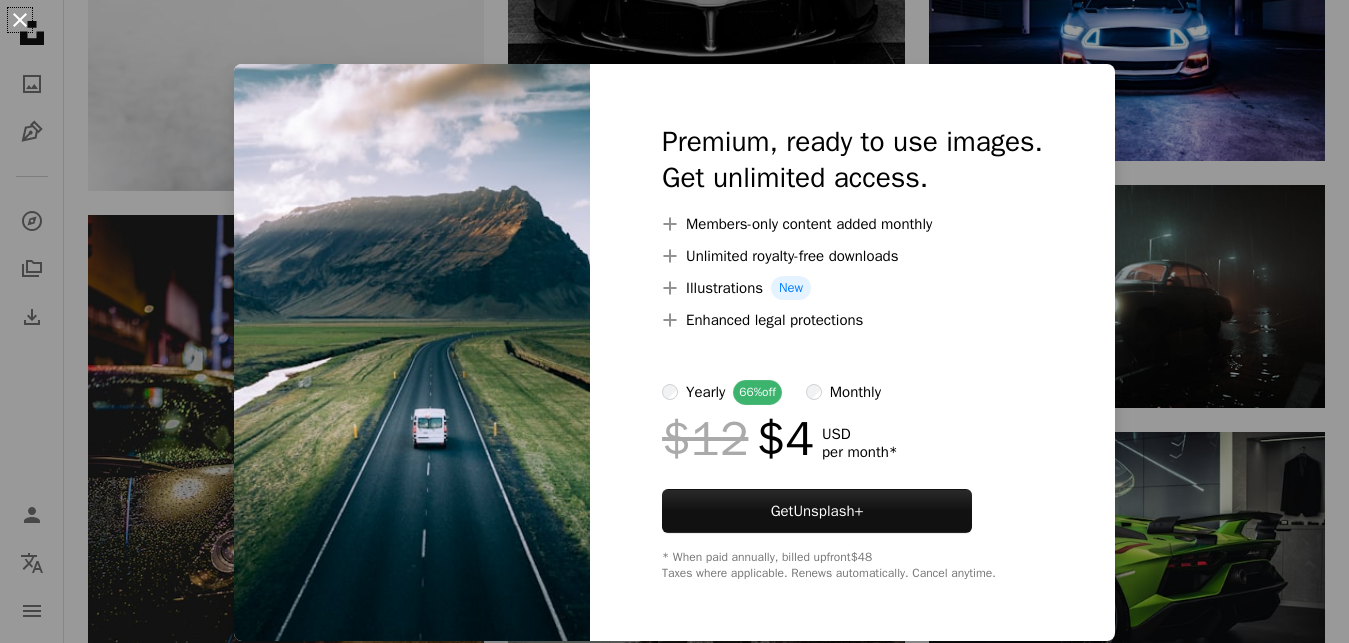 click on "An X shape" at bounding box center (20, 20) 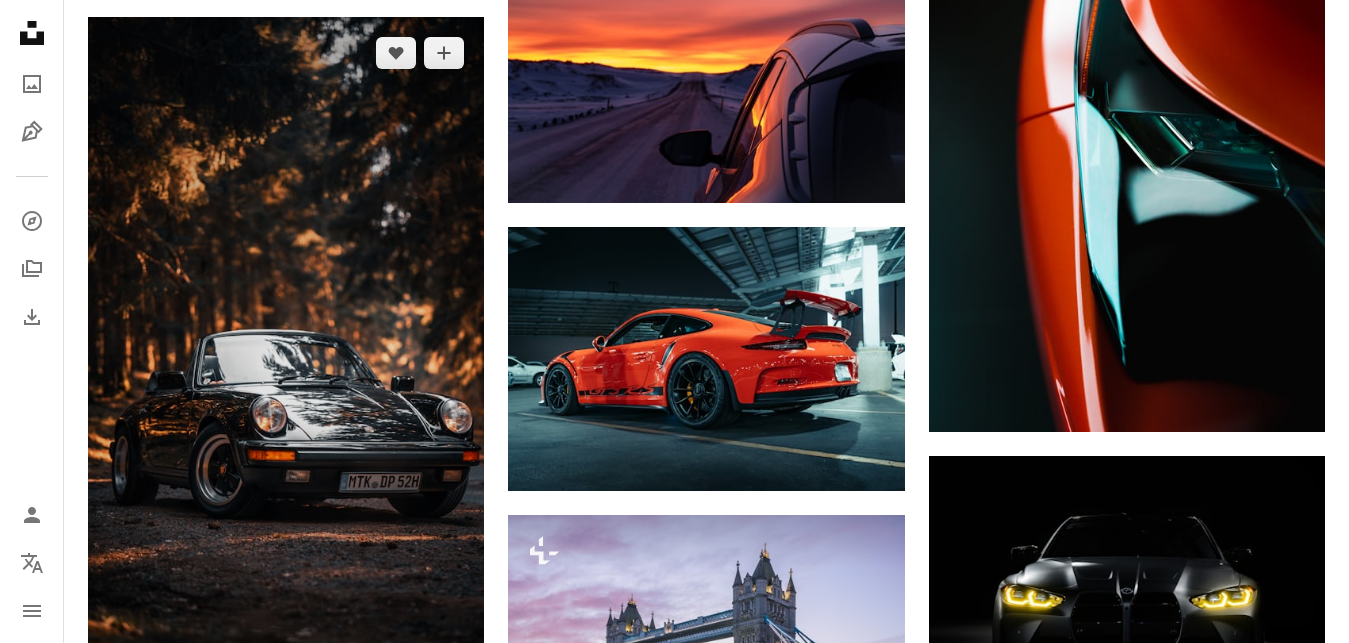 scroll, scrollTop: 6426, scrollLeft: 0, axis: vertical 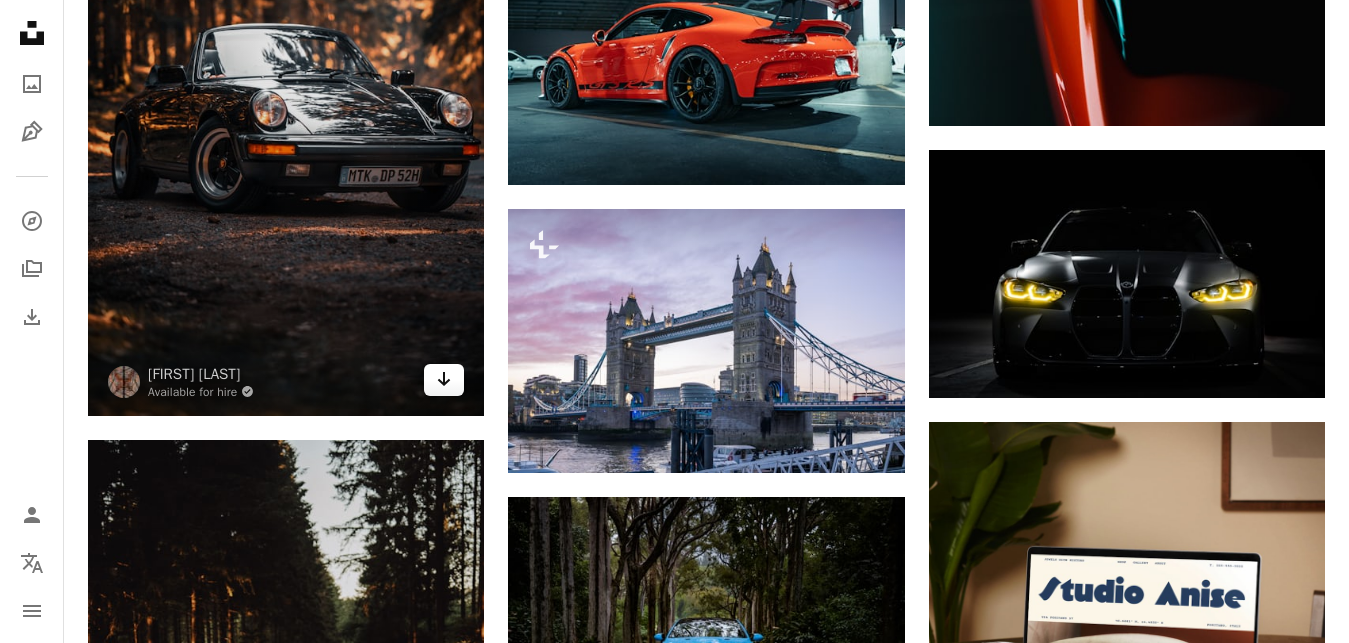 click on "Arrow pointing down" at bounding box center (444, 380) 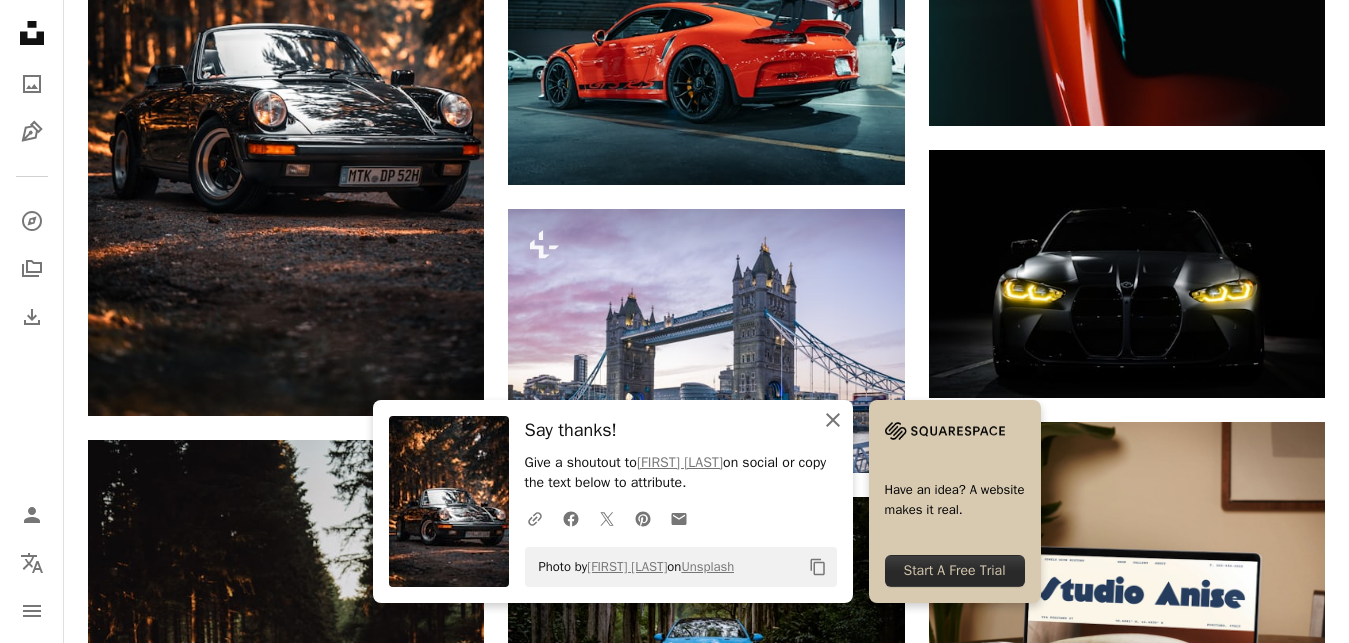 click 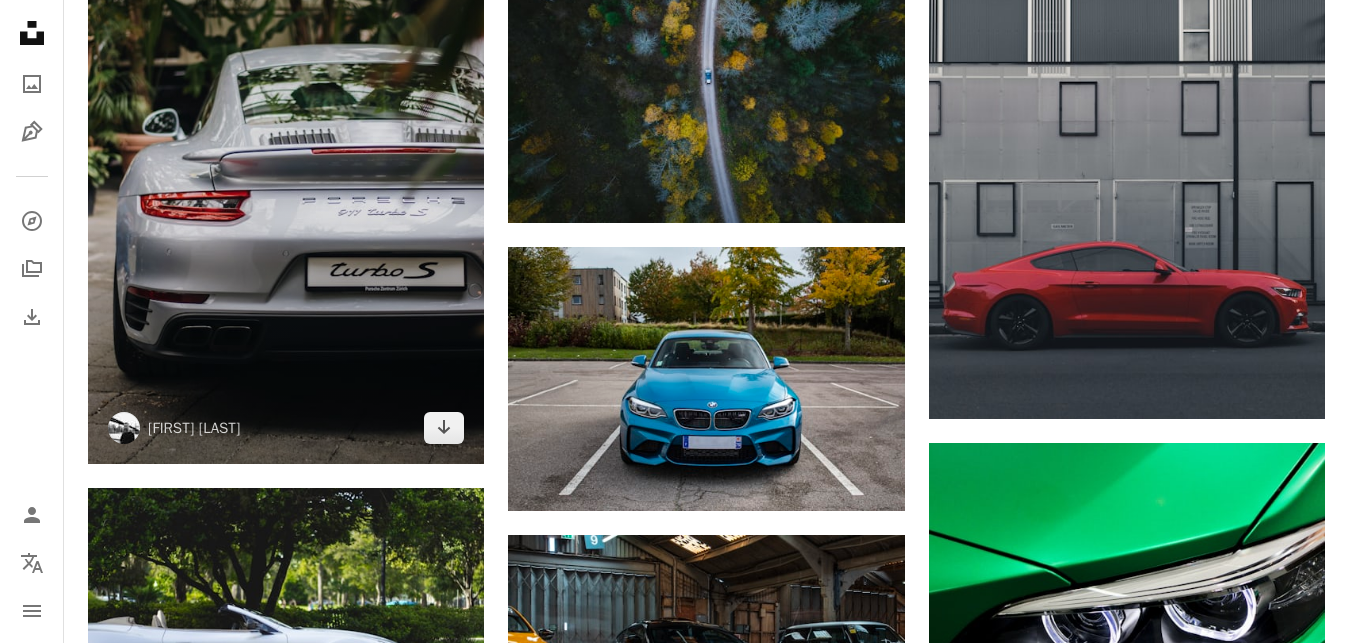scroll, scrollTop: 8466, scrollLeft: 0, axis: vertical 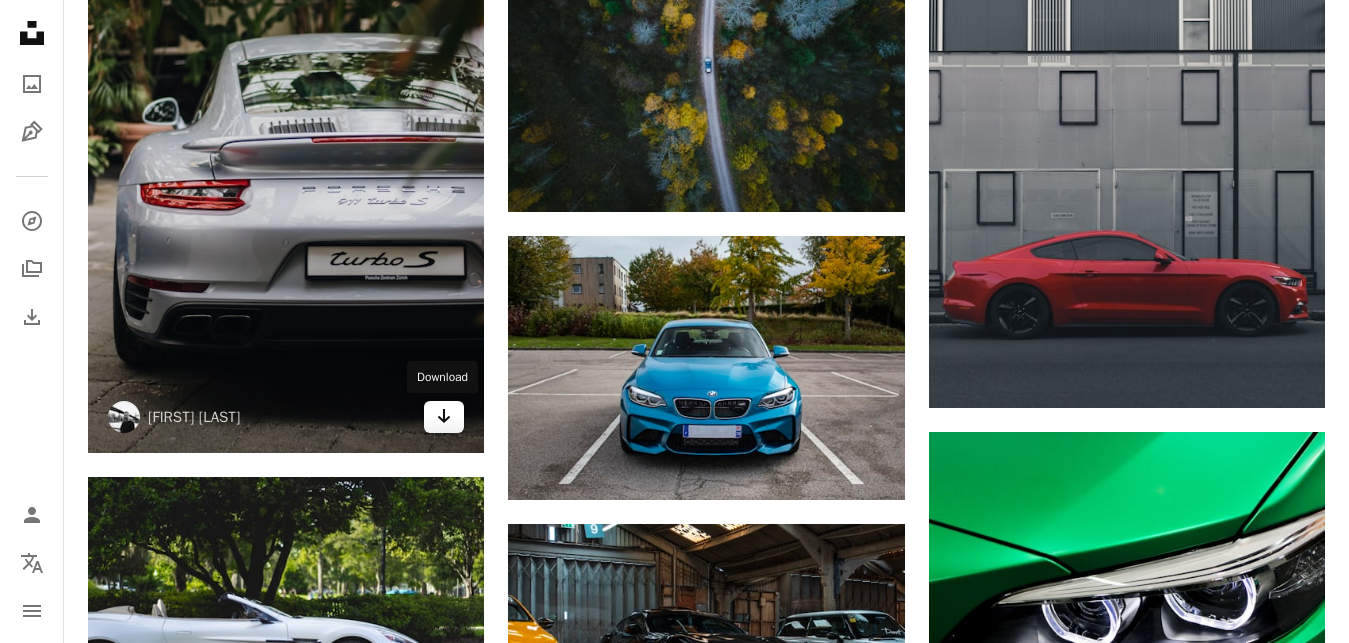 click 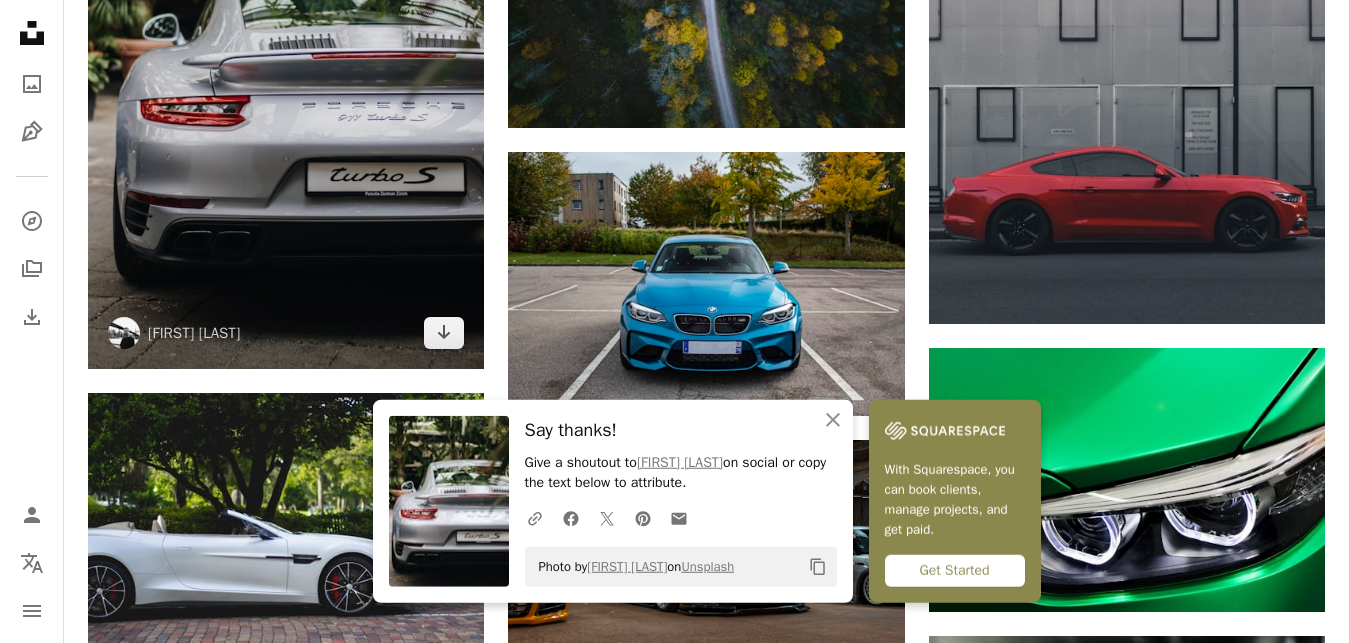 scroll, scrollTop: 8670, scrollLeft: 0, axis: vertical 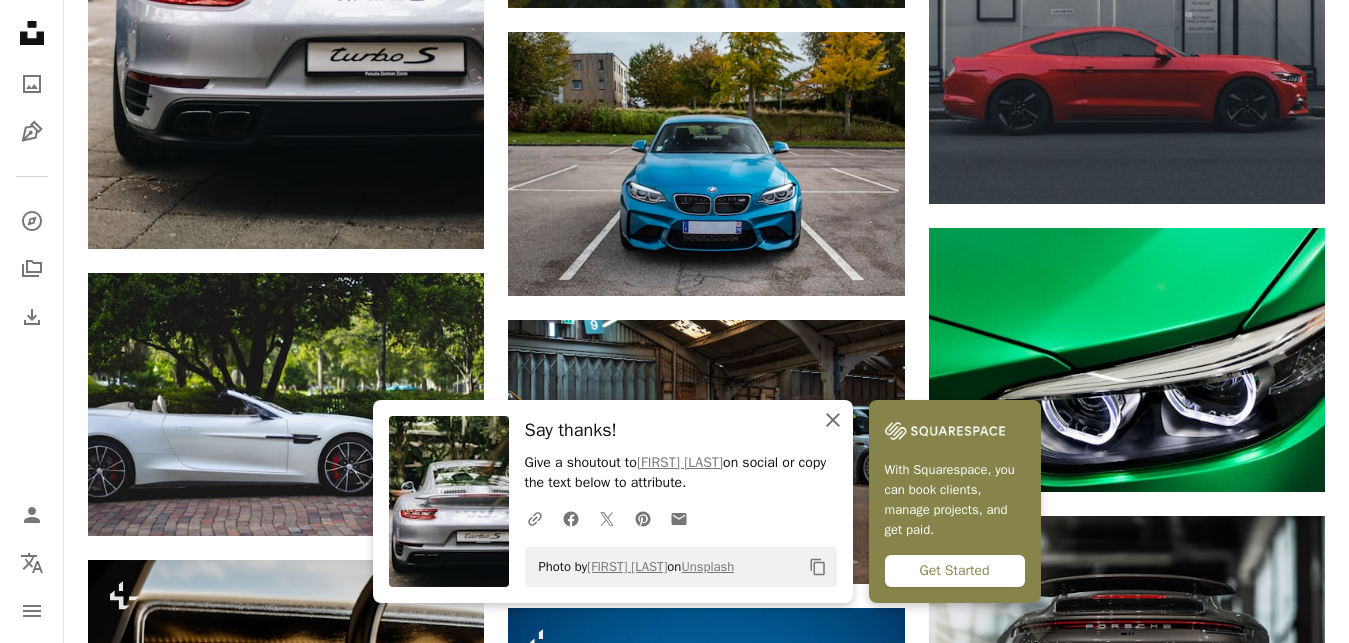 click on "An X shape" 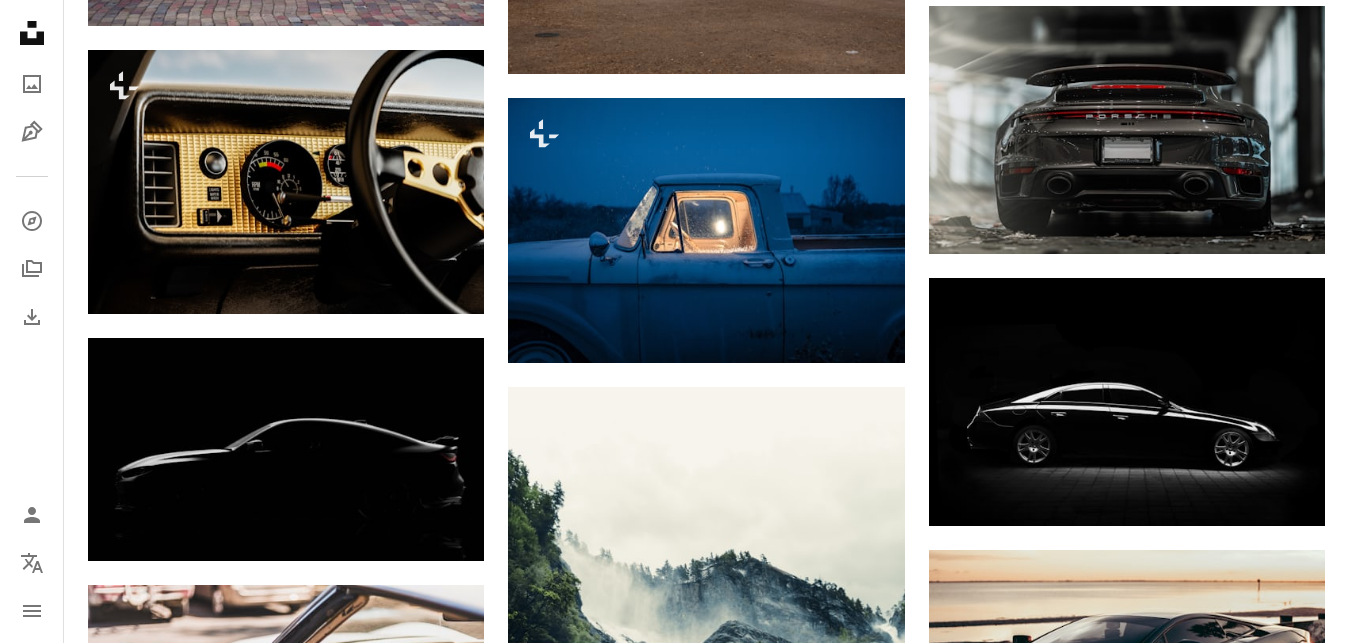 scroll, scrollTop: 9588, scrollLeft: 0, axis: vertical 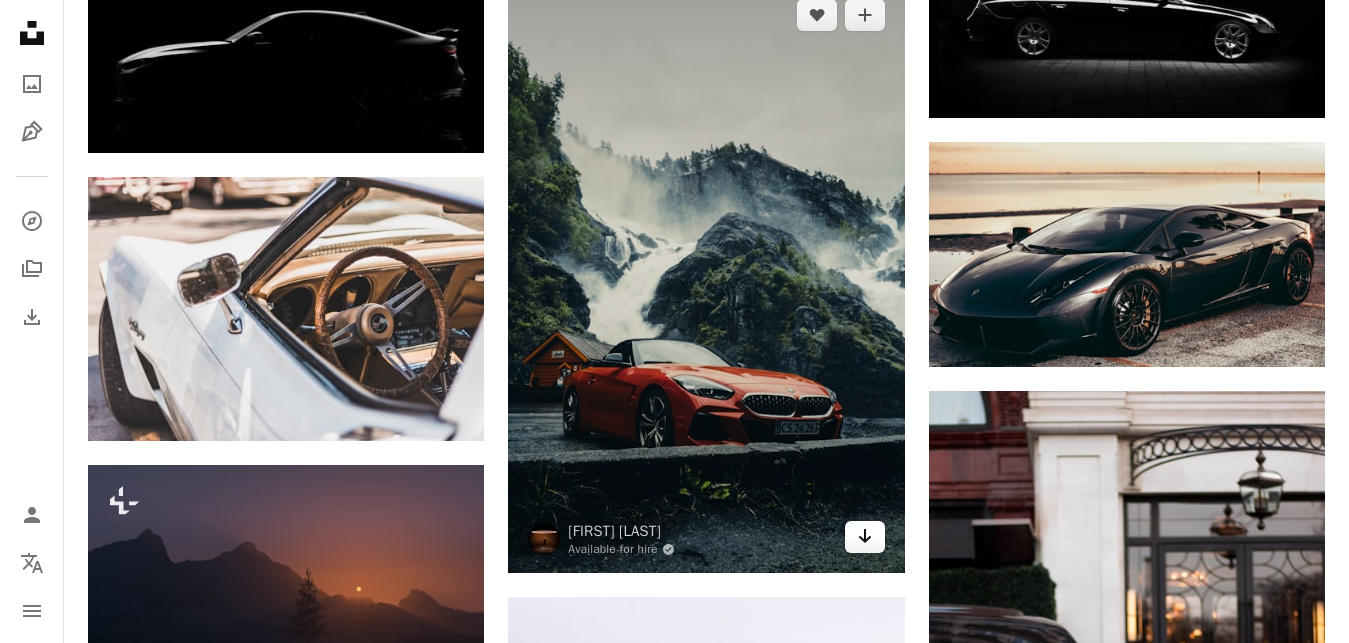 click on "Arrow pointing down" 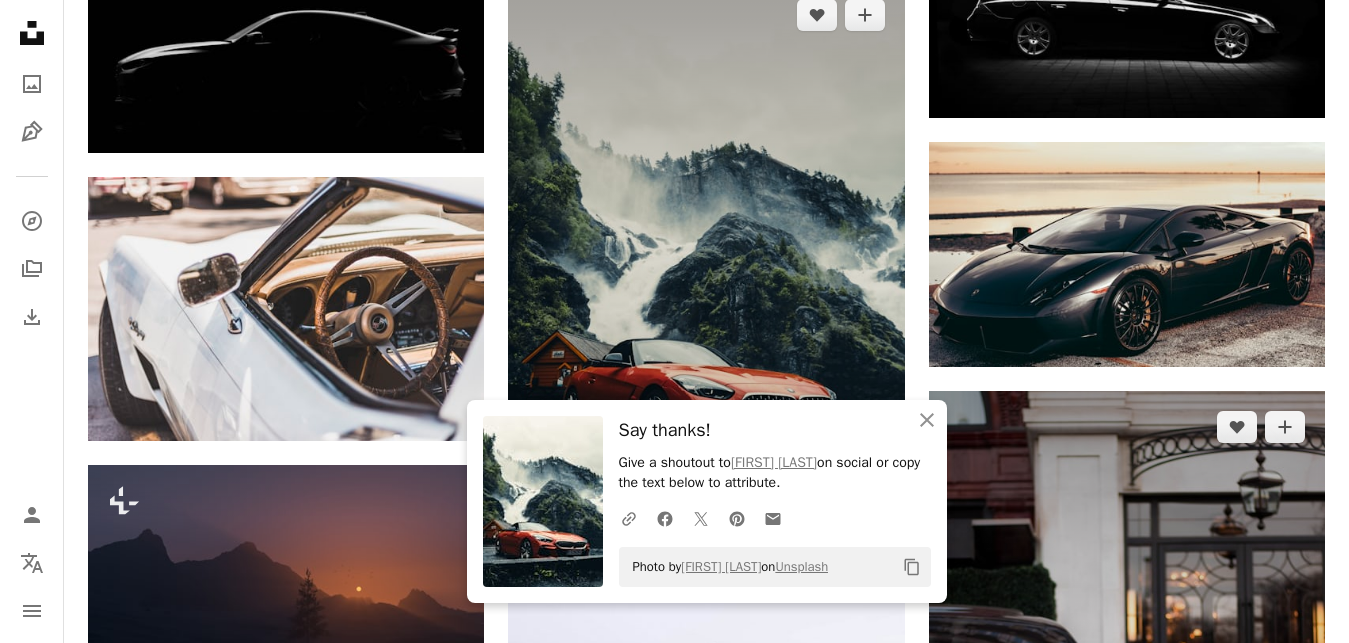 scroll, scrollTop: 9792, scrollLeft: 0, axis: vertical 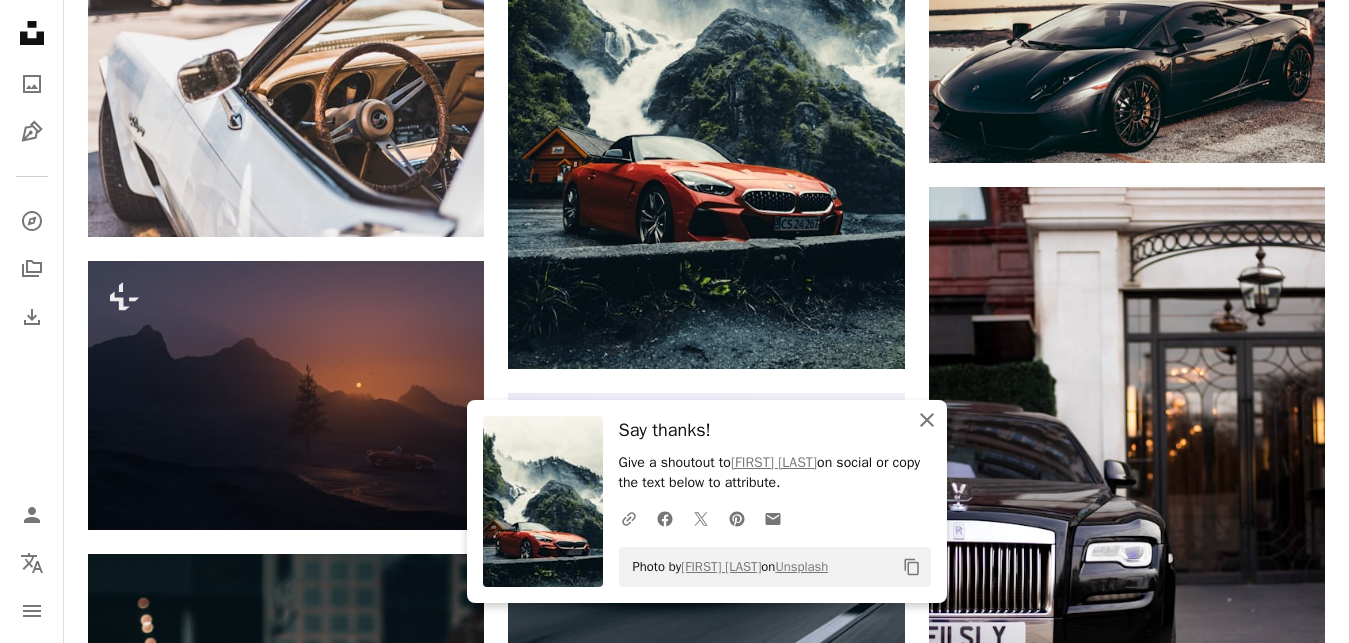 click on "An X shape" 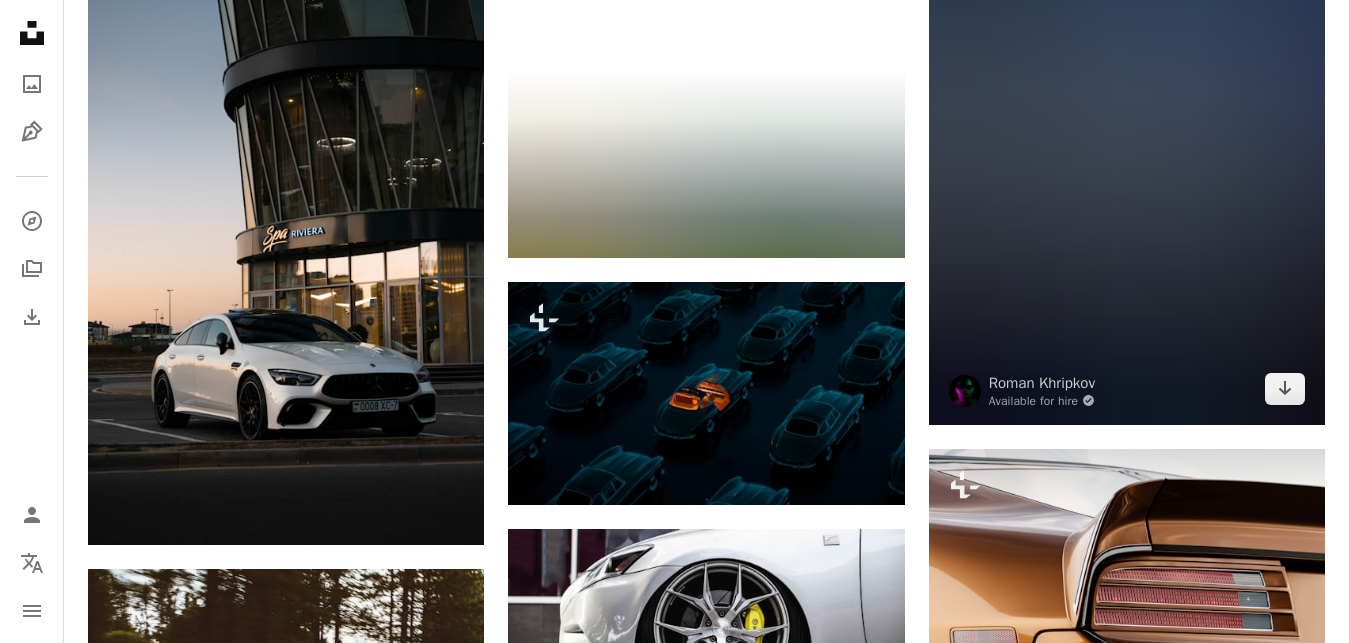 scroll, scrollTop: 11016, scrollLeft: 0, axis: vertical 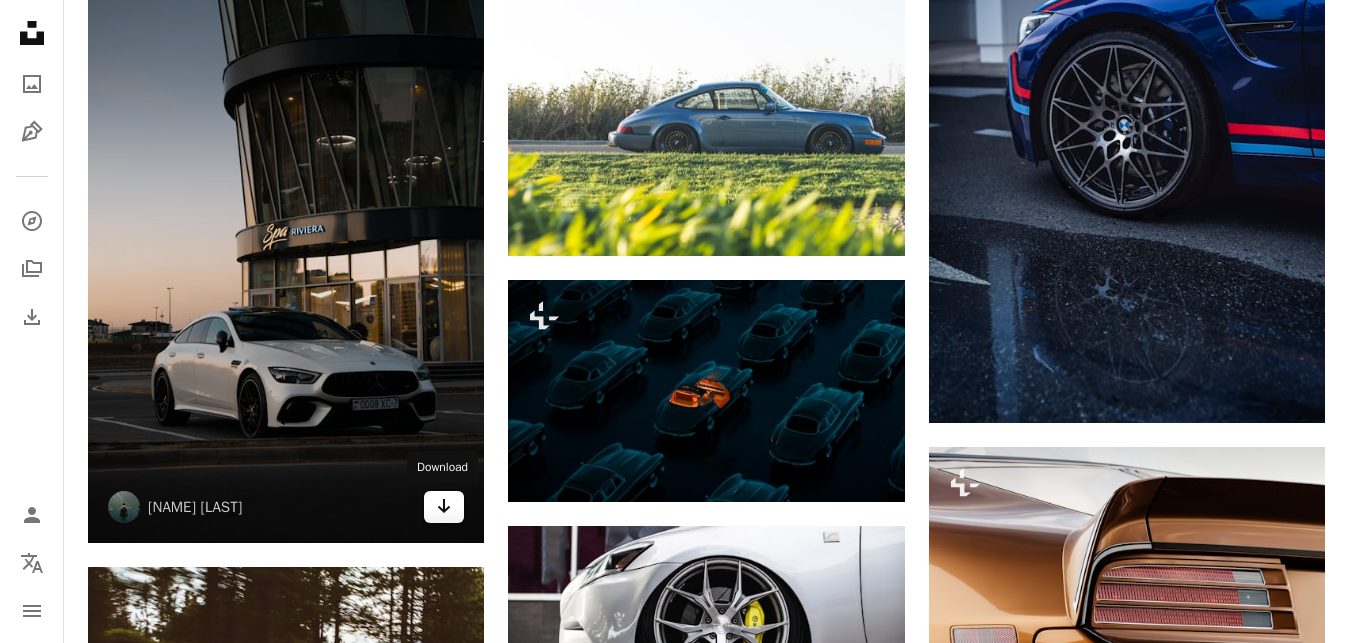 click 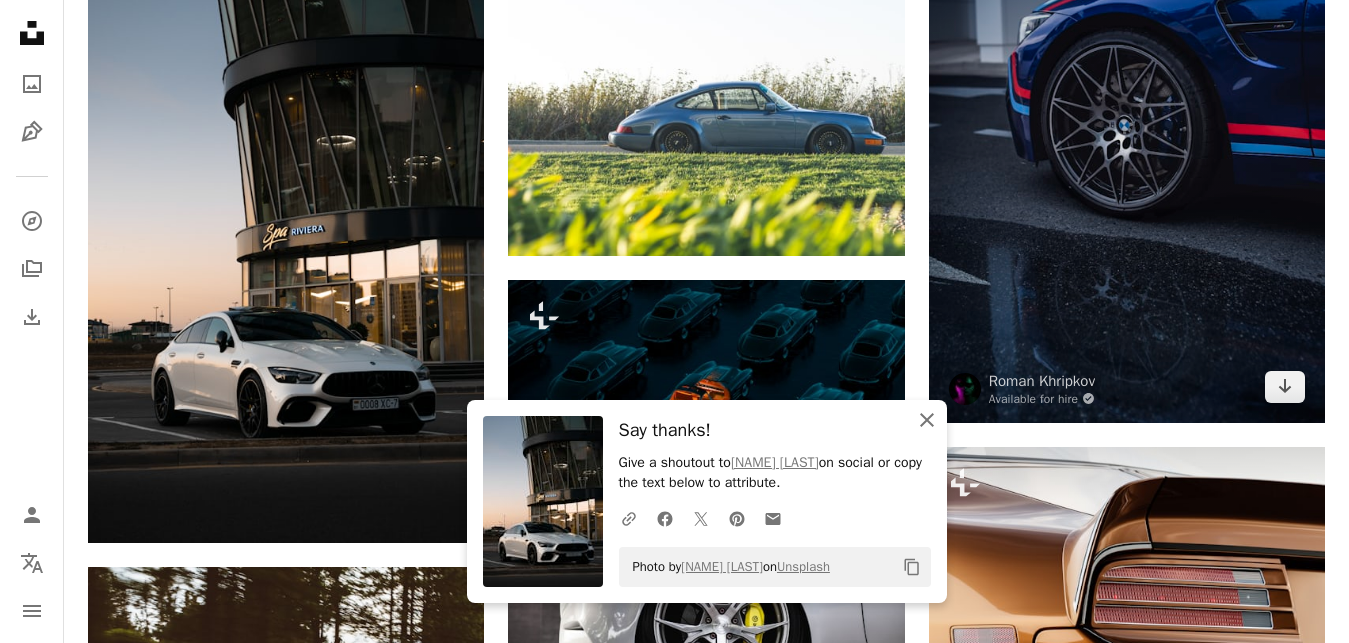 drag, startPoint x: 935, startPoint y: 416, endPoint x: 962, endPoint y: 399, distance: 31.906113 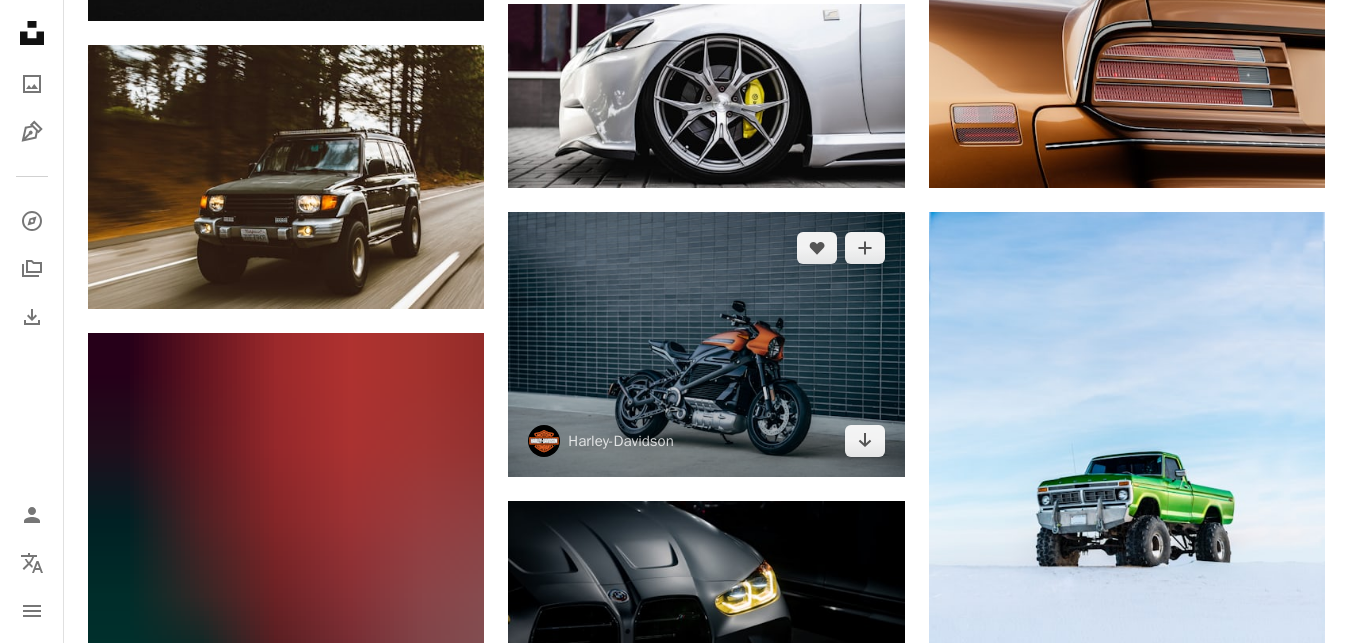 scroll, scrollTop: 11526, scrollLeft: 0, axis: vertical 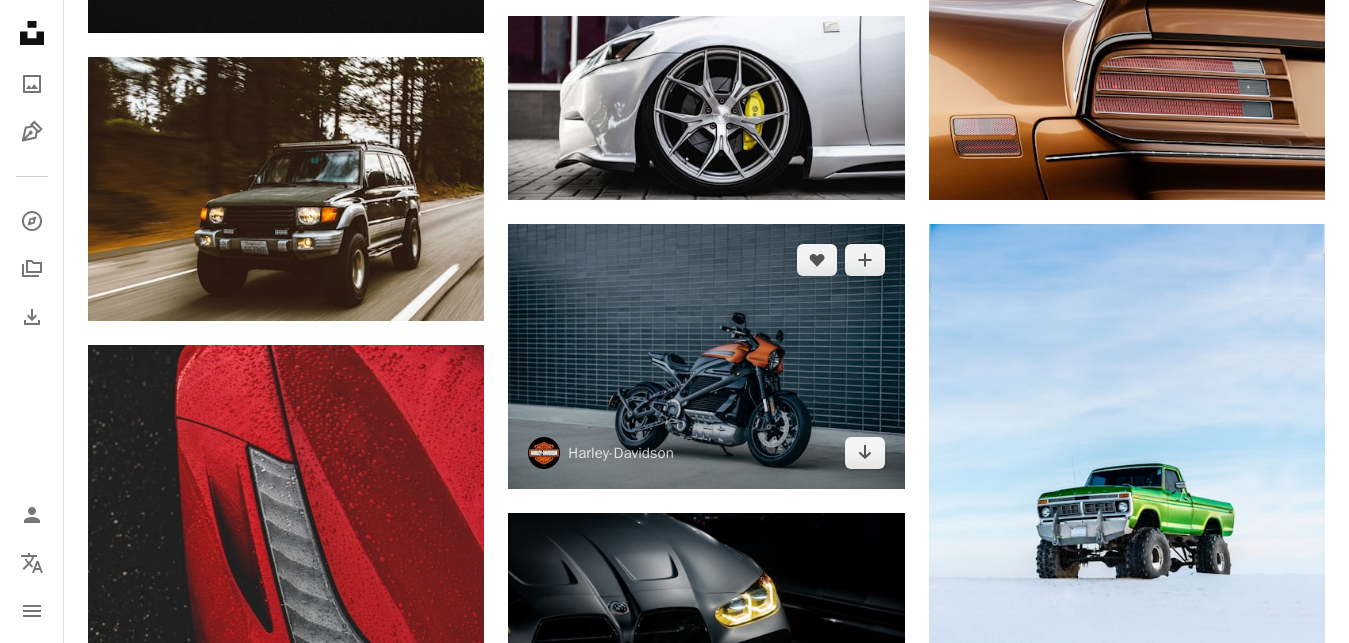 click at bounding box center [706, 356] 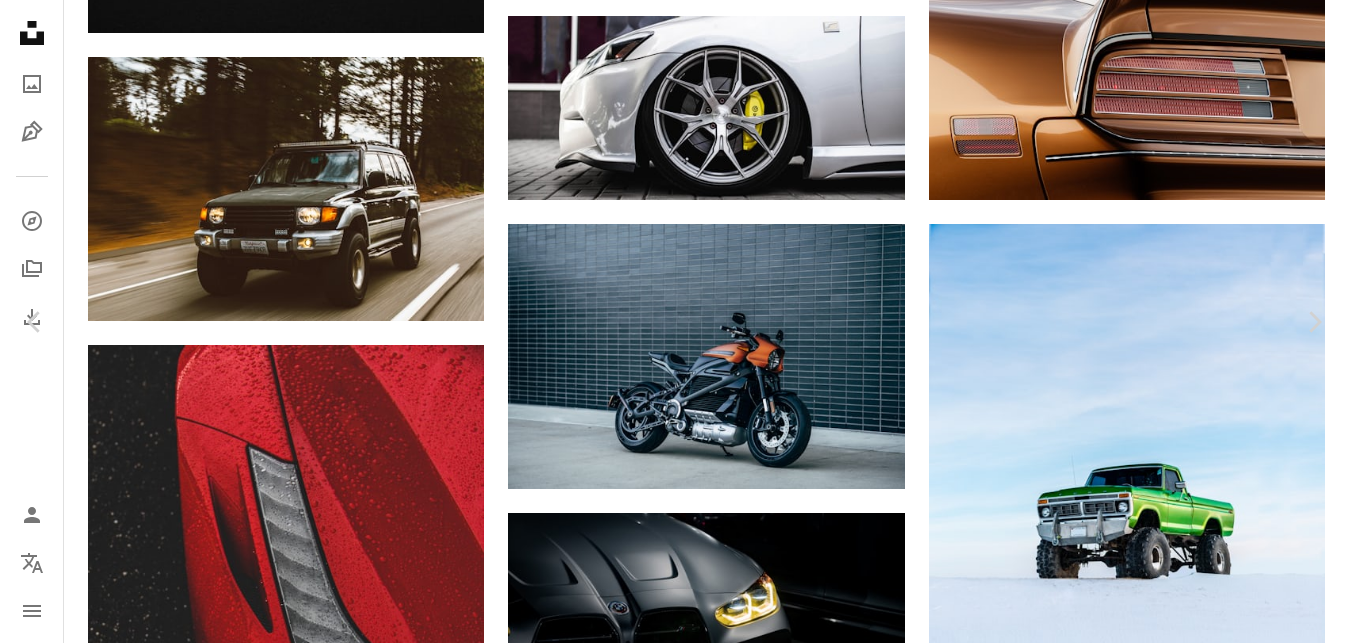 scroll, scrollTop: 2760, scrollLeft: 0, axis: vertical 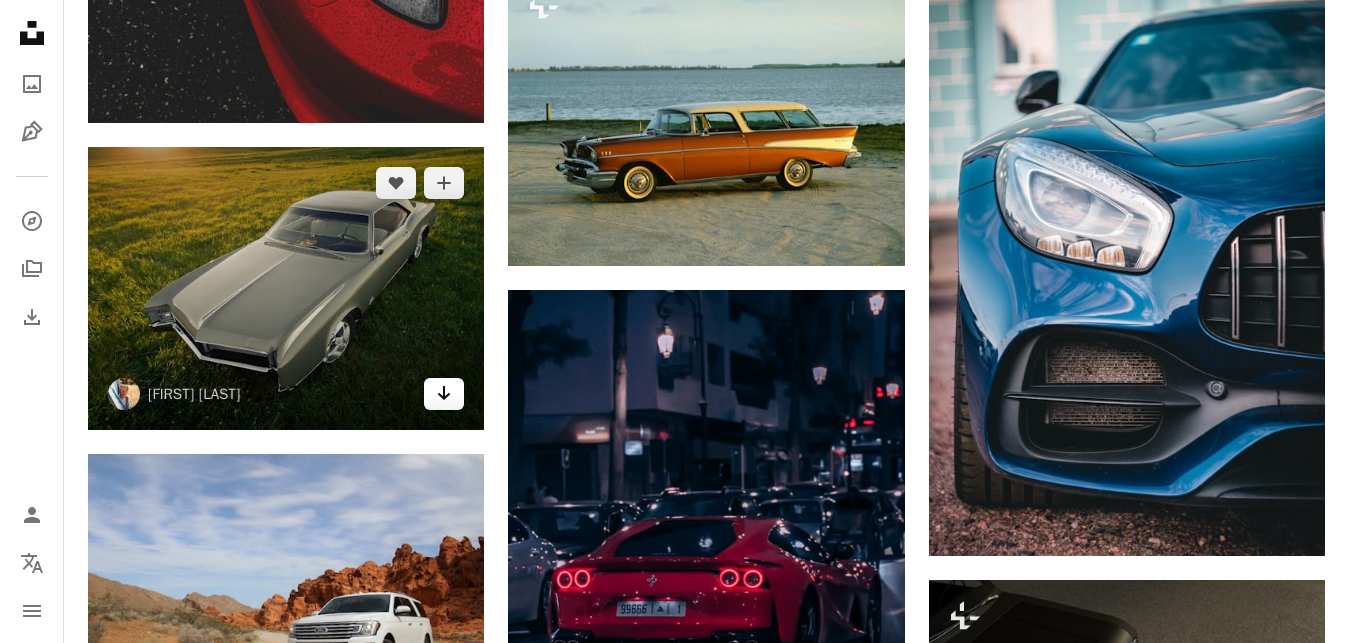 click on "Arrow pointing down" 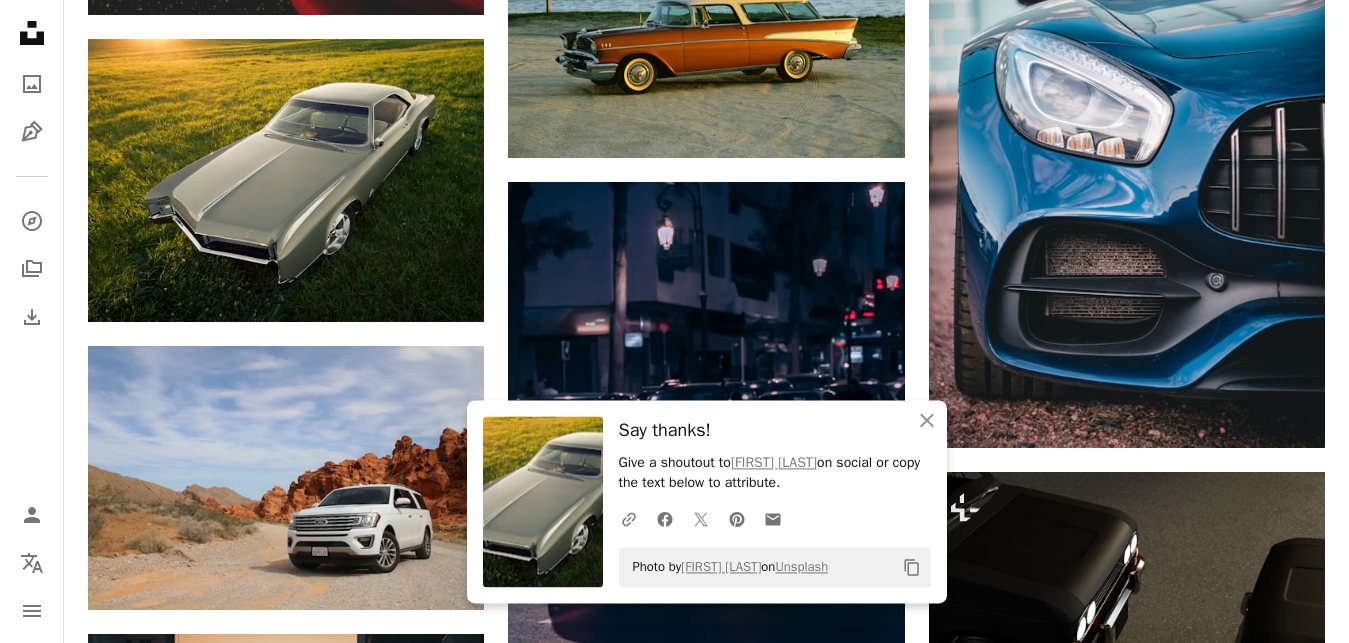 scroll, scrollTop: 12546, scrollLeft: 0, axis: vertical 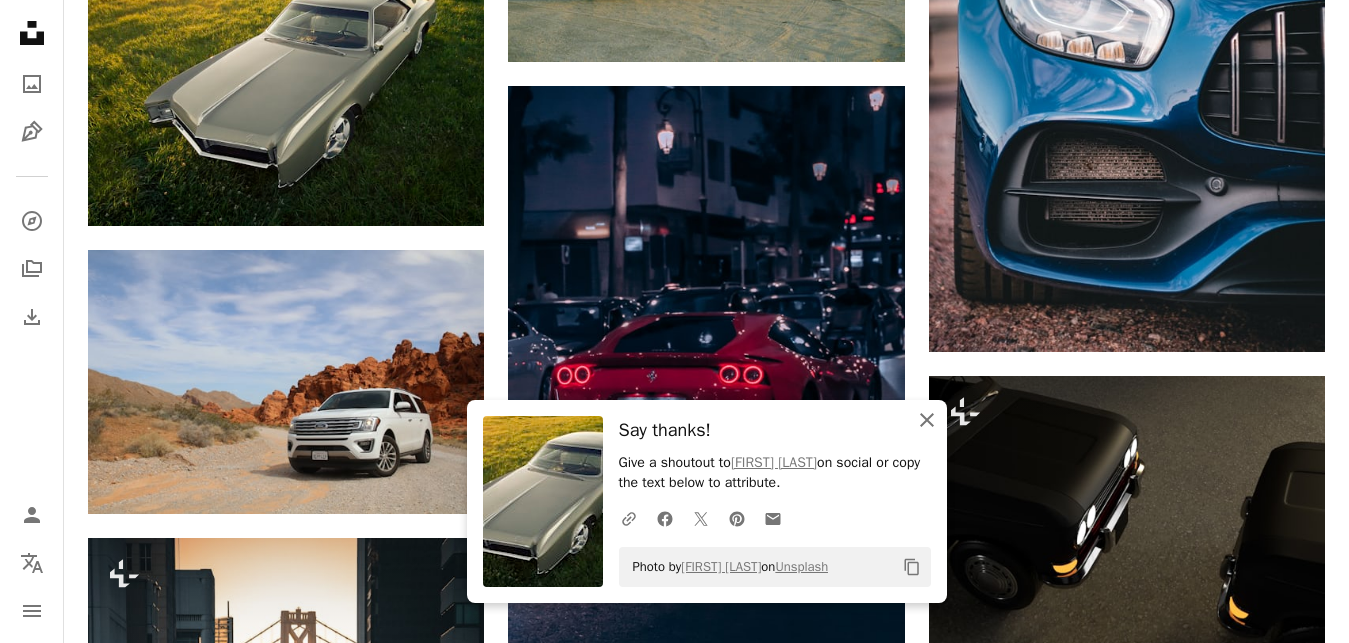 click on "An X shape" 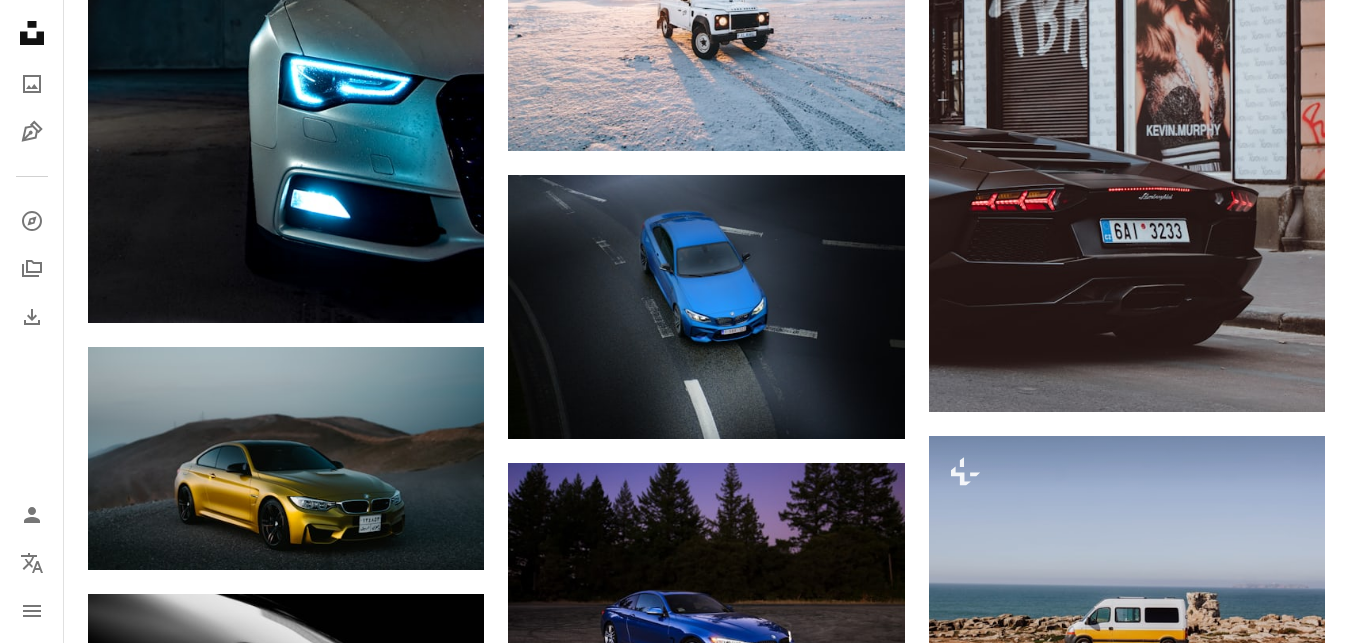 scroll, scrollTop: 14280, scrollLeft: 0, axis: vertical 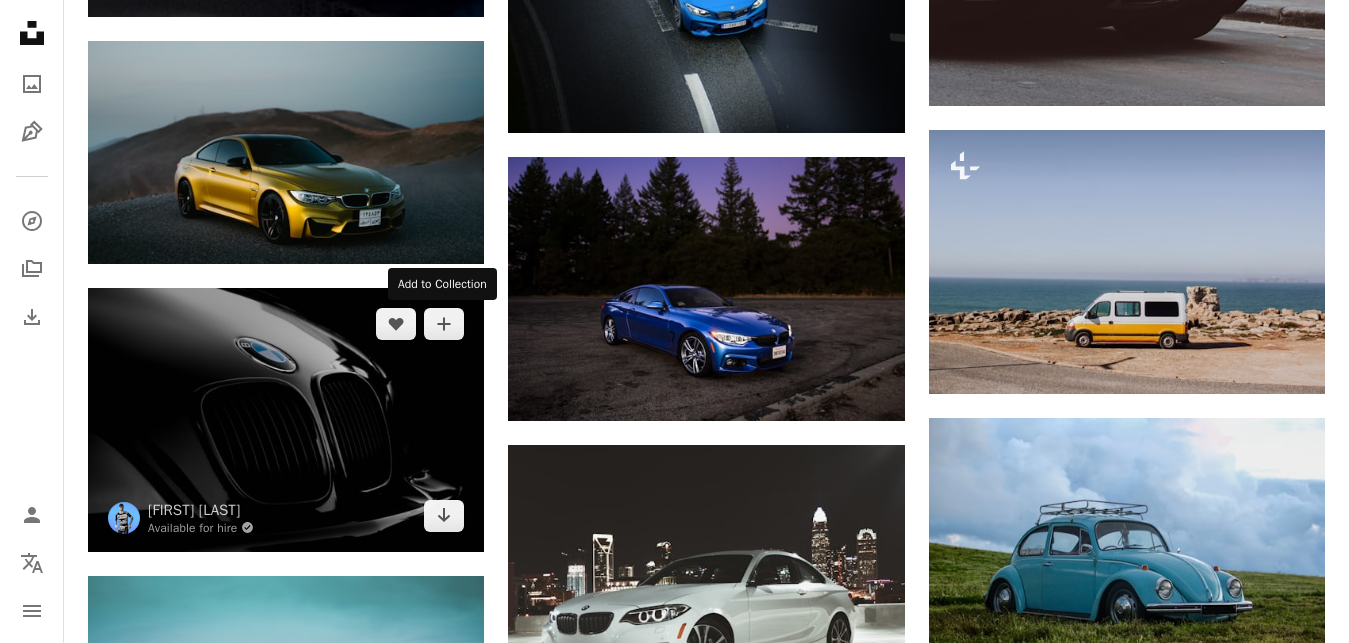 click on "Unsplash logo Unsplash Home A photo Pen Tool A compass A stack of folders Download Person Localization icon navigation menu" at bounding box center (32, 321) 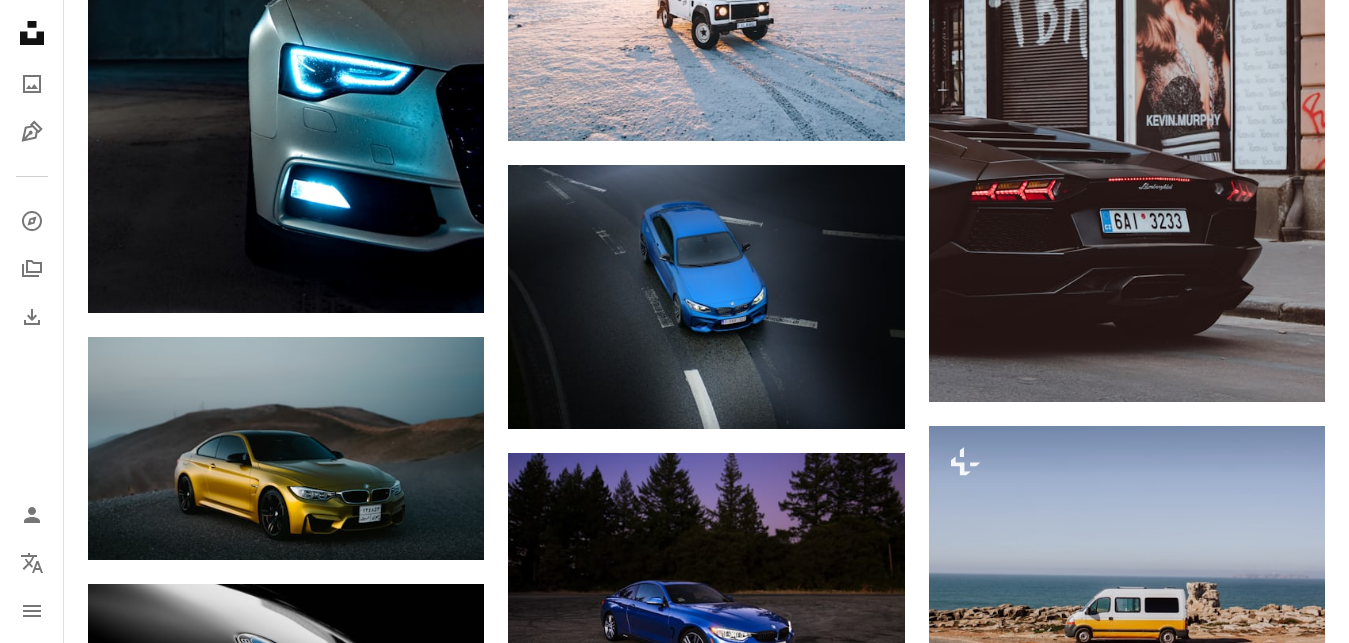 scroll, scrollTop: 13974, scrollLeft: 0, axis: vertical 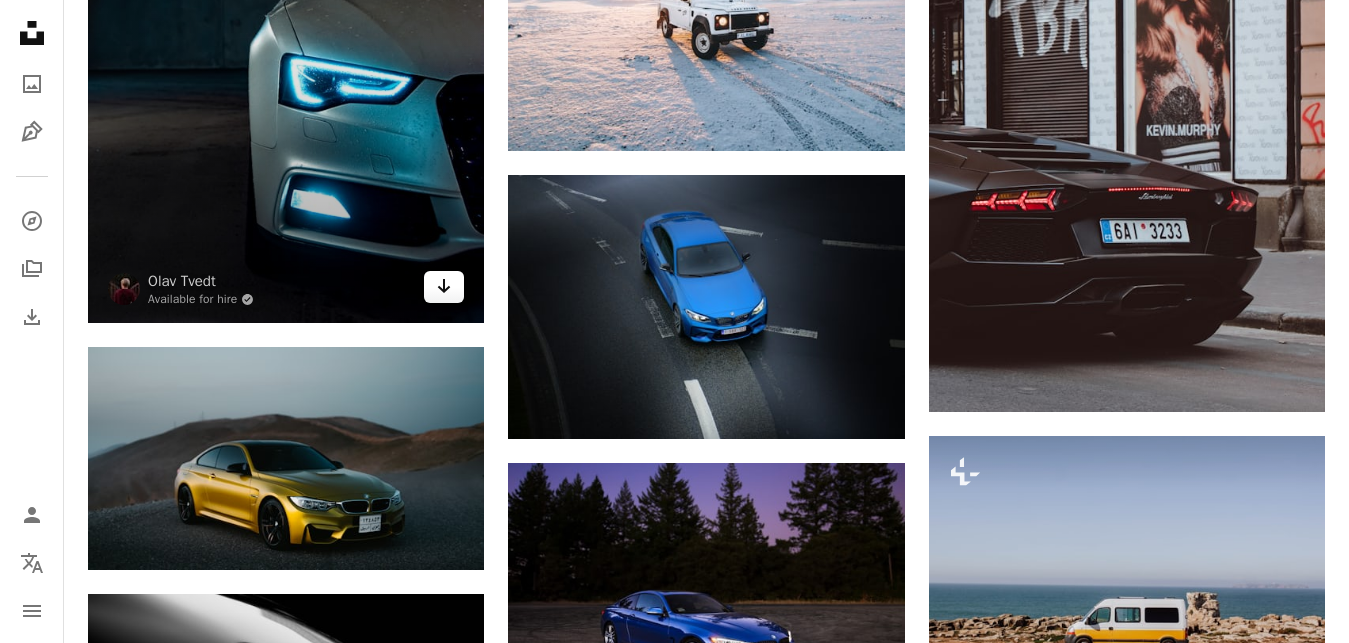 click on "Arrow pointing down" 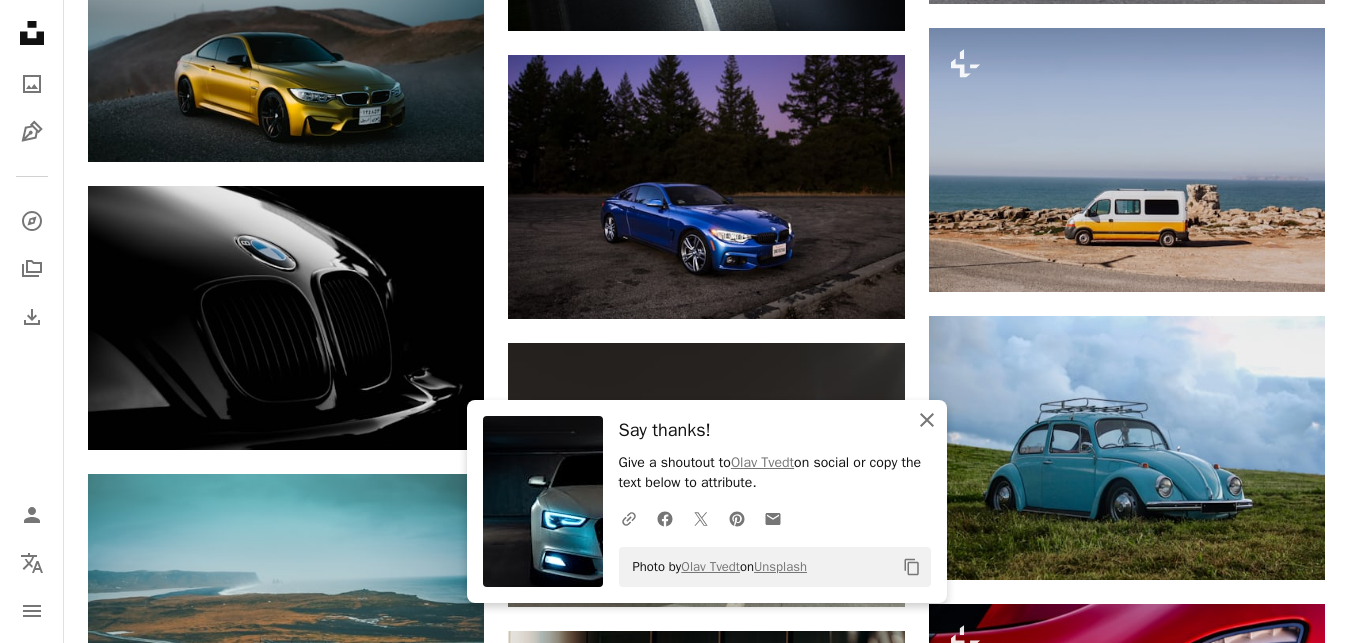 click on "An X shape" 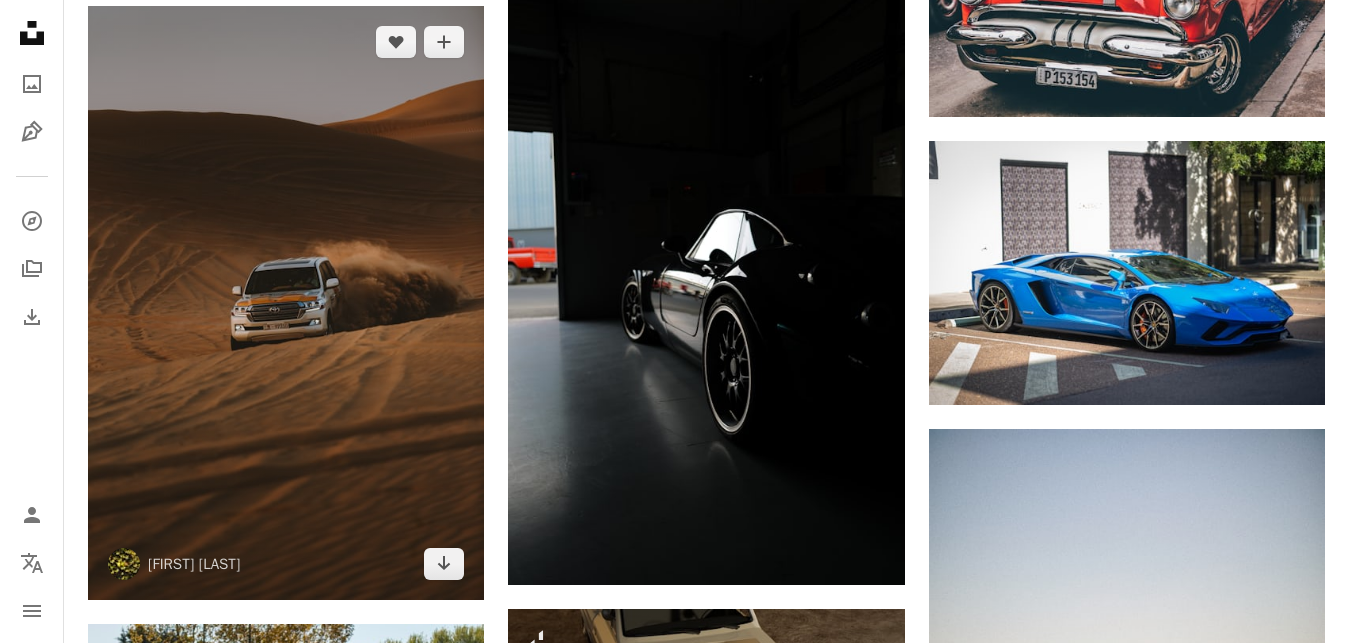 scroll, scrollTop: 18768, scrollLeft: 0, axis: vertical 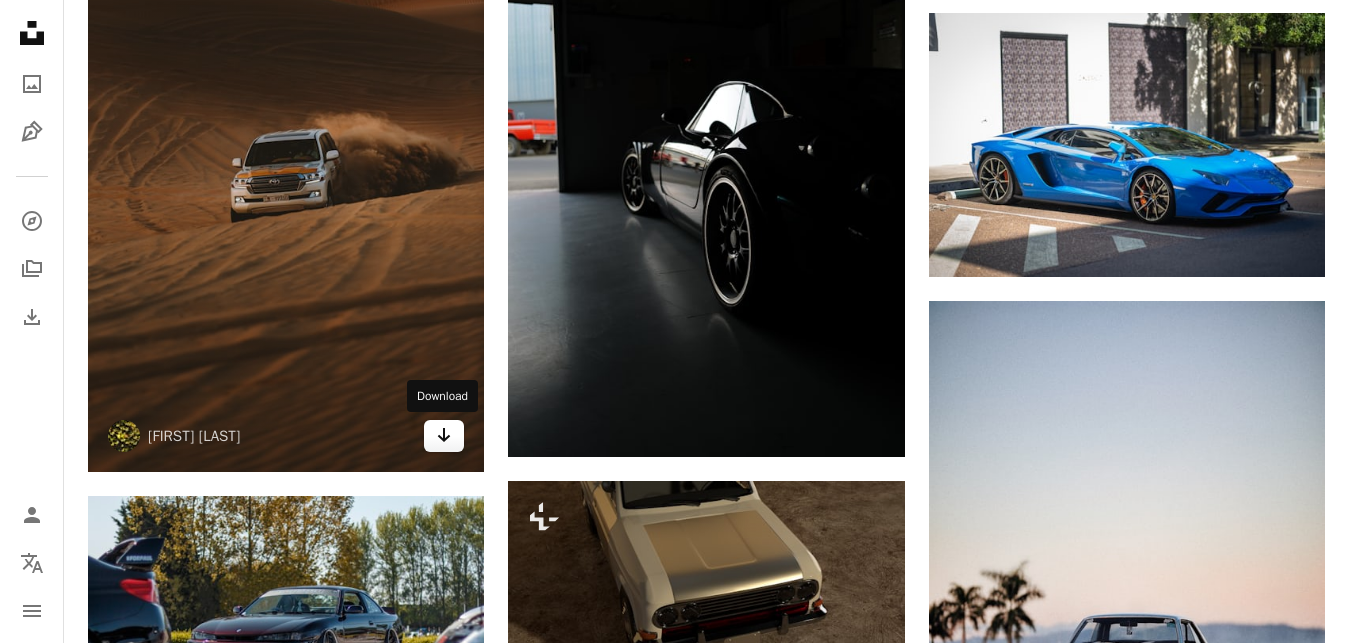 click on "Arrow pointing down" at bounding box center (444, 436) 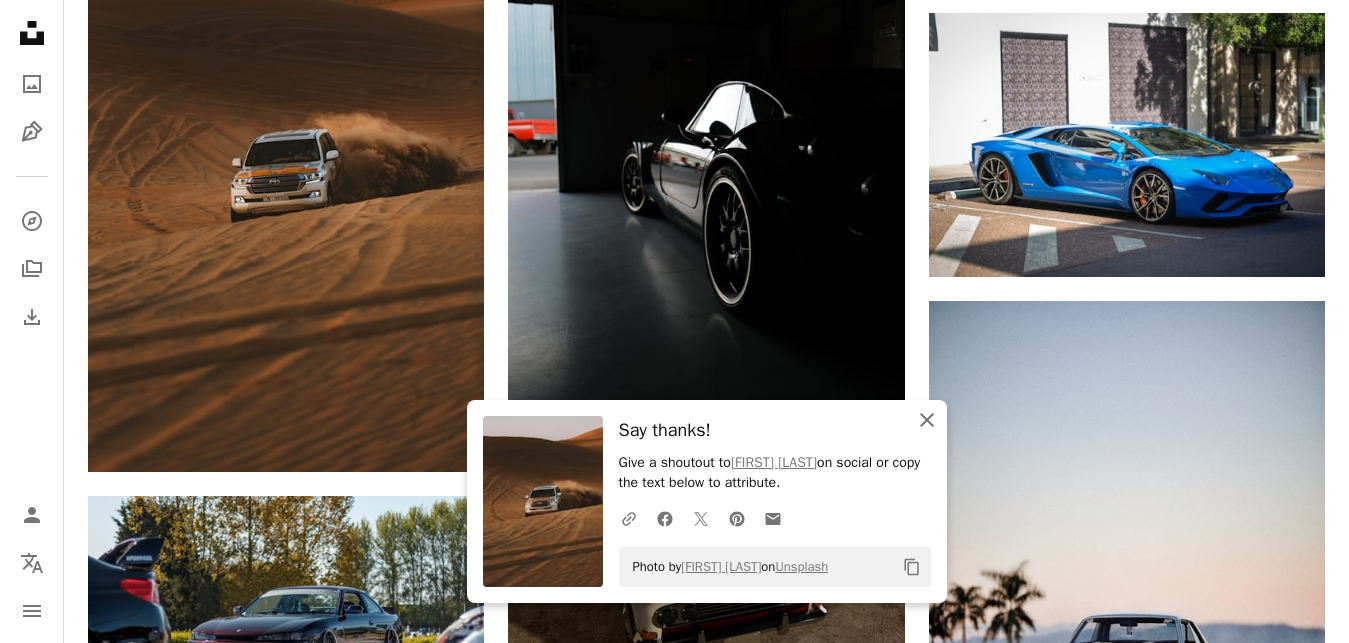 click on "An X shape" 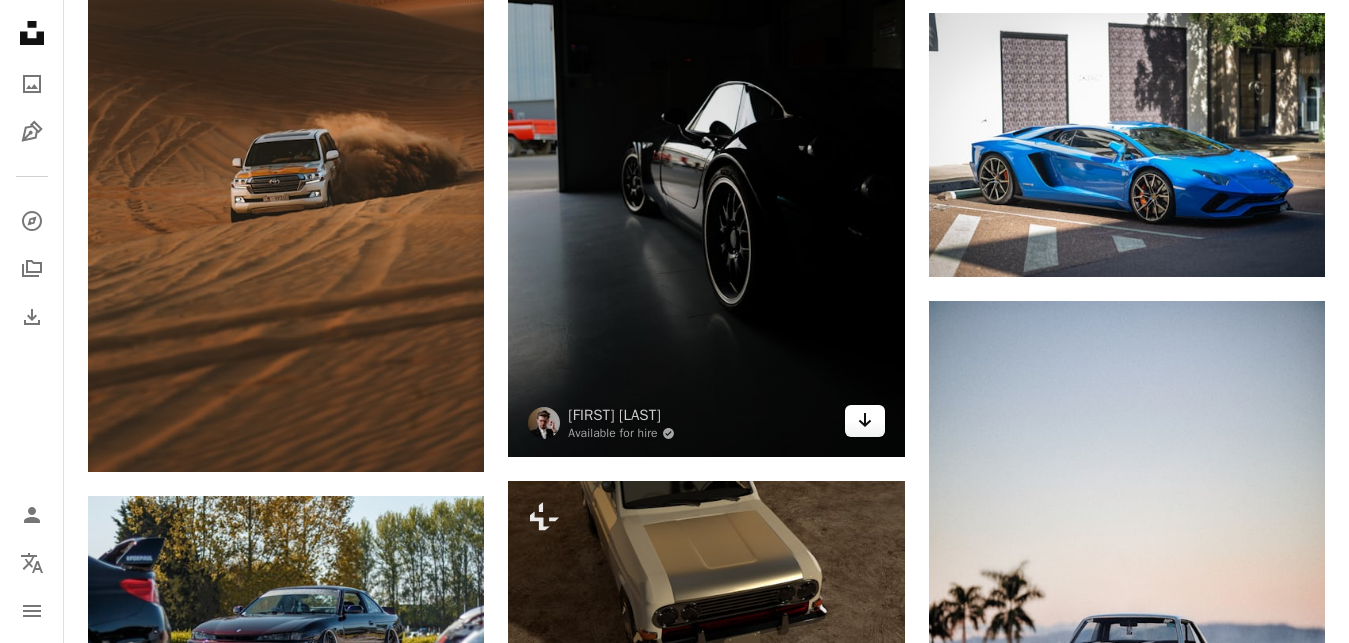 click on "Arrow pointing down" 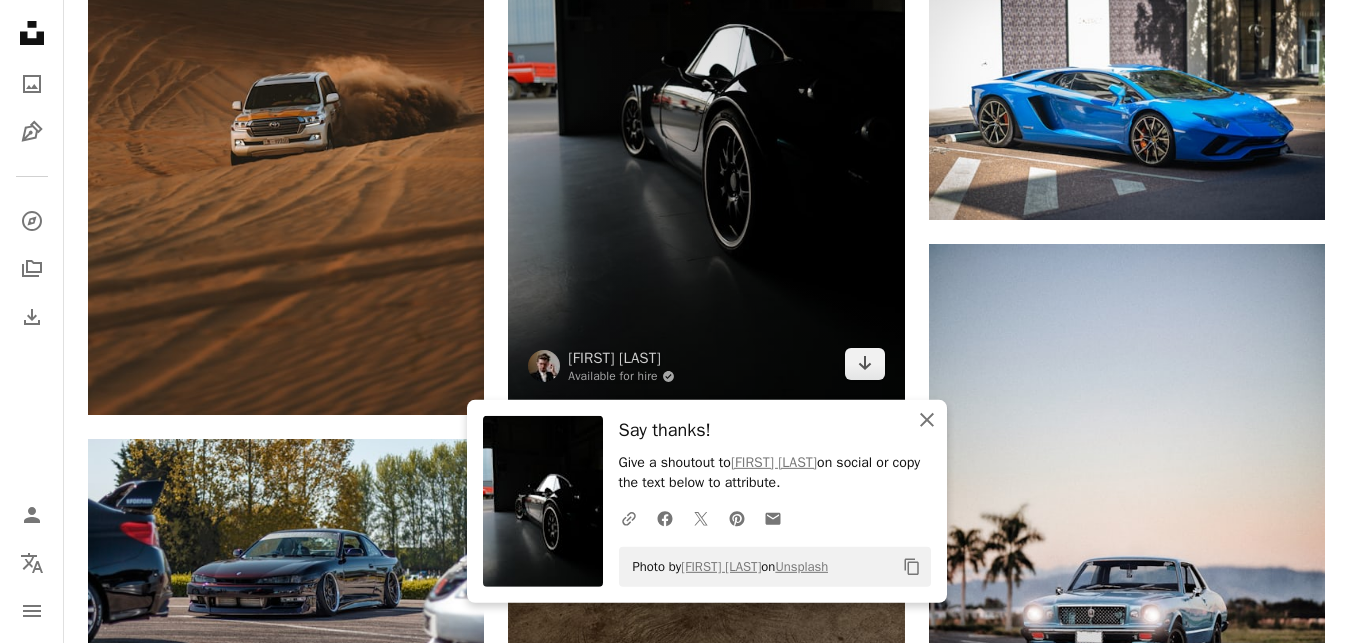 scroll, scrollTop: 18971, scrollLeft: 0, axis: vertical 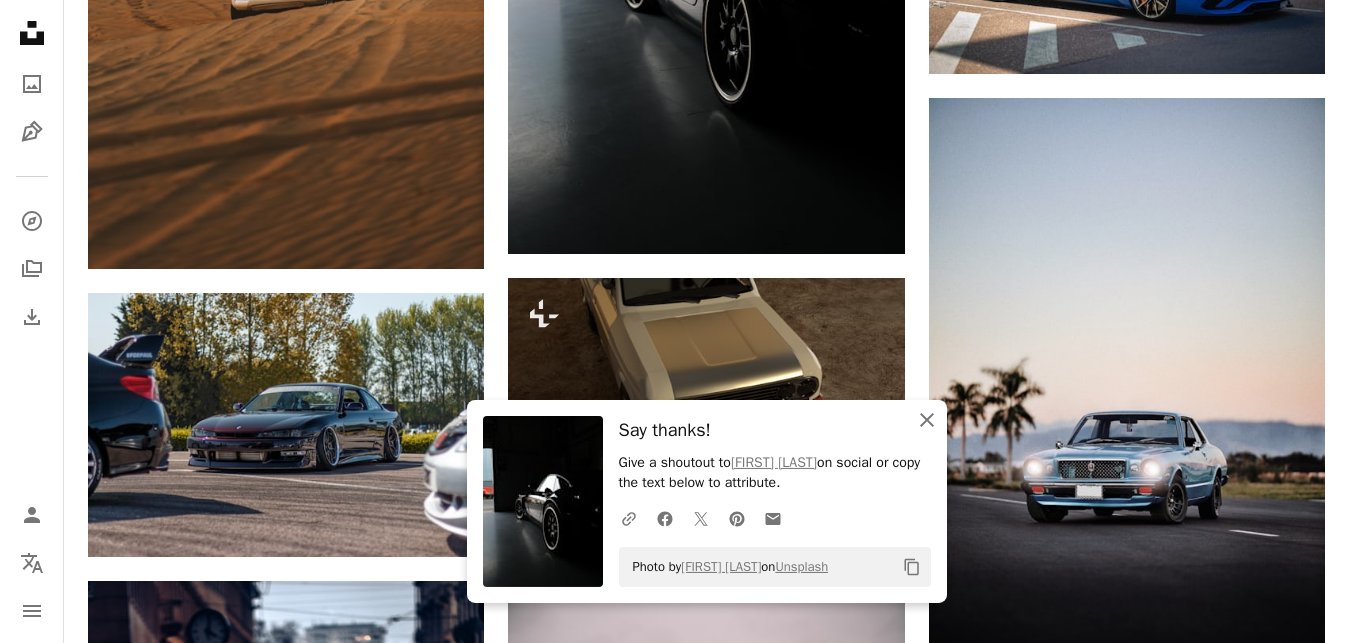 click on "An X shape" 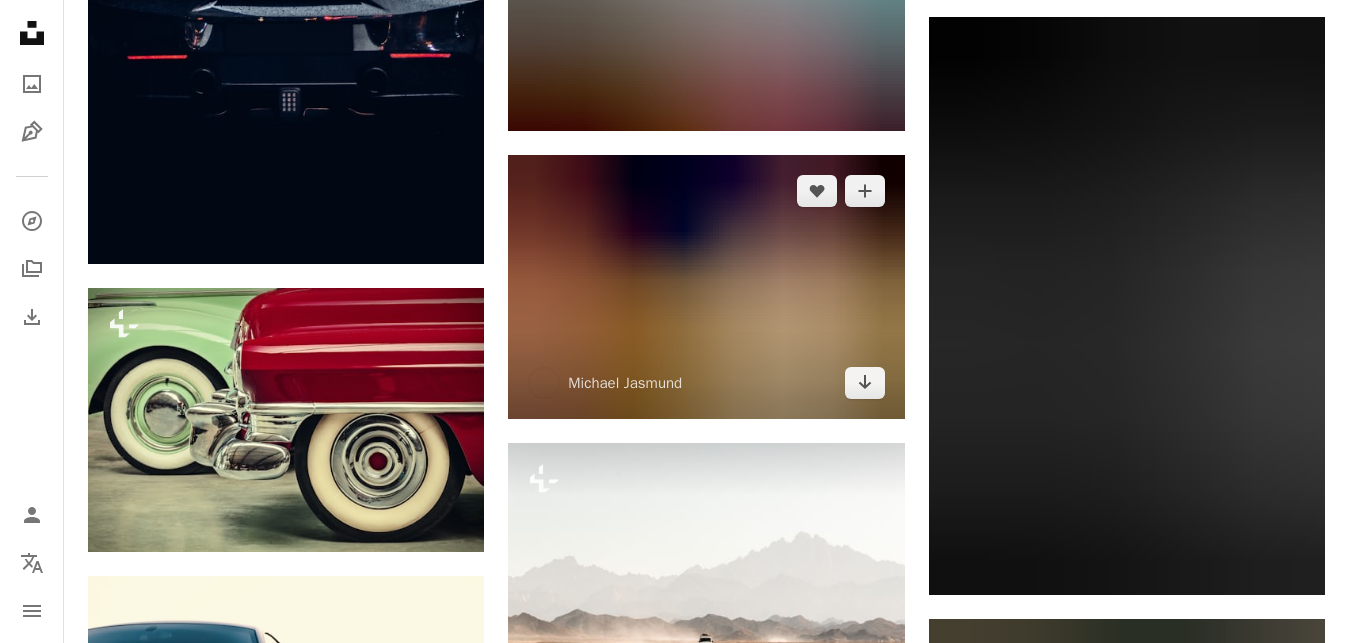 scroll, scrollTop: 19890, scrollLeft: 0, axis: vertical 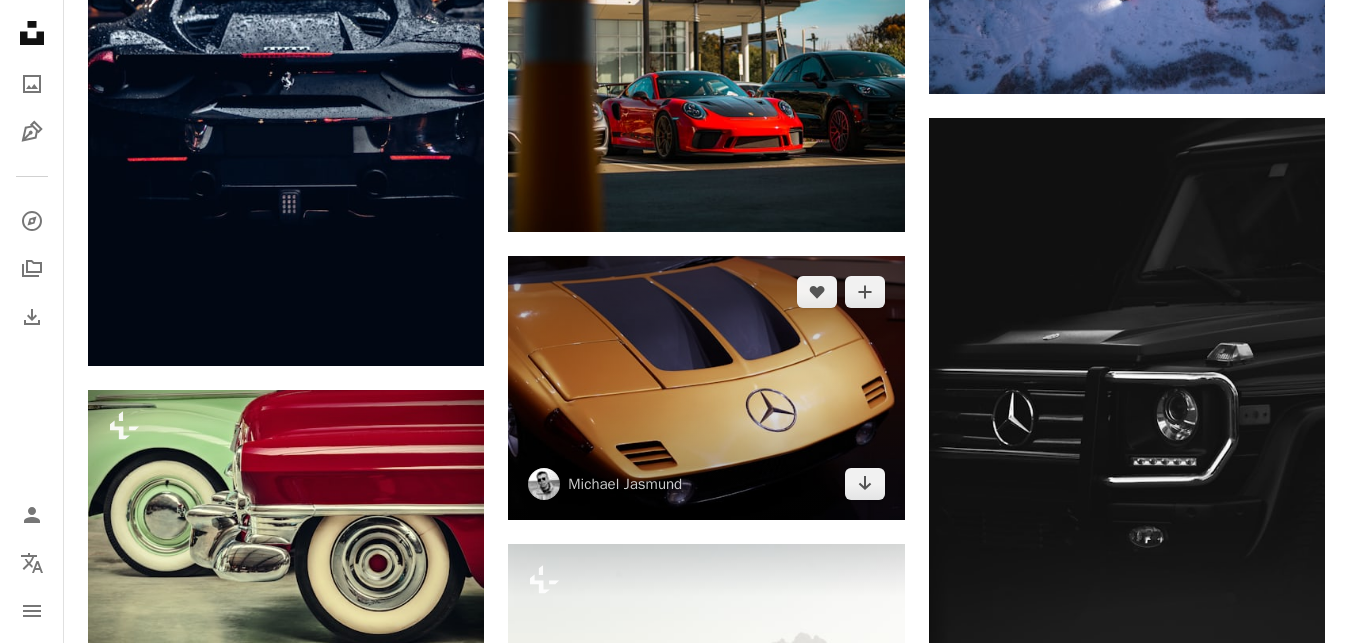 click at bounding box center [706, 388] 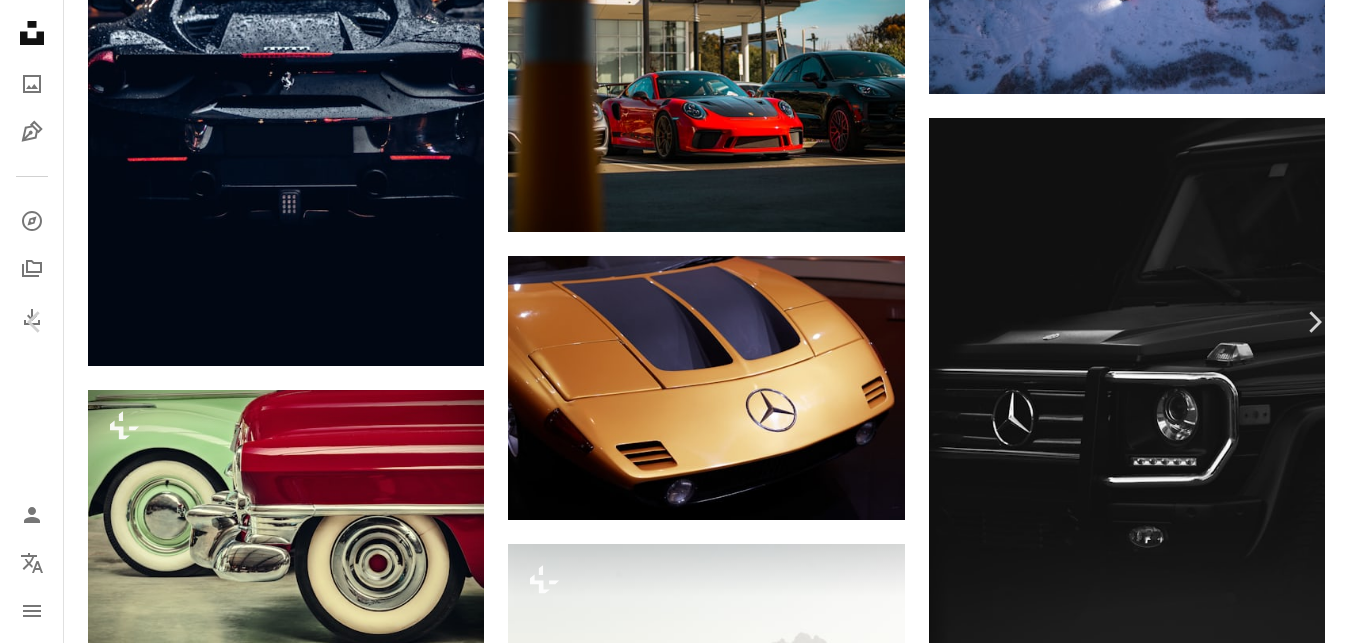 scroll, scrollTop: 3480, scrollLeft: 0, axis: vertical 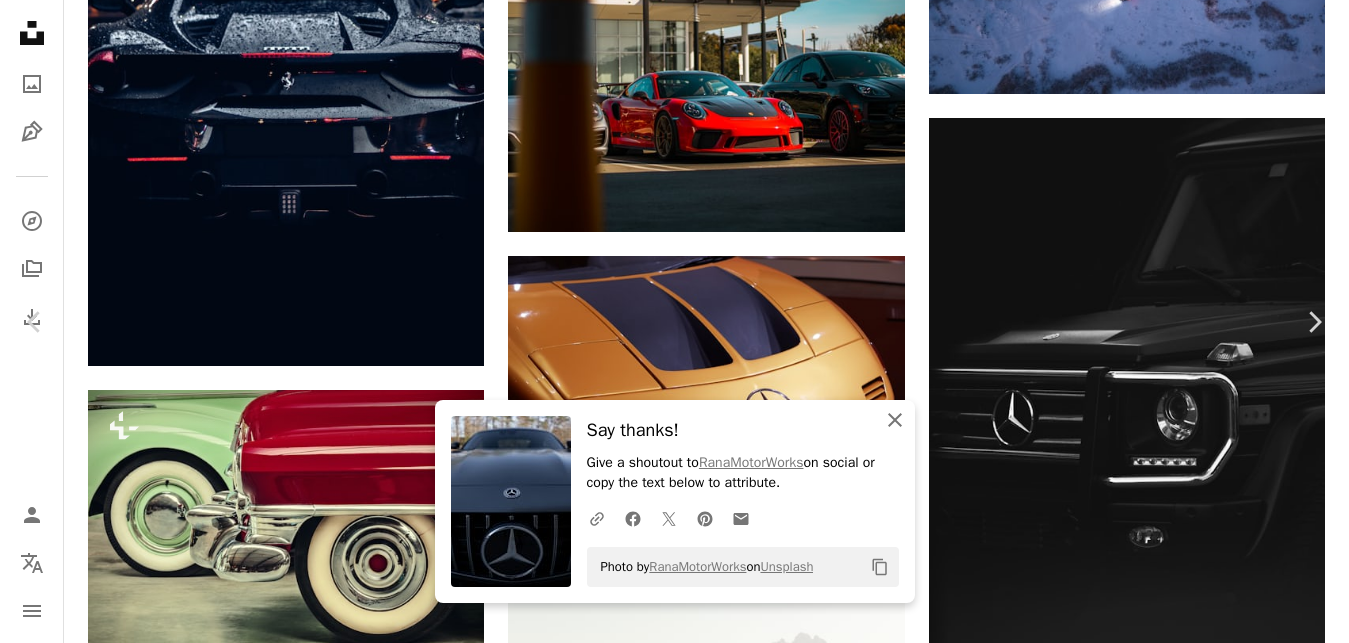 click on "An X shape" 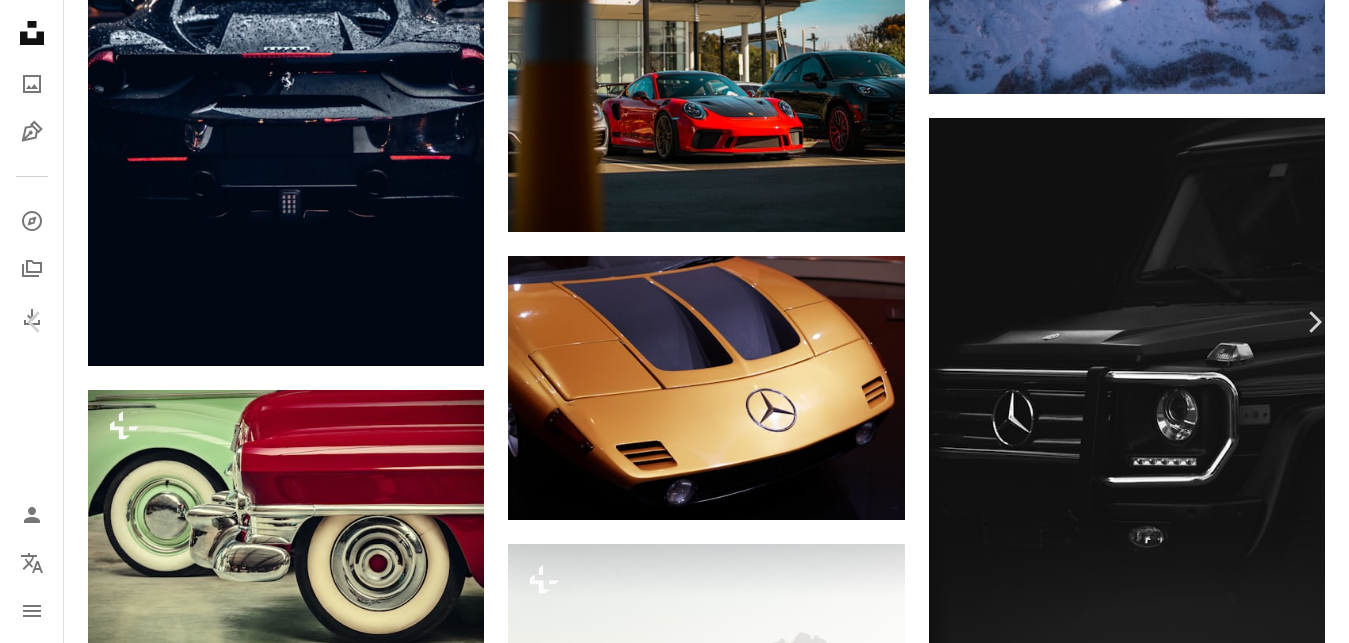 scroll, scrollTop: 5640, scrollLeft: 0, axis: vertical 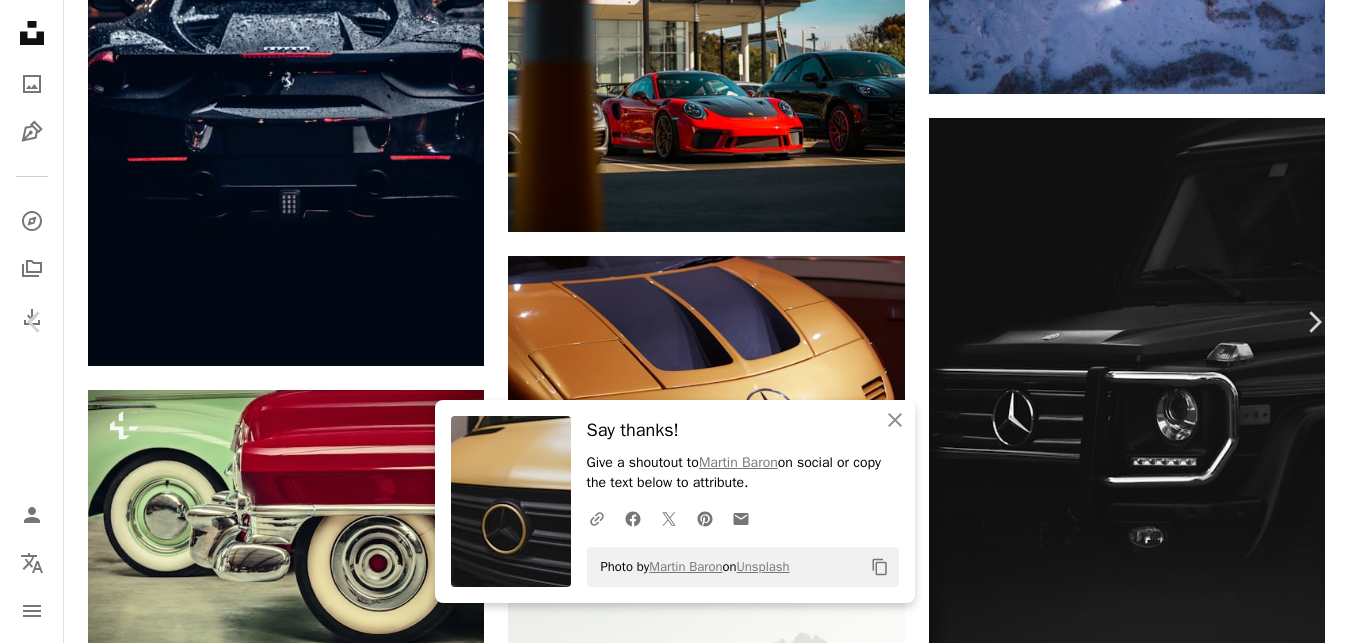 click on "An X shape" at bounding box center [20, 20] 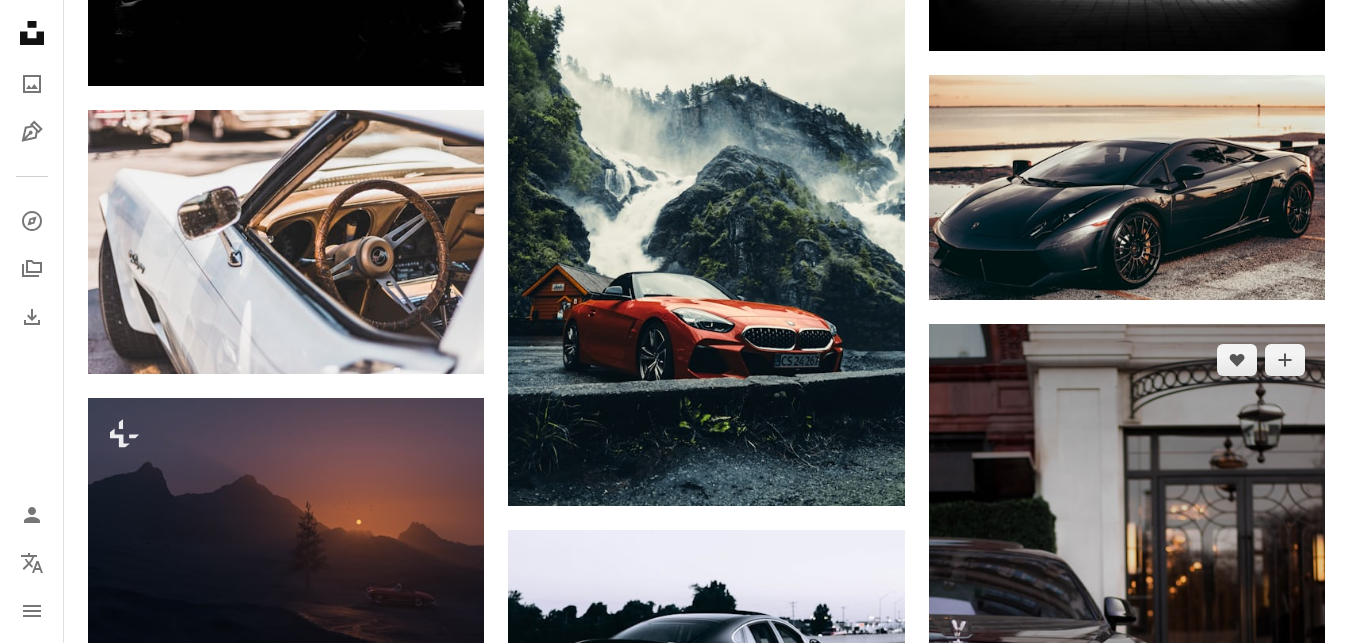 scroll, scrollTop: 9996, scrollLeft: 0, axis: vertical 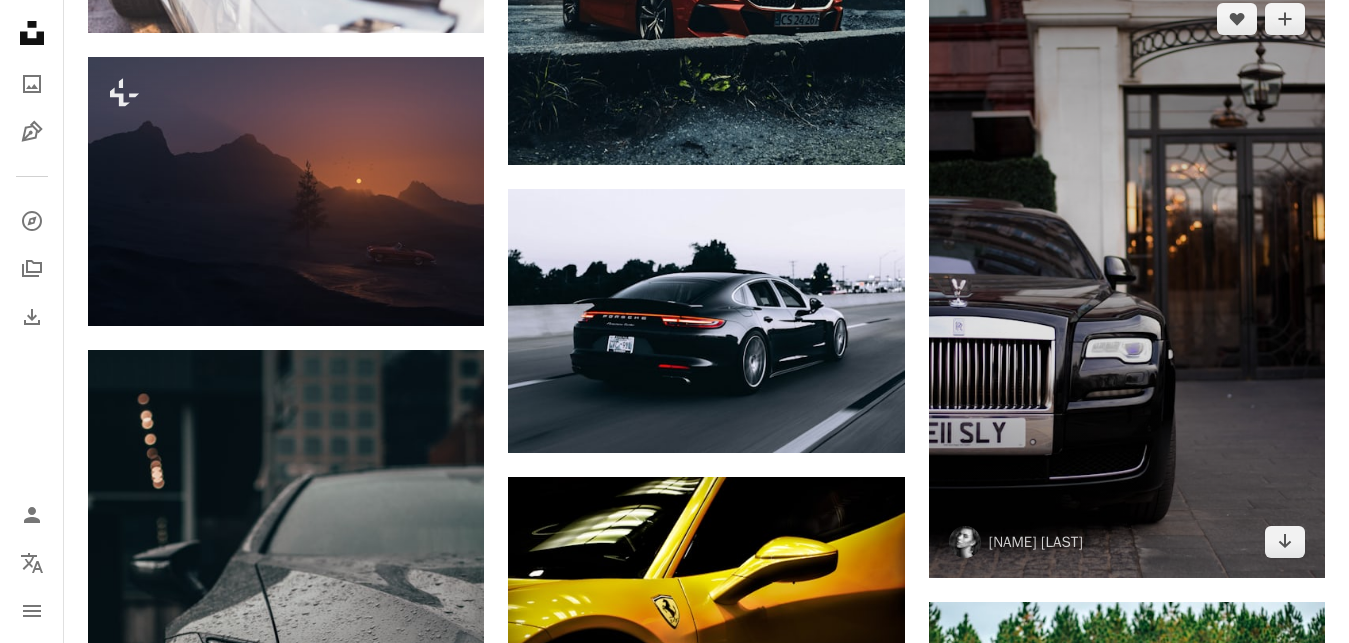 click at bounding box center (1127, 280) 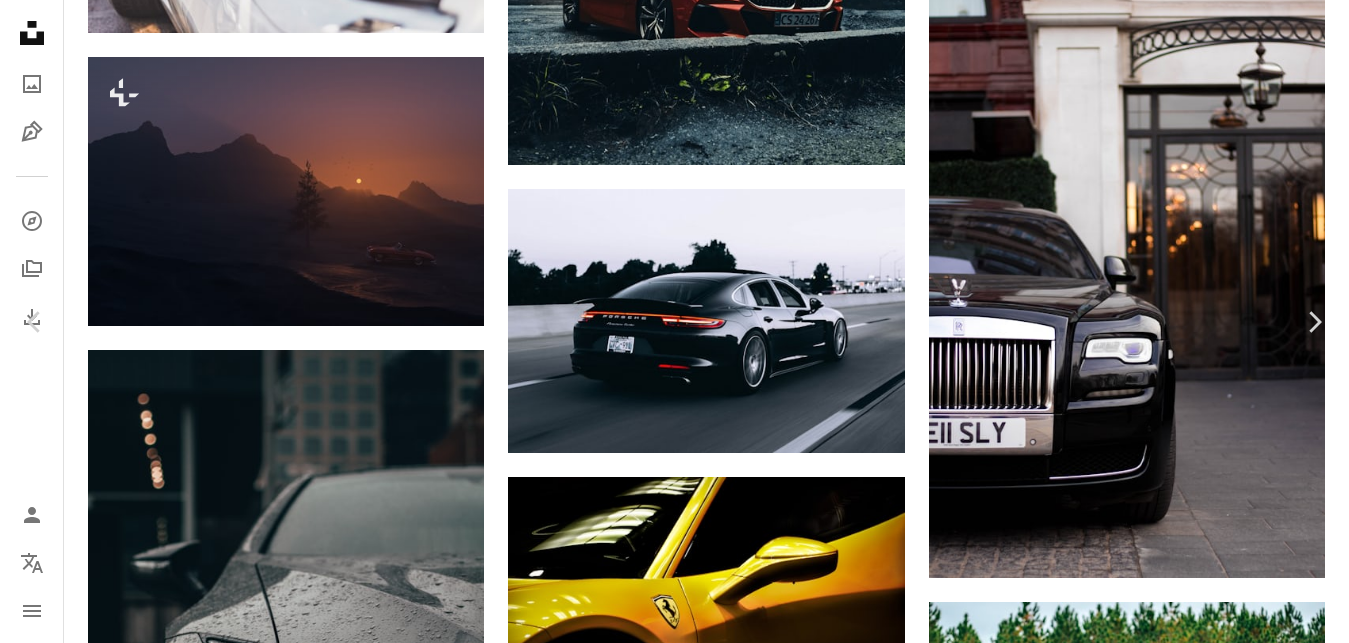 scroll, scrollTop: 1904, scrollLeft: 0, axis: vertical 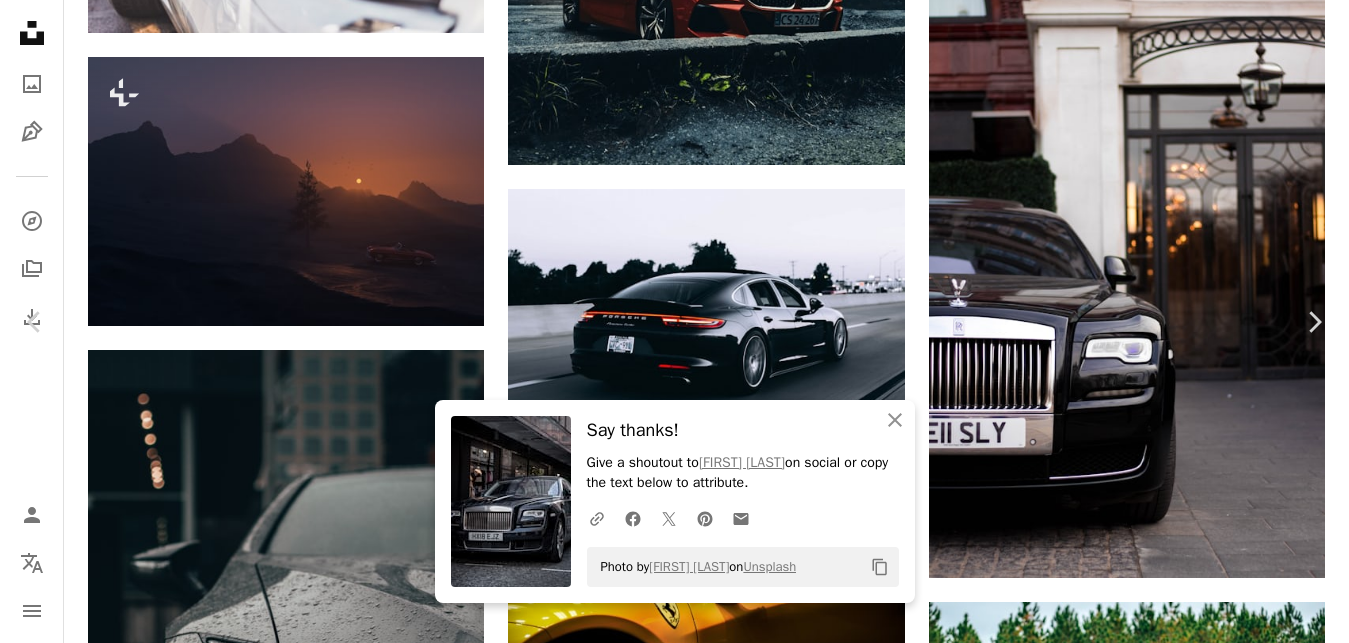 click on "Arrow pointing down" 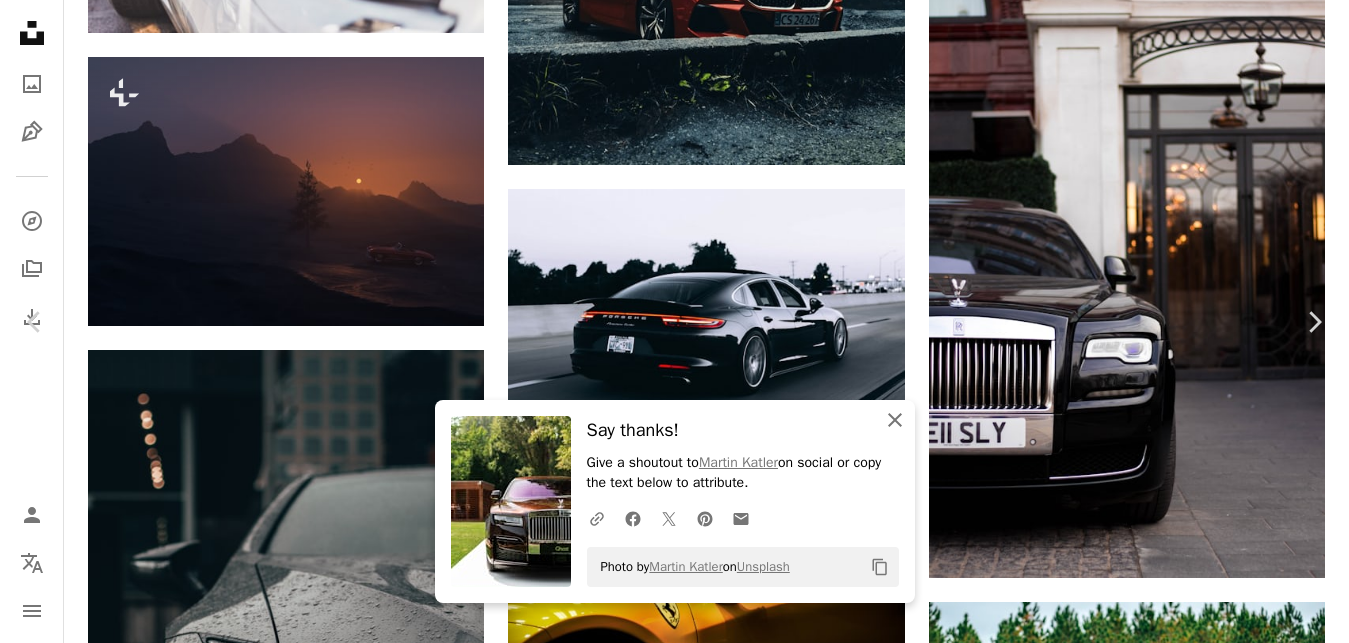click on "An X shape" 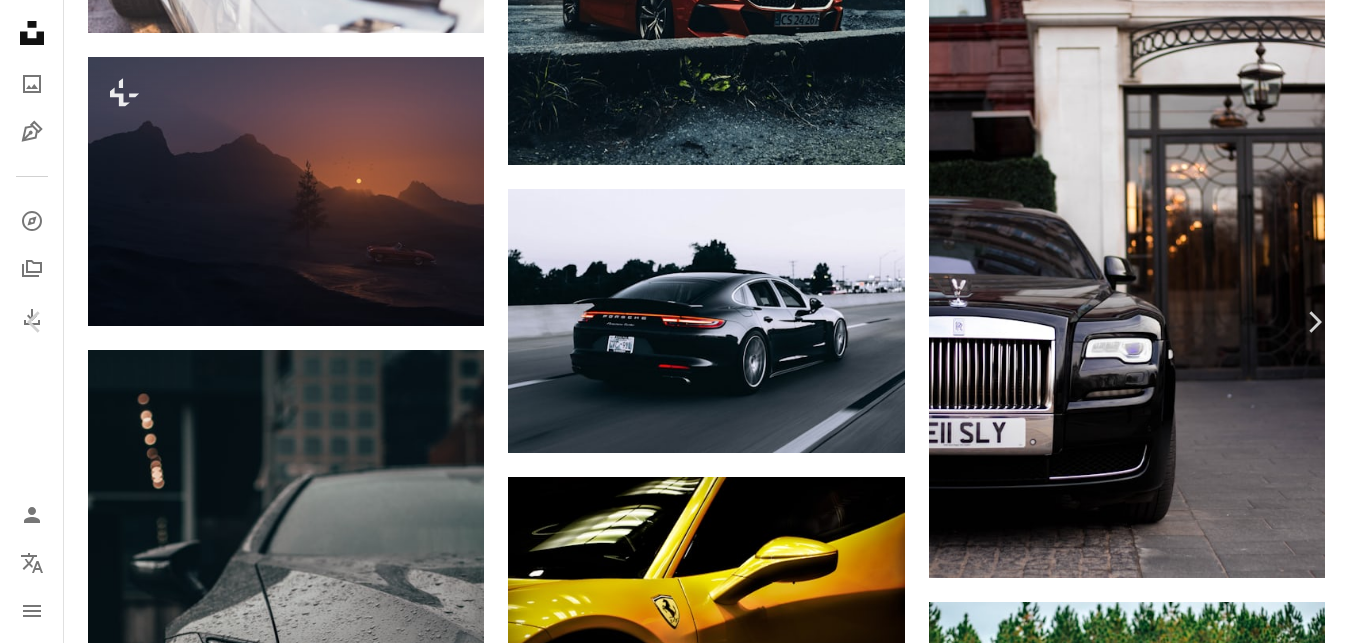 scroll, scrollTop: 3104, scrollLeft: 0, axis: vertical 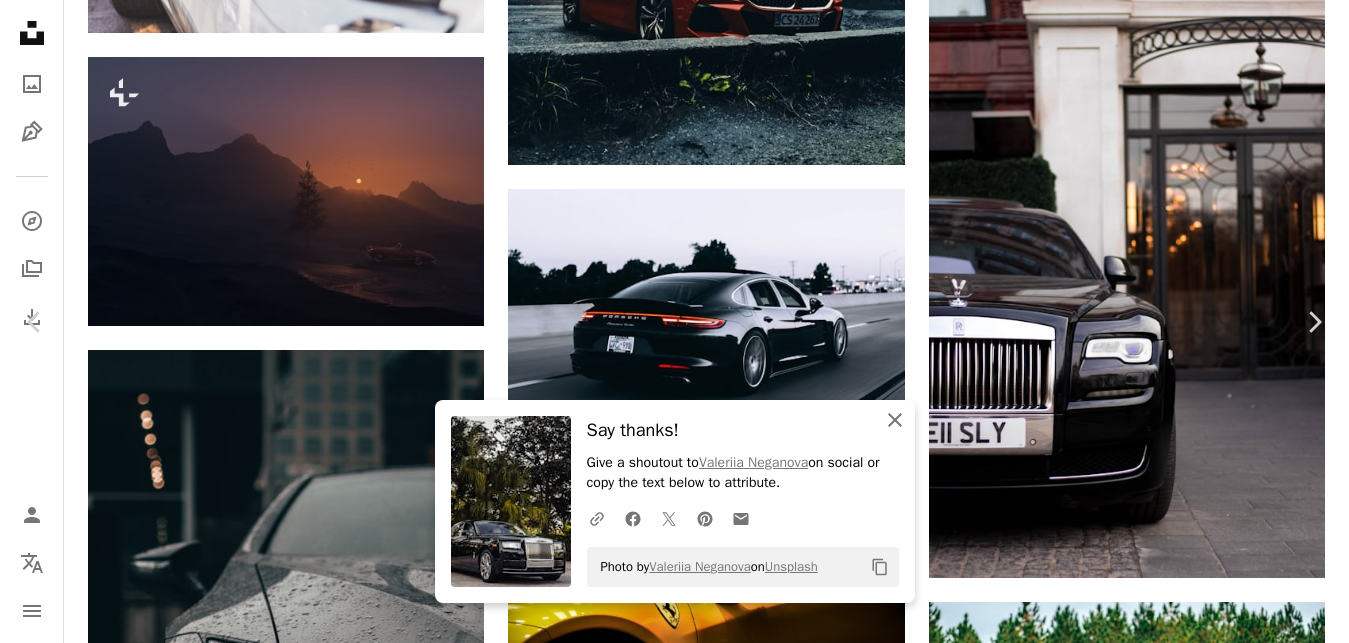 click on "An X shape" 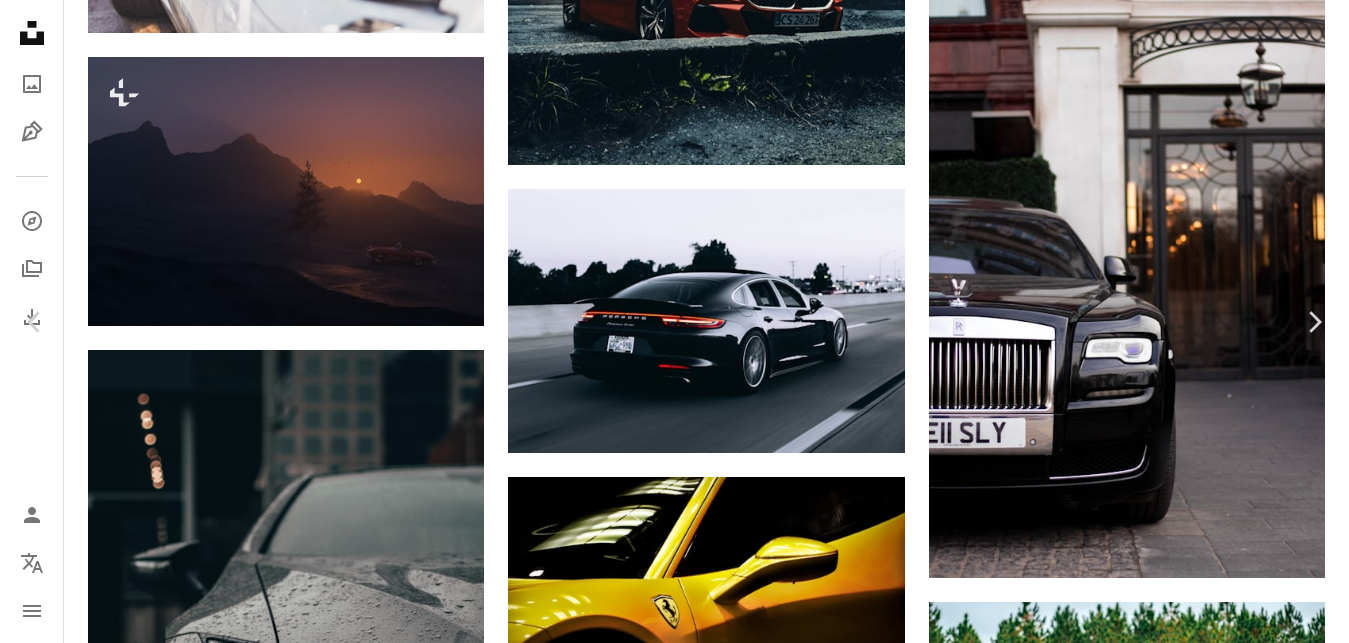 scroll, scrollTop: 3584, scrollLeft: 0, axis: vertical 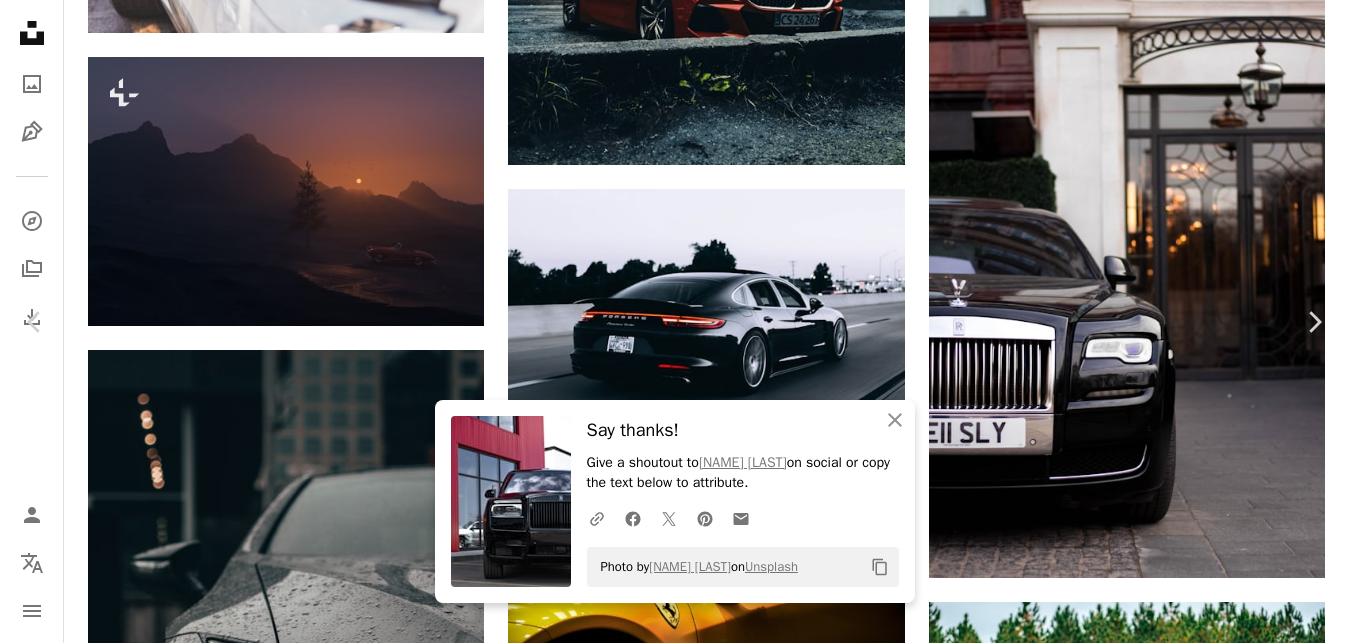 click on "Arrow pointing down" at bounding box center [420, 14090] 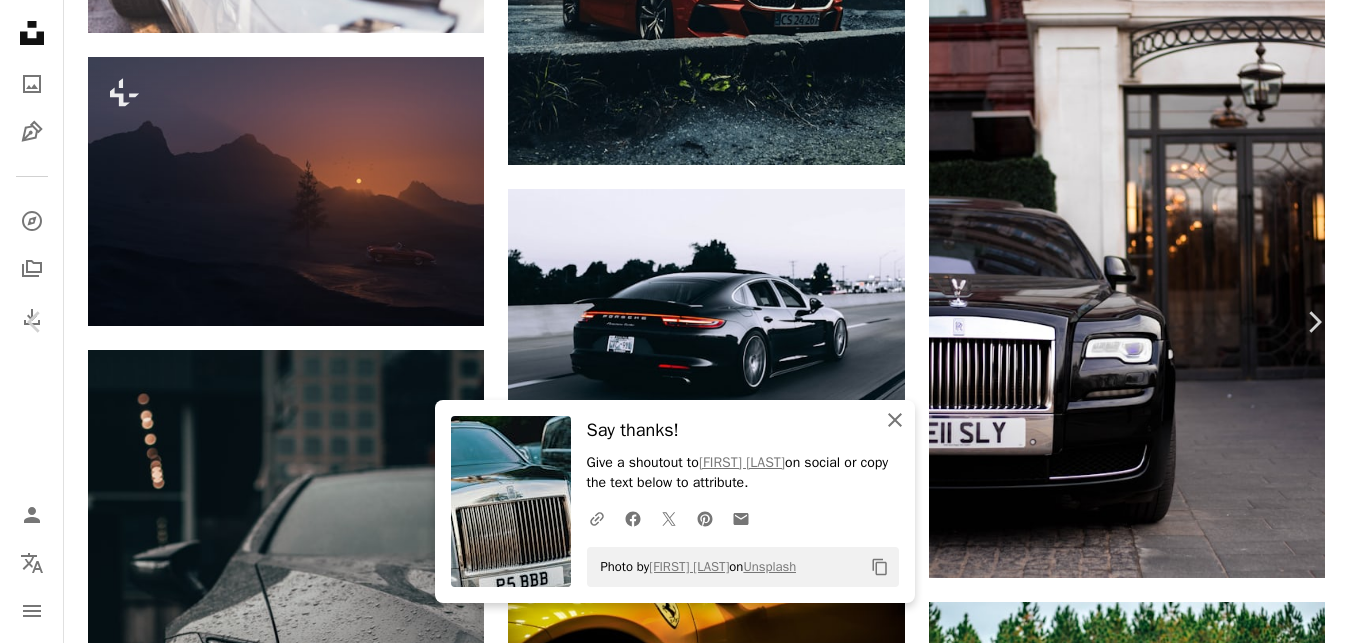 click 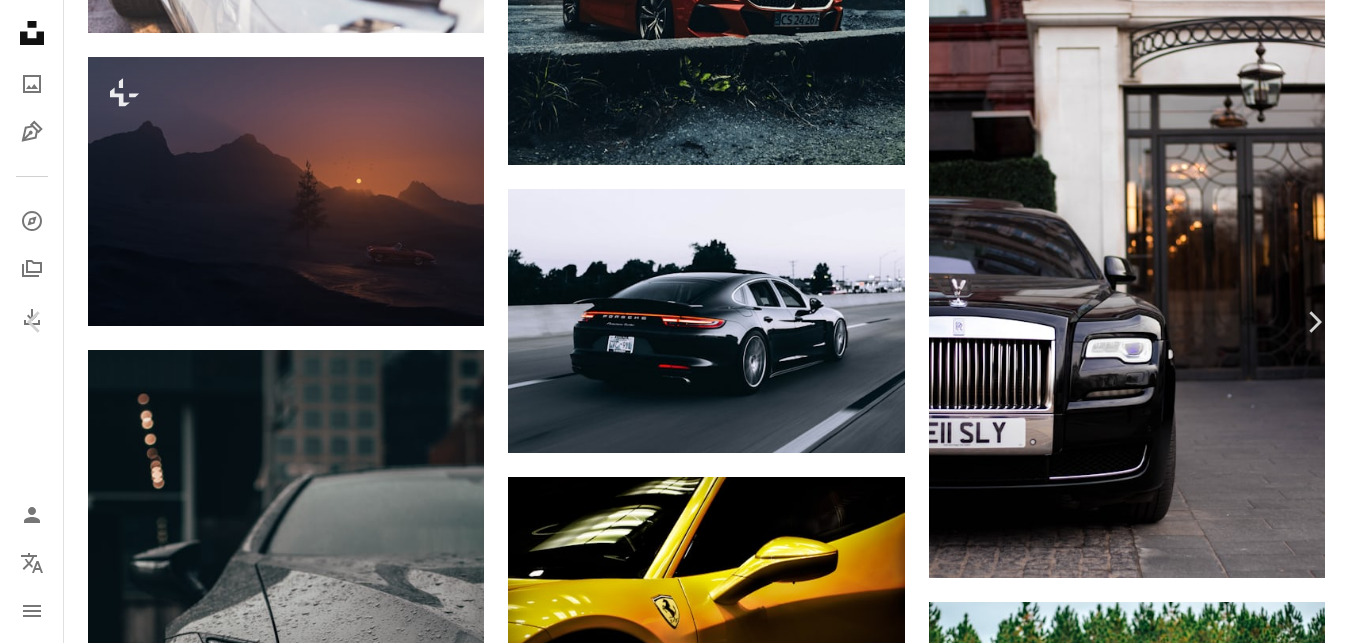 scroll, scrollTop: 4304, scrollLeft: 0, axis: vertical 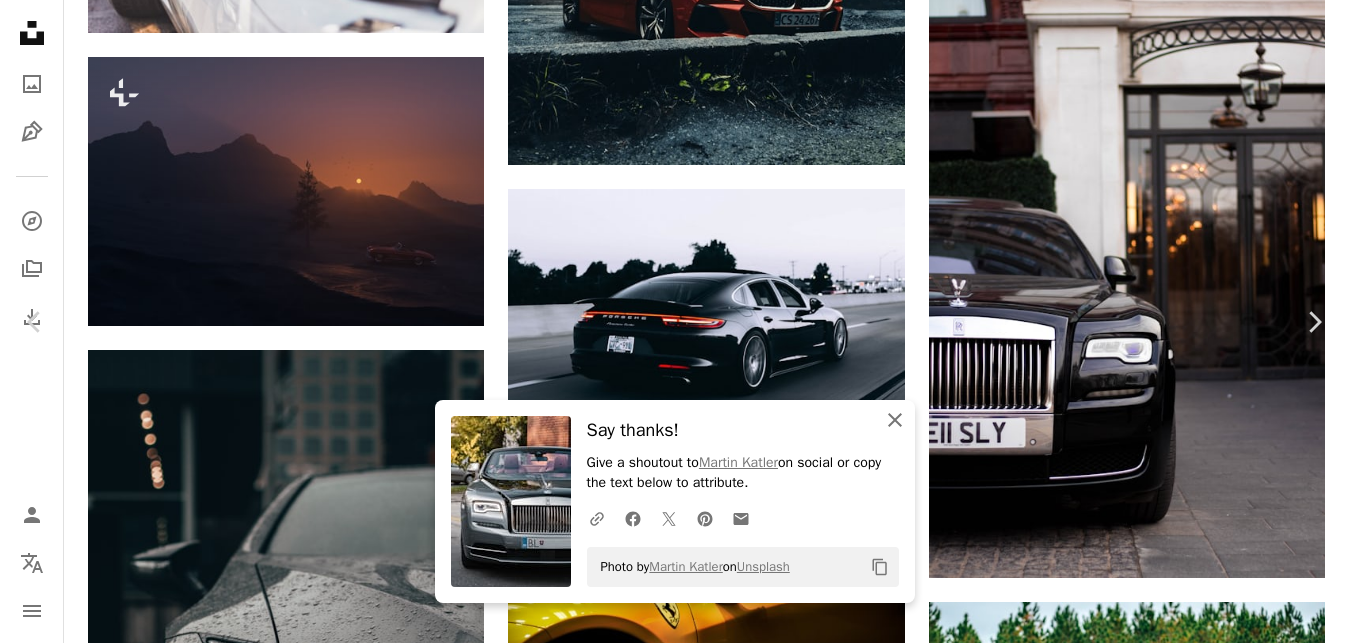 click 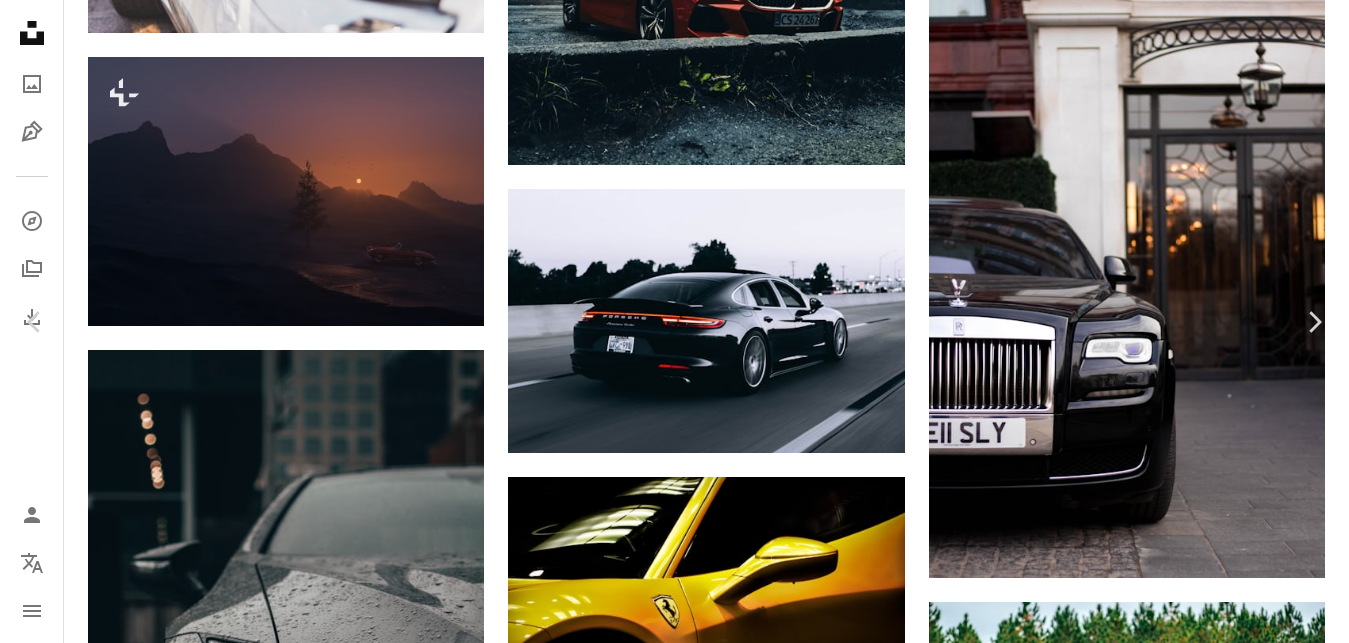 scroll, scrollTop: 5744, scrollLeft: 0, axis: vertical 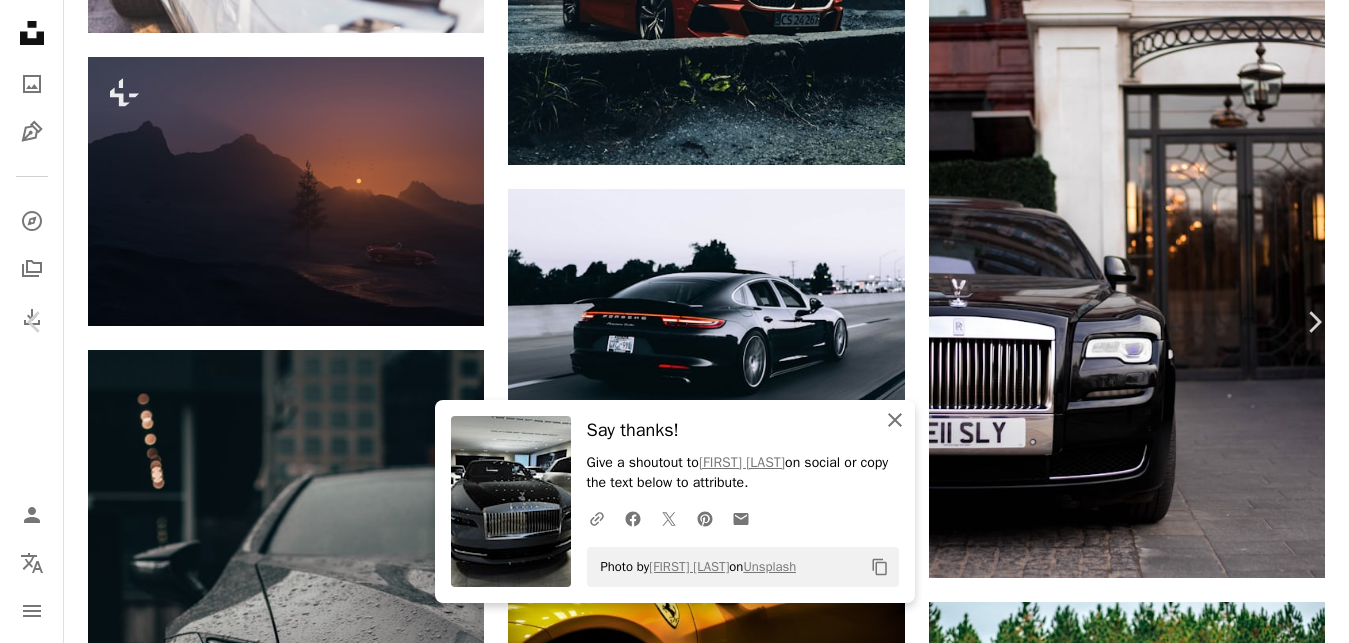 click 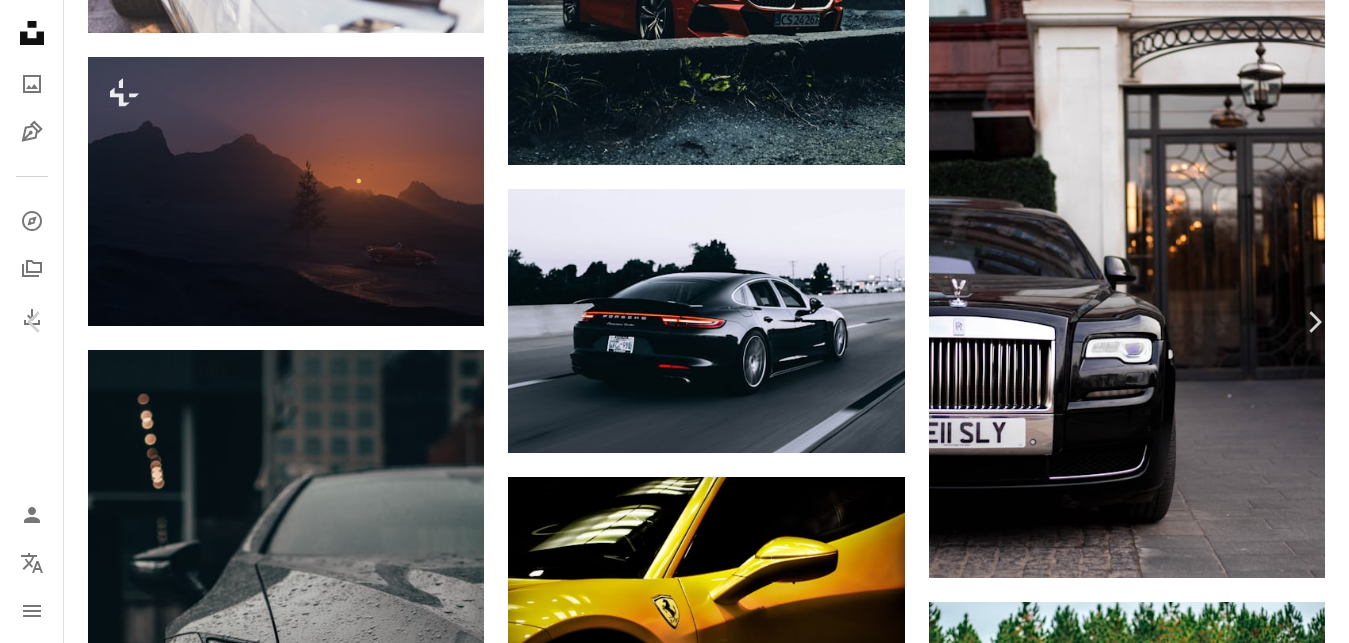 scroll, scrollTop: 12605, scrollLeft: 0, axis: vertical 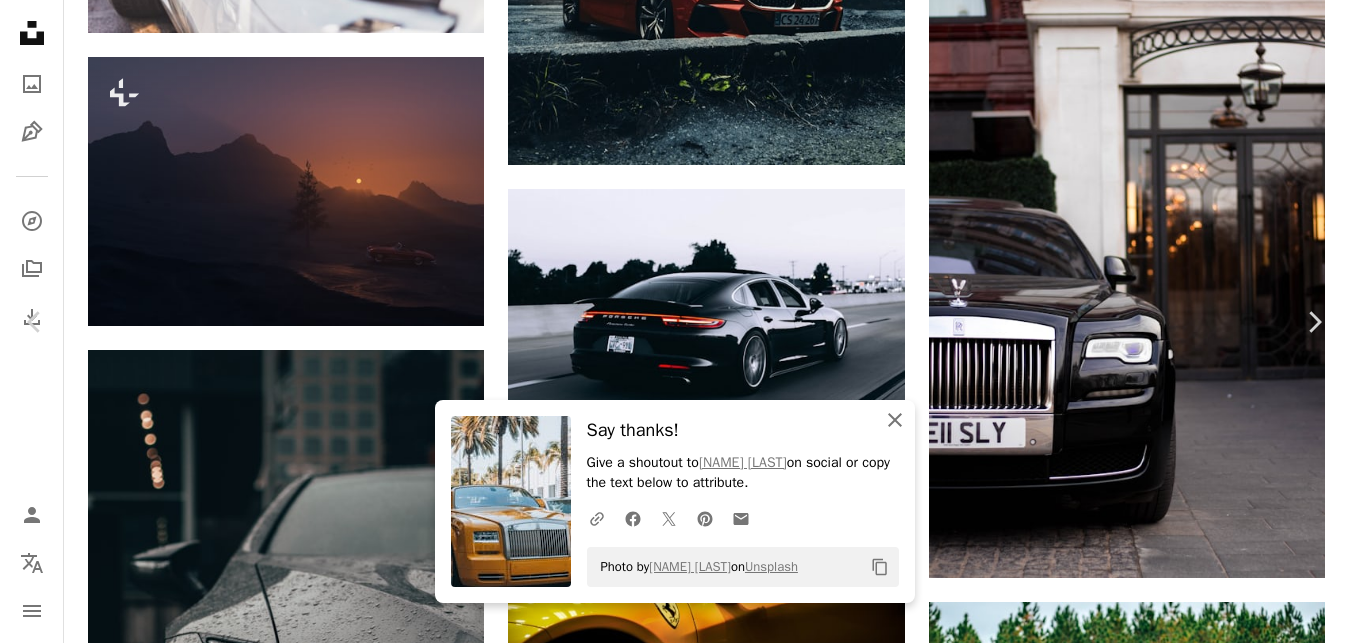 click 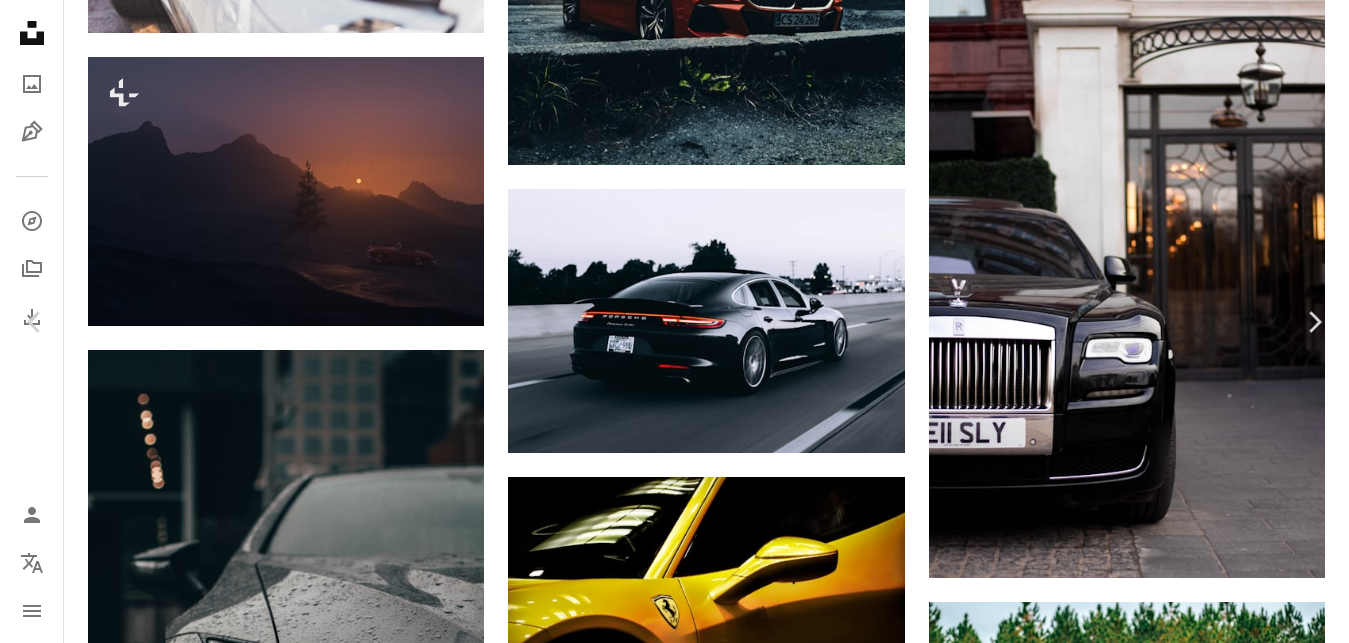 scroll, scrollTop: 11765, scrollLeft: 0, axis: vertical 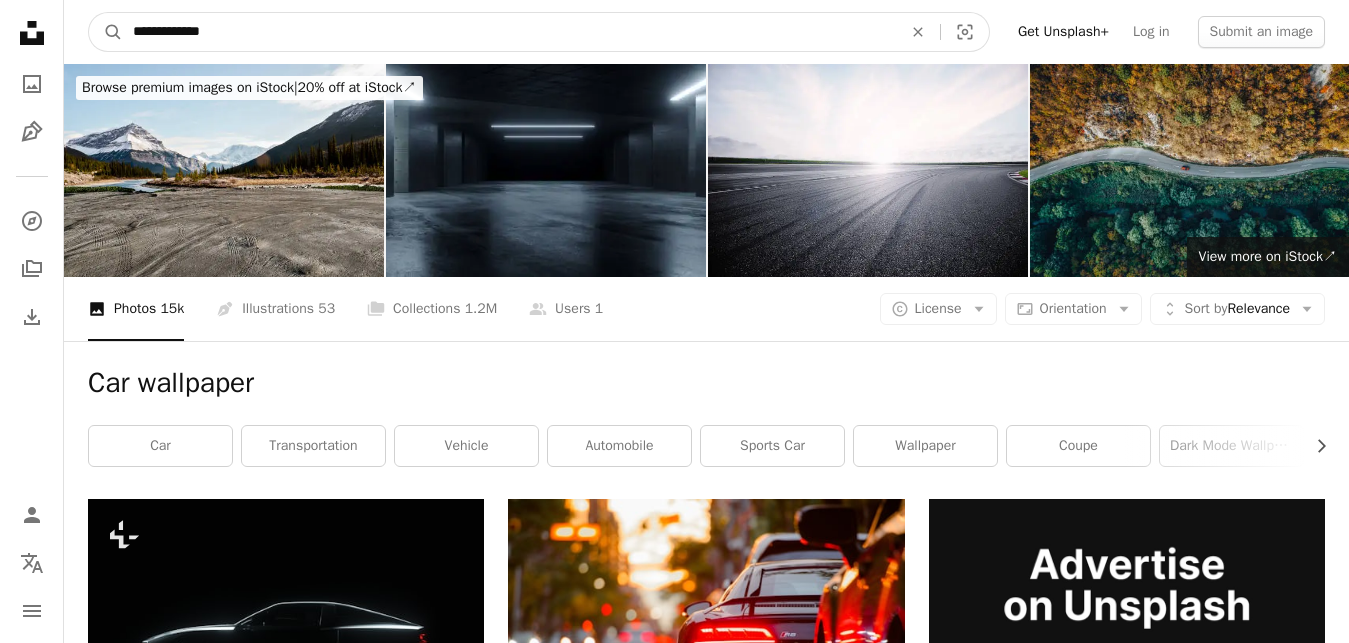 click on "**********" at bounding box center [509, 32] 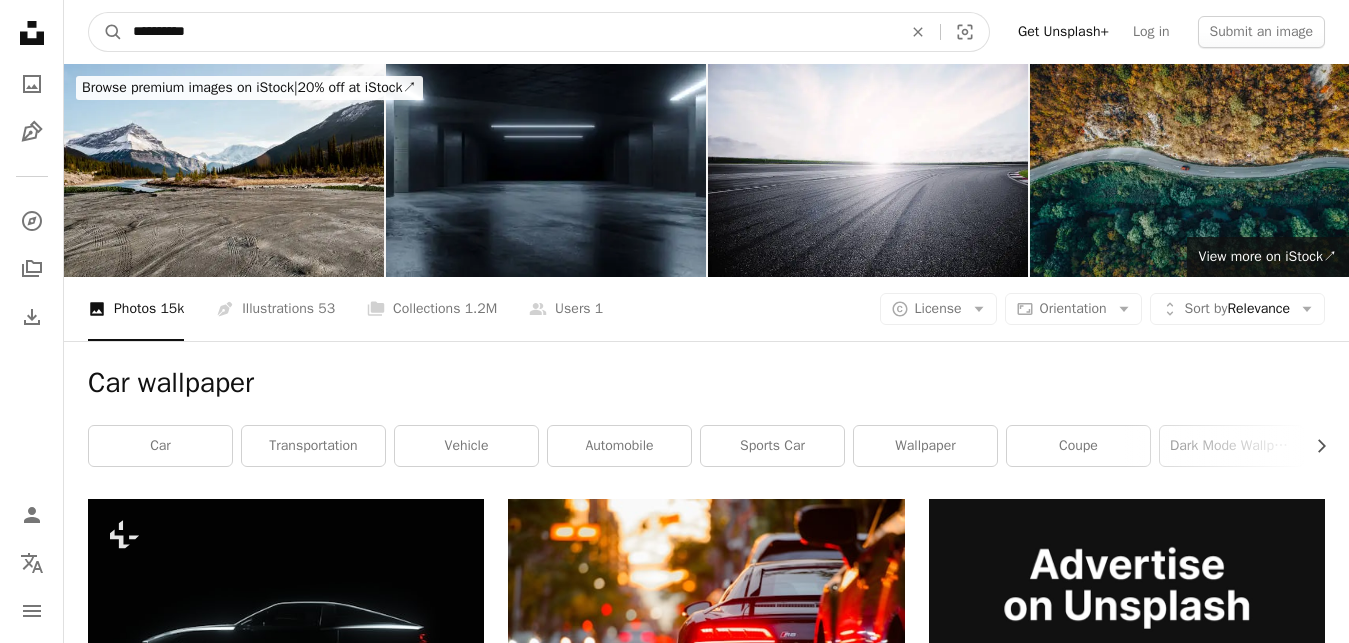 type on "**********" 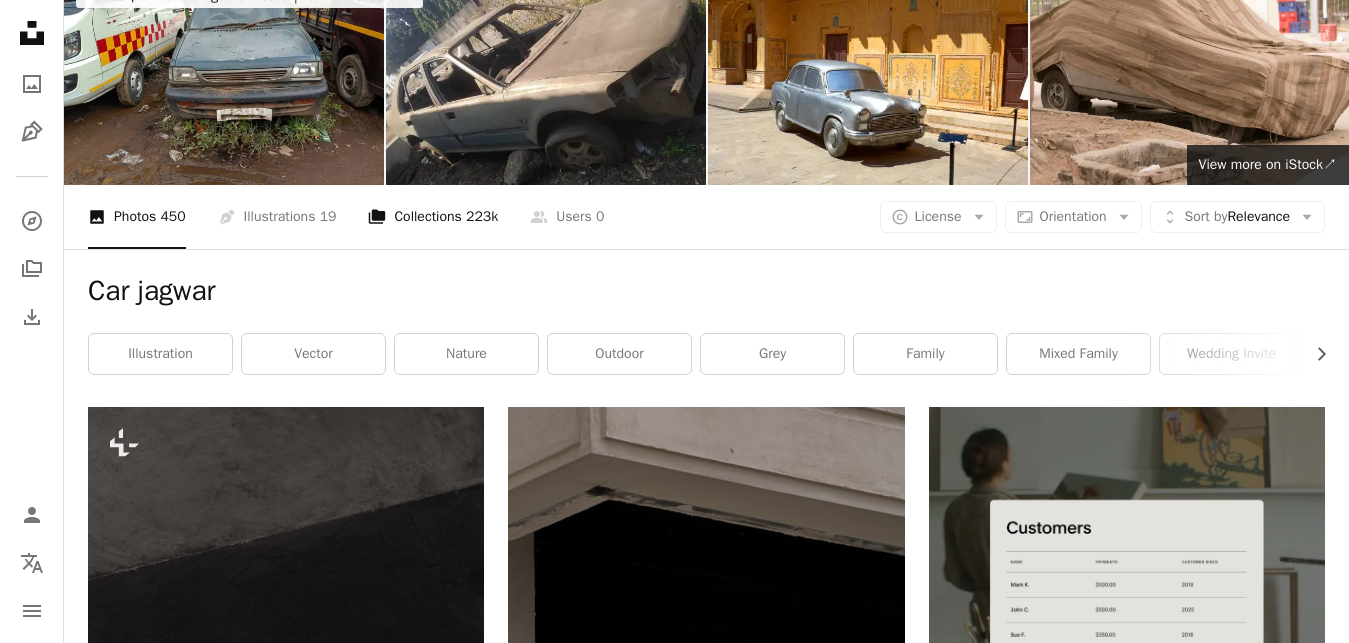 scroll, scrollTop: 0, scrollLeft: 0, axis: both 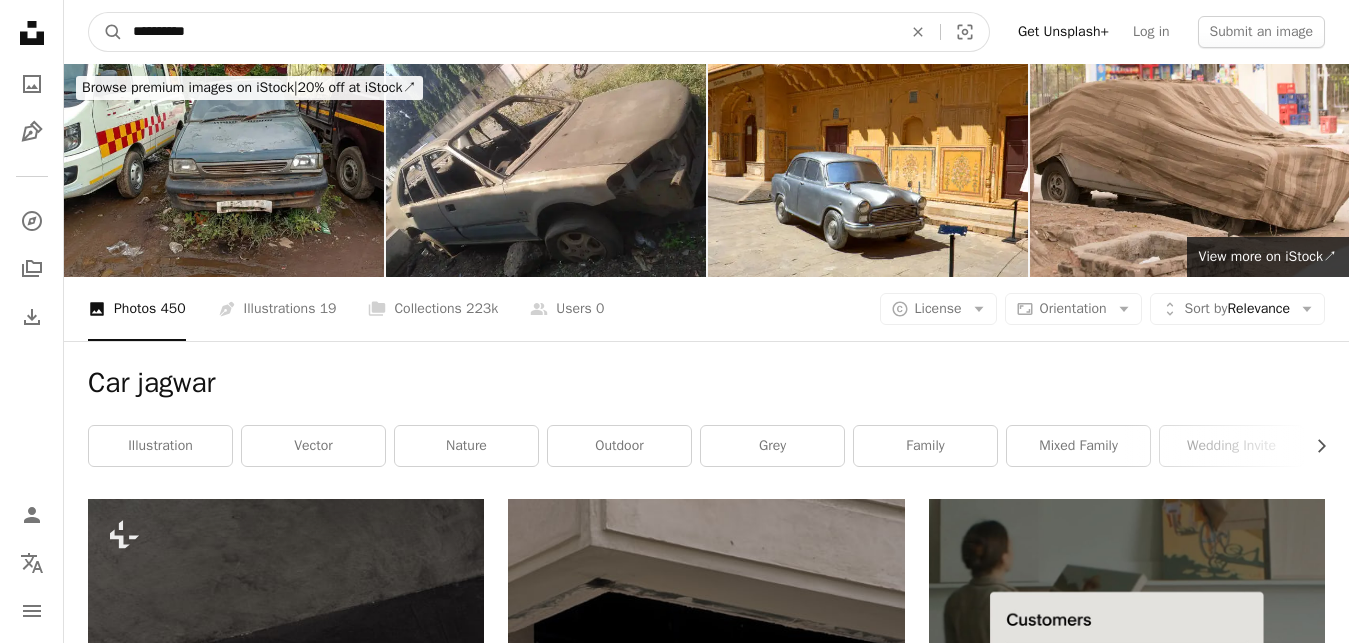 click on "**********" at bounding box center (509, 32) 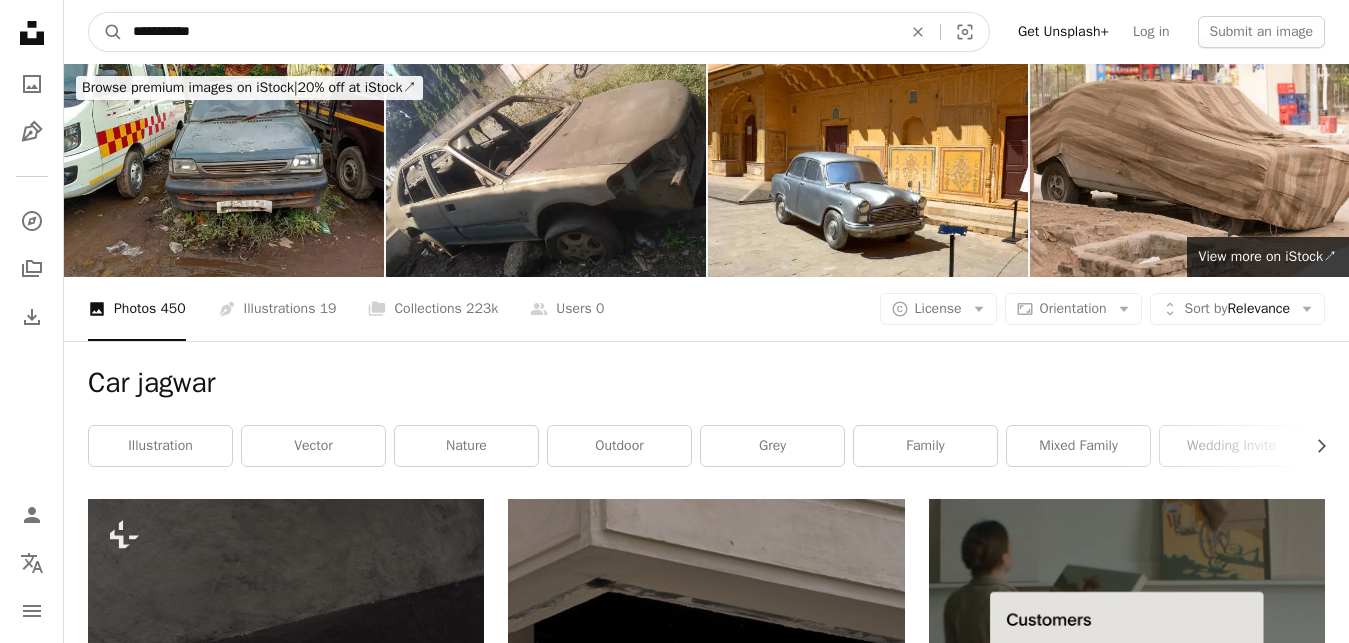 click on "A magnifying glass" at bounding box center (106, 32) 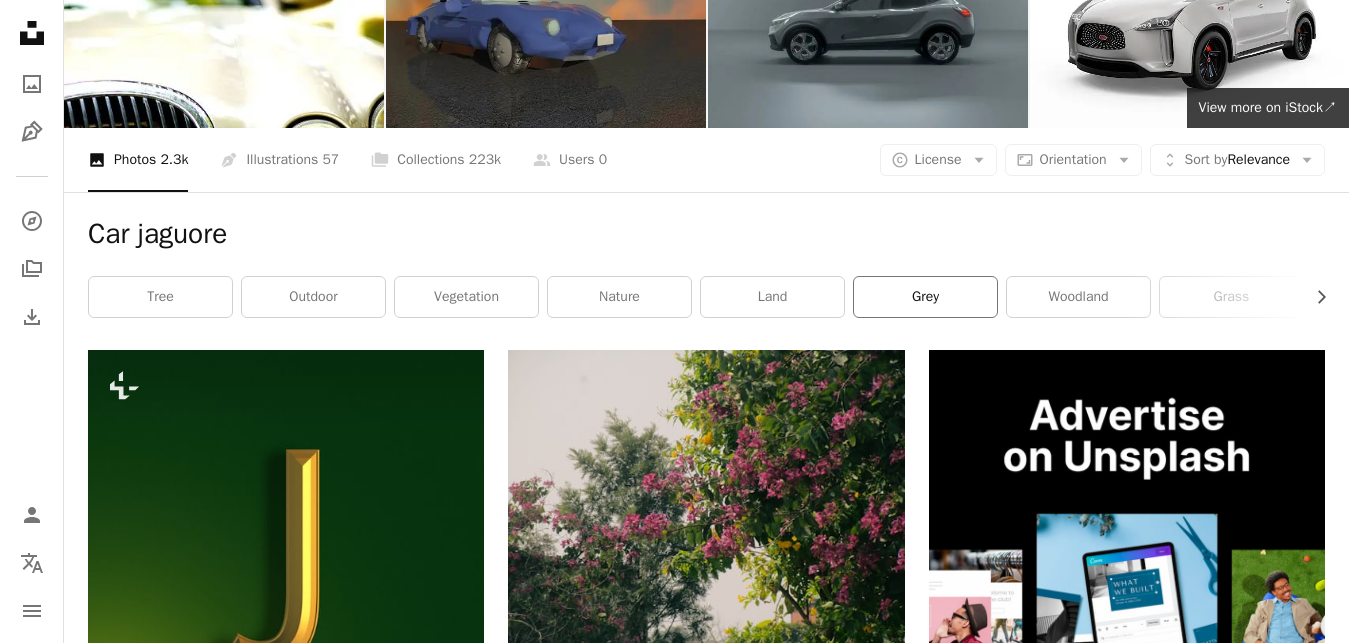 scroll, scrollTop: 102, scrollLeft: 0, axis: vertical 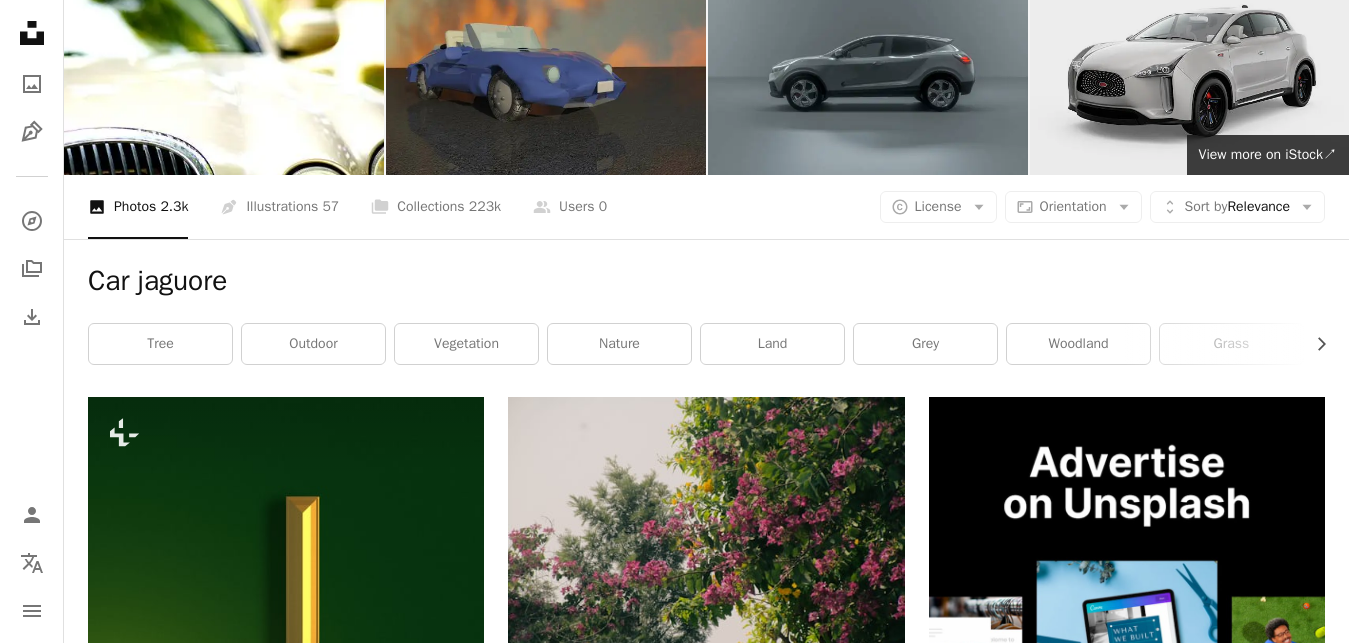 click at bounding box center (1190, 68) 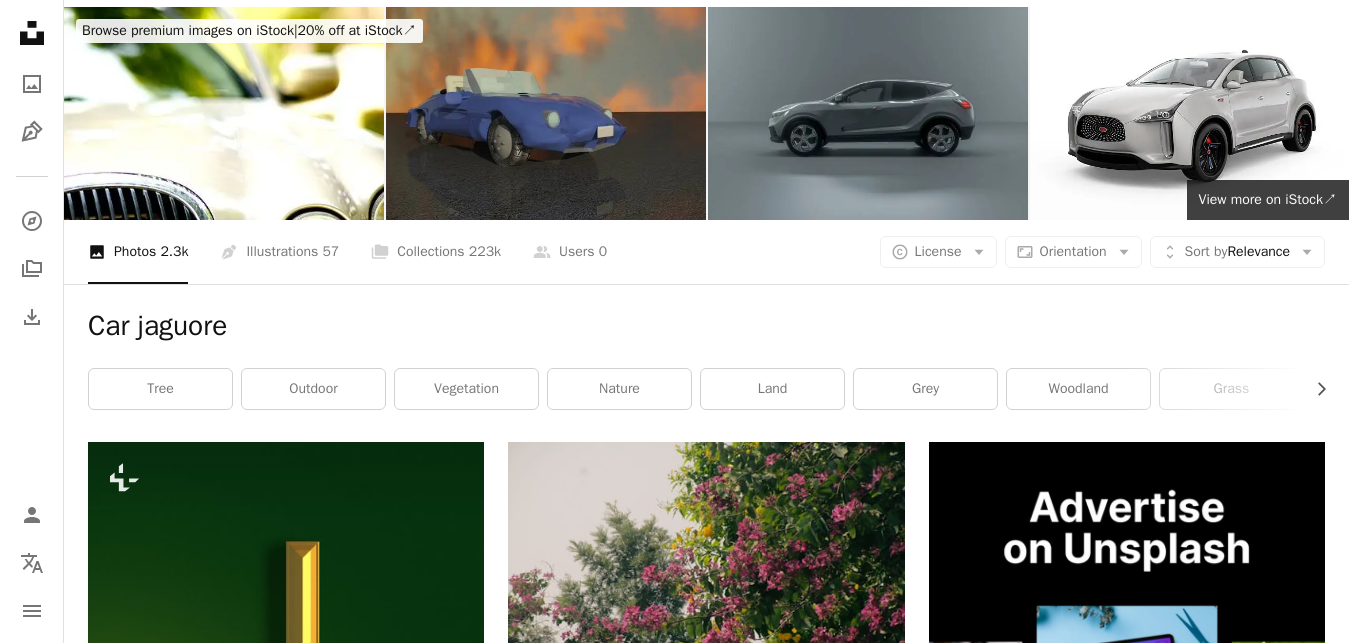 scroll, scrollTop: 0, scrollLeft: 0, axis: both 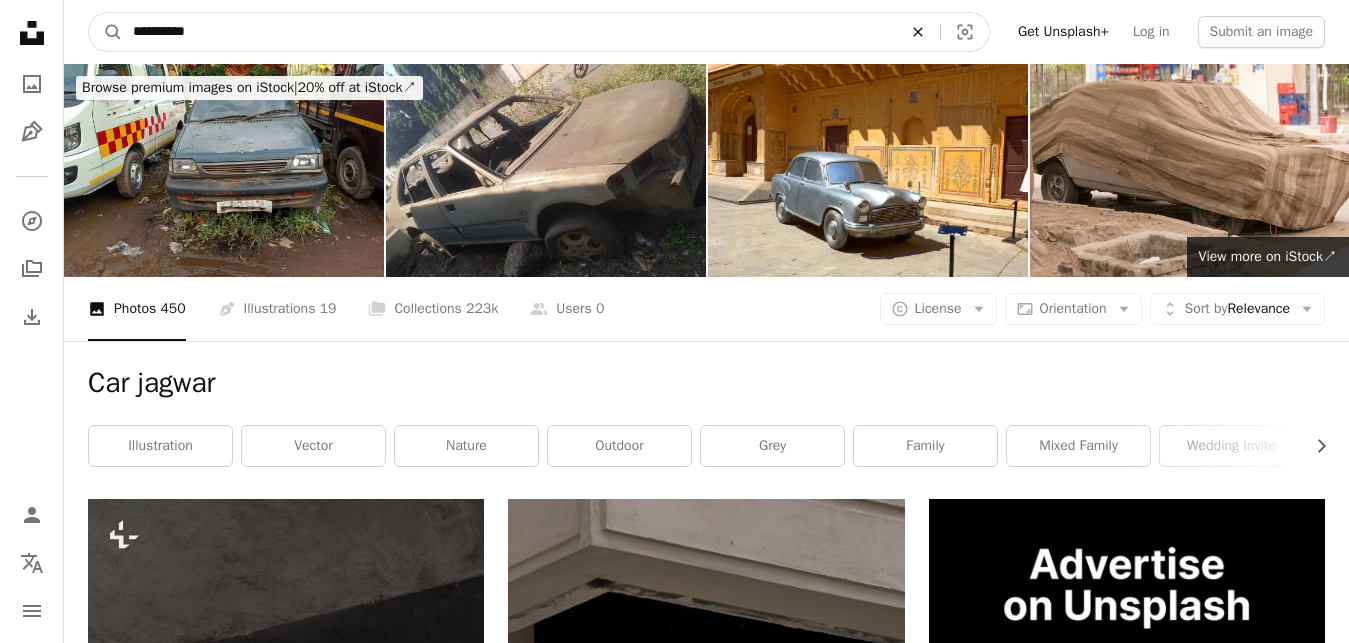 click on "An X shape" 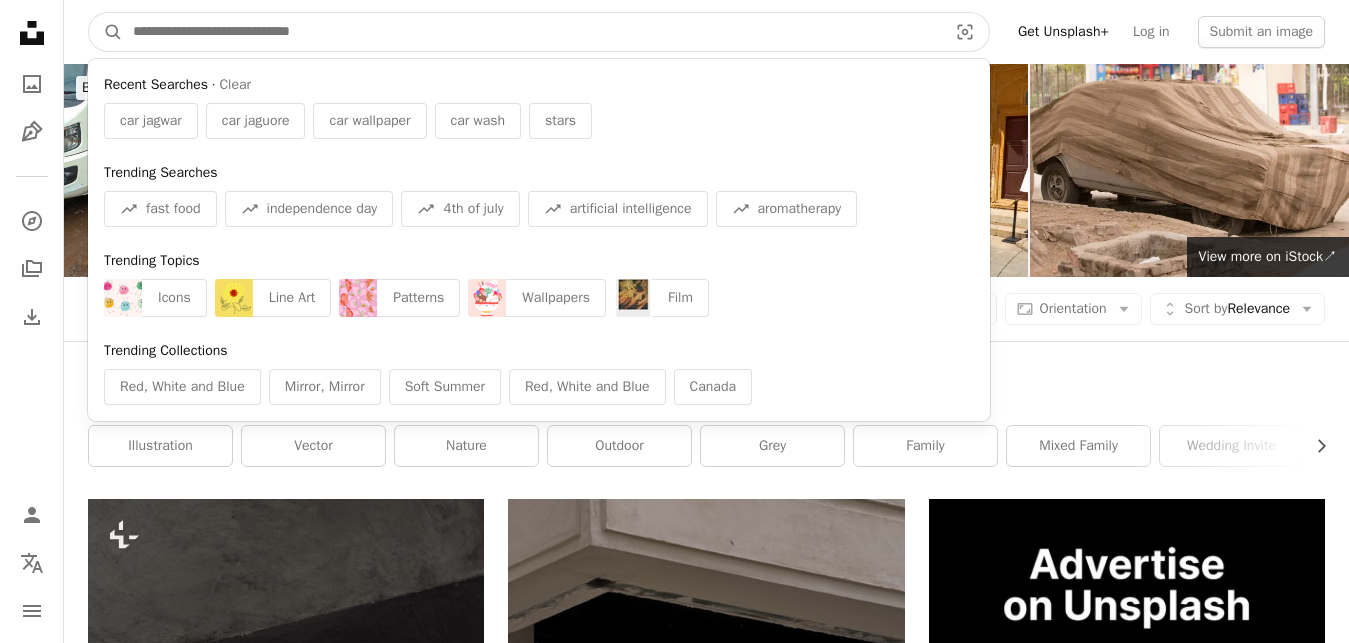 click at bounding box center [532, 32] 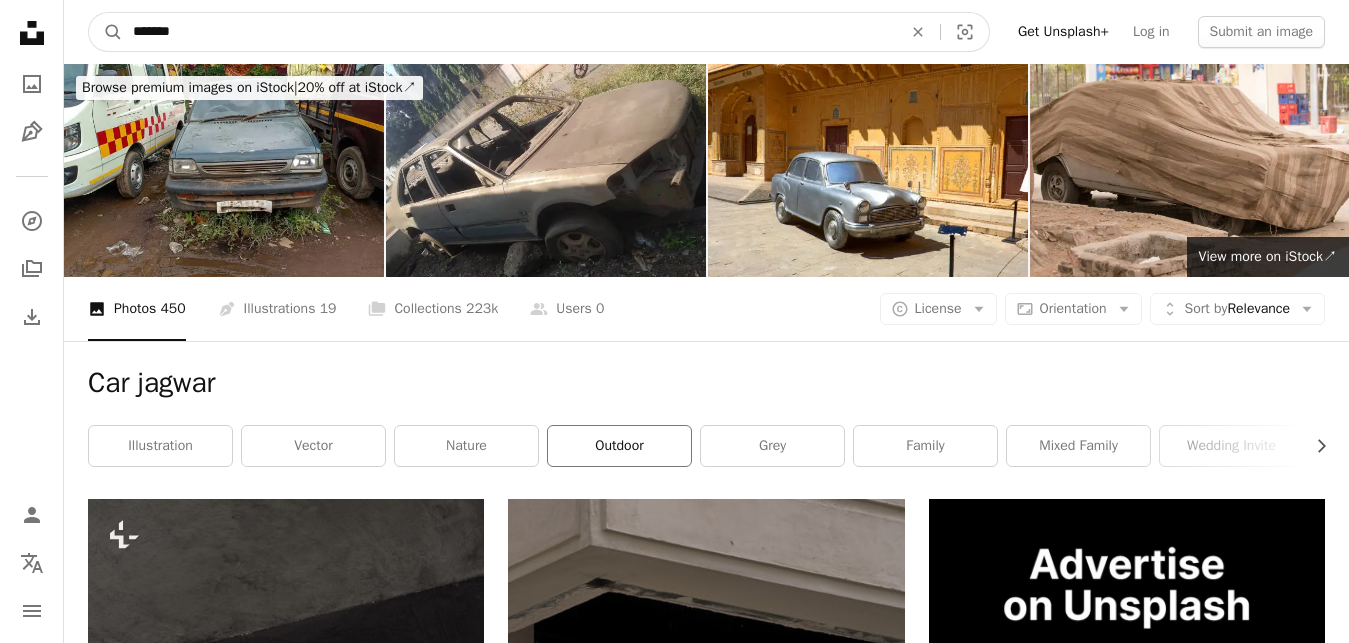 type on "*******" 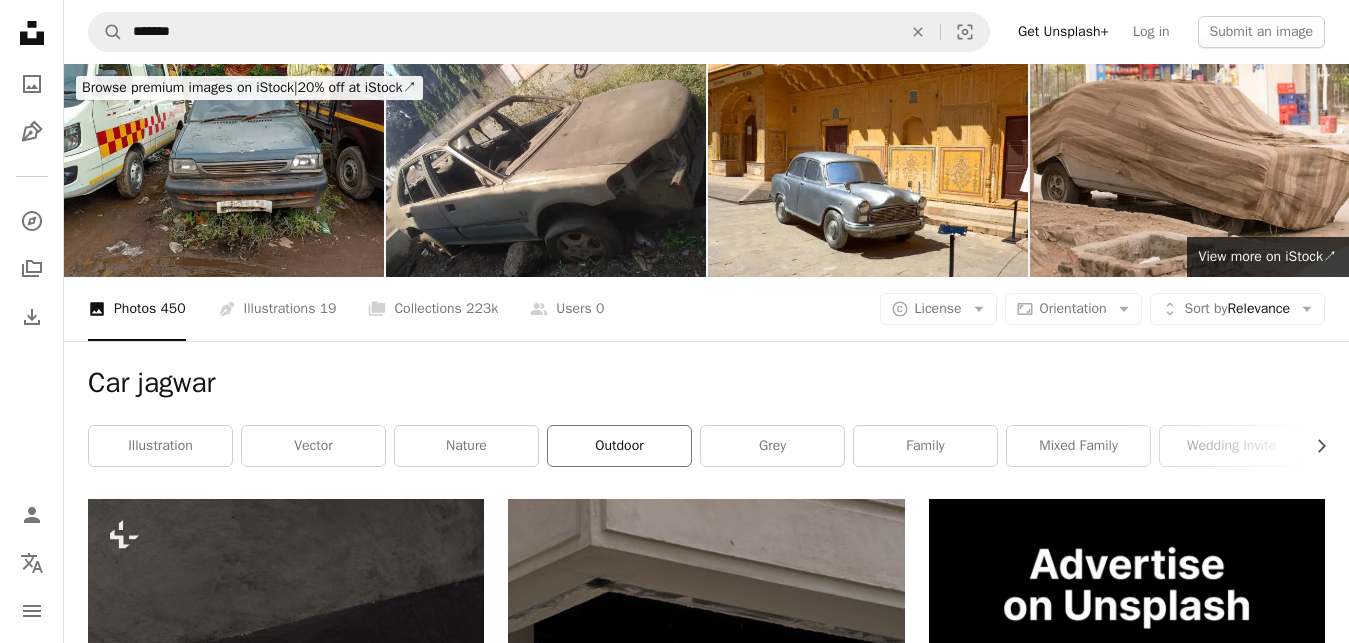 click on "outdoor" at bounding box center [619, 446] 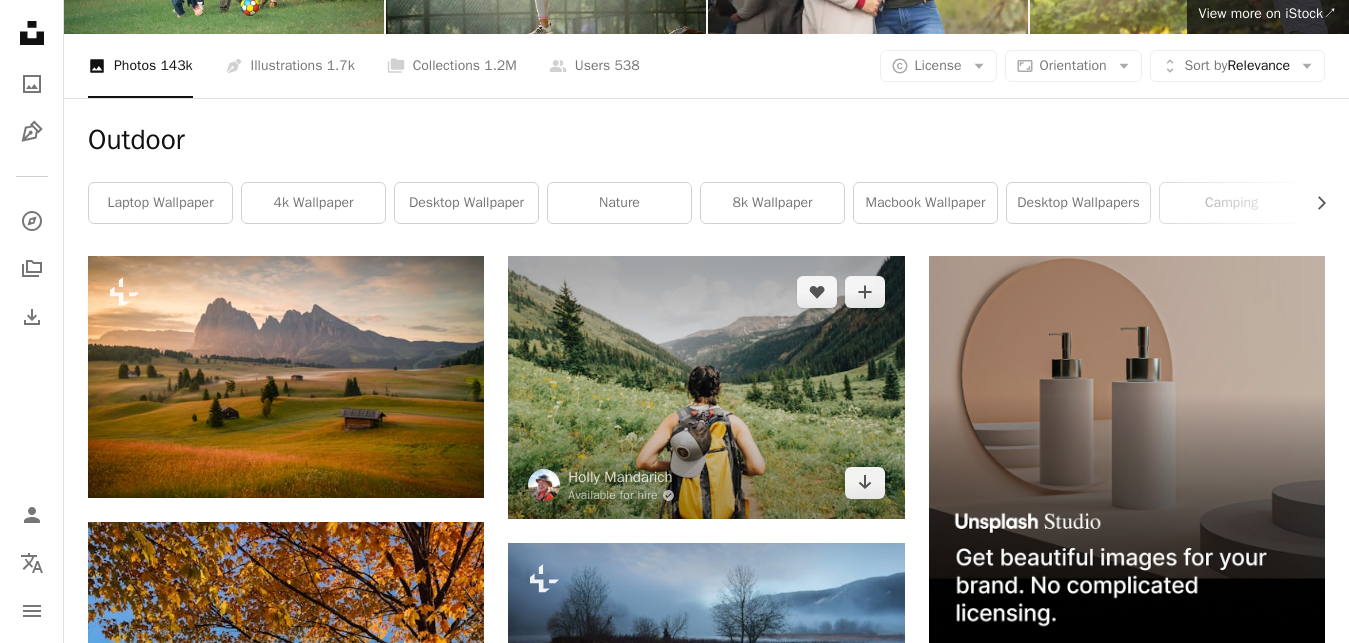 scroll, scrollTop: 204, scrollLeft: 0, axis: vertical 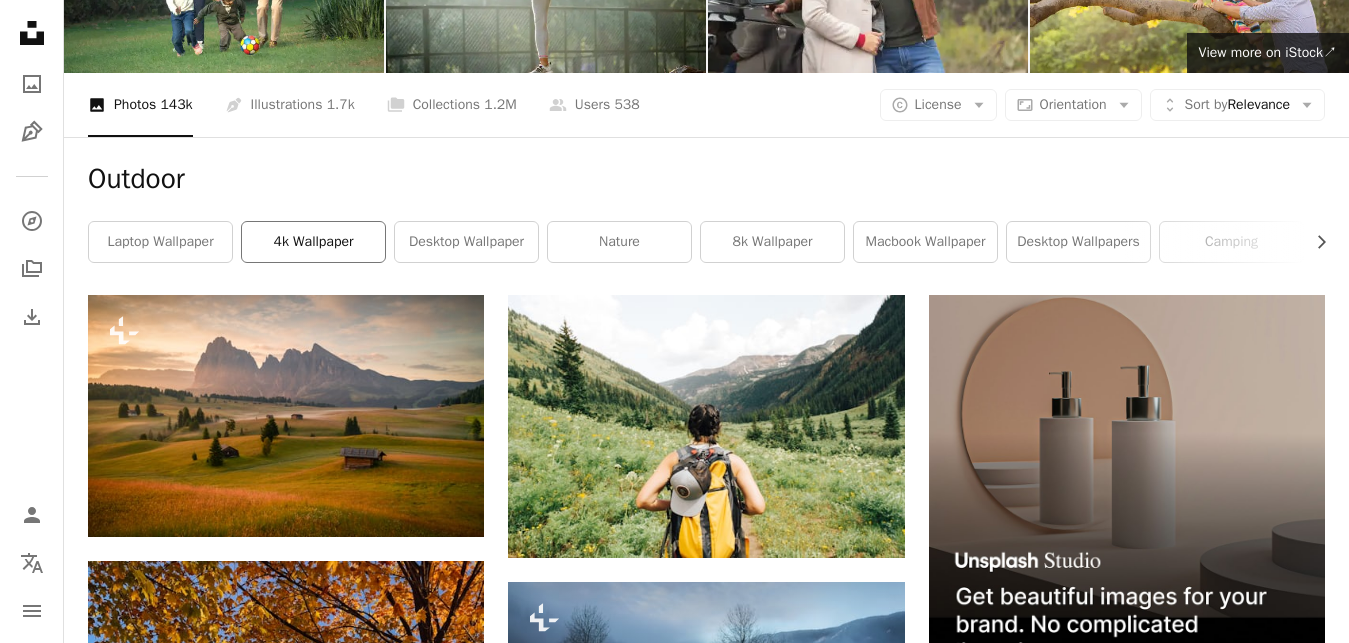 click on "4k wallpaper" at bounding box center (313, 242) 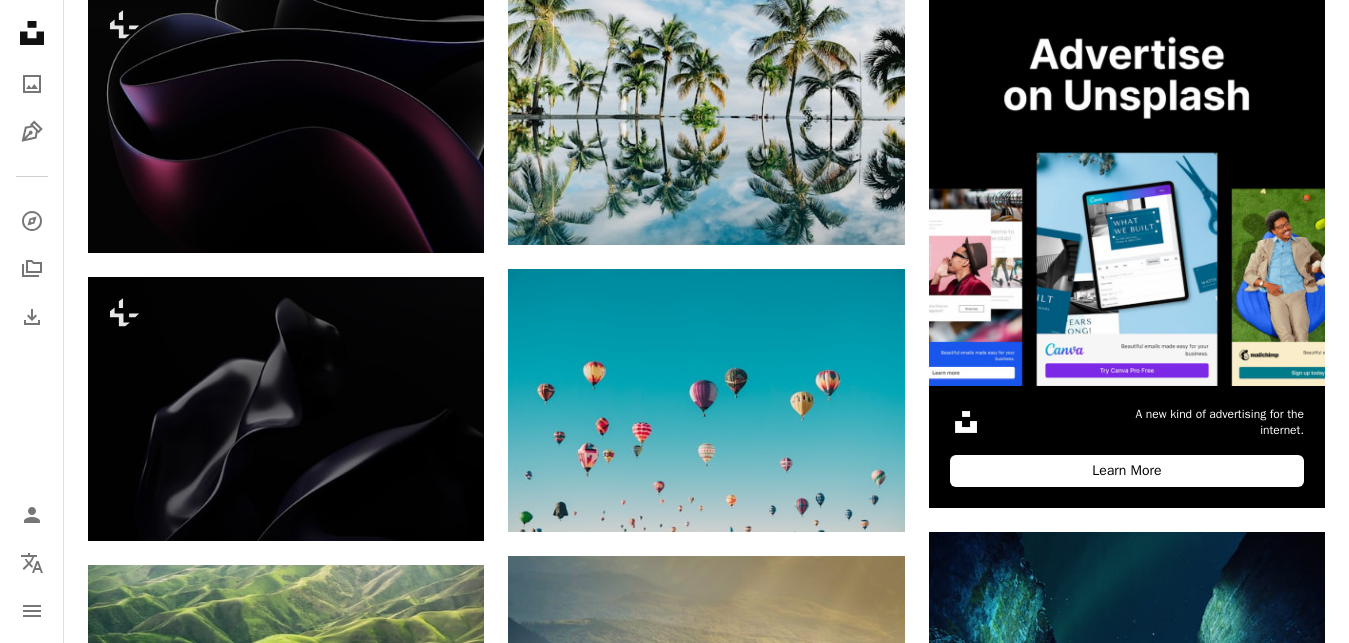 scroll, scrollTop: 0, scrollLeft: 0, axis: both 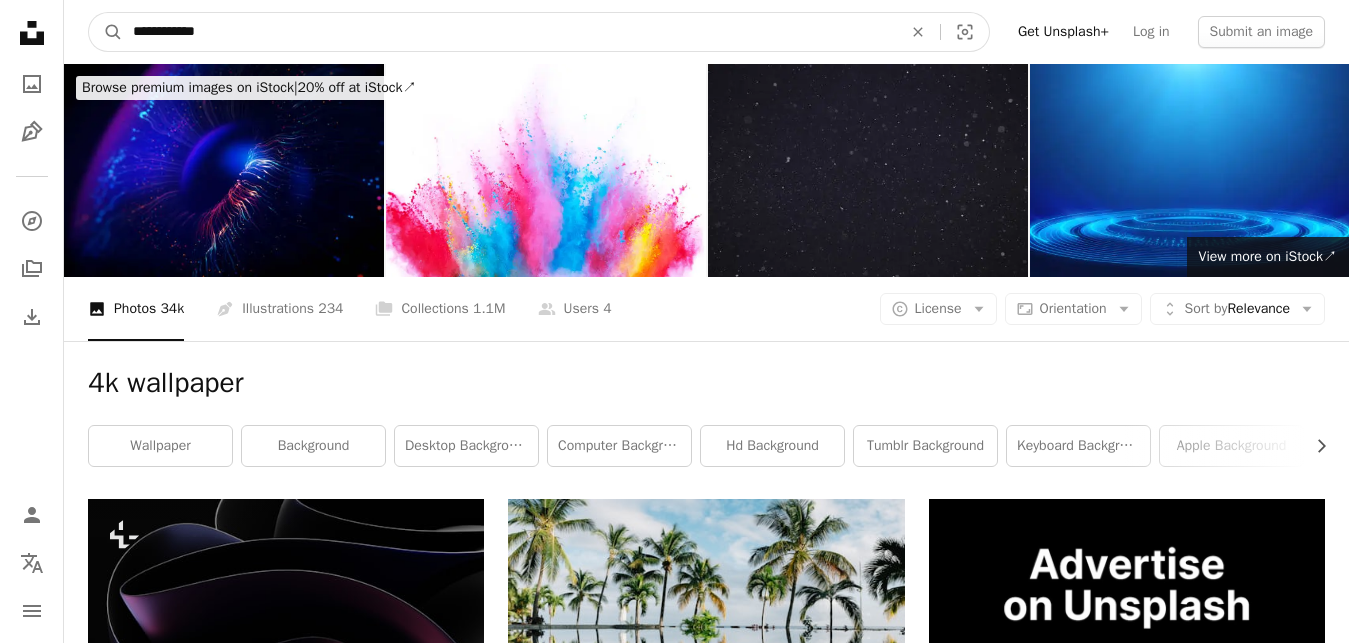 click on "**********" at bounding box center [509, 32] 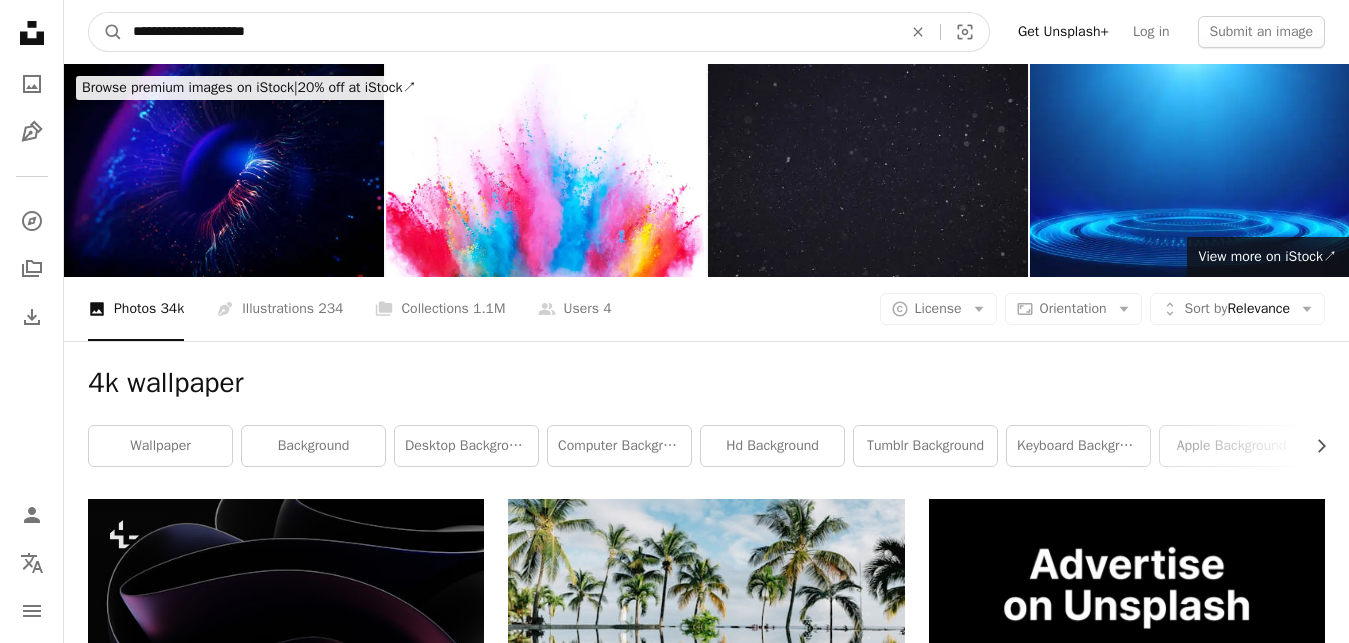 type on "**********" 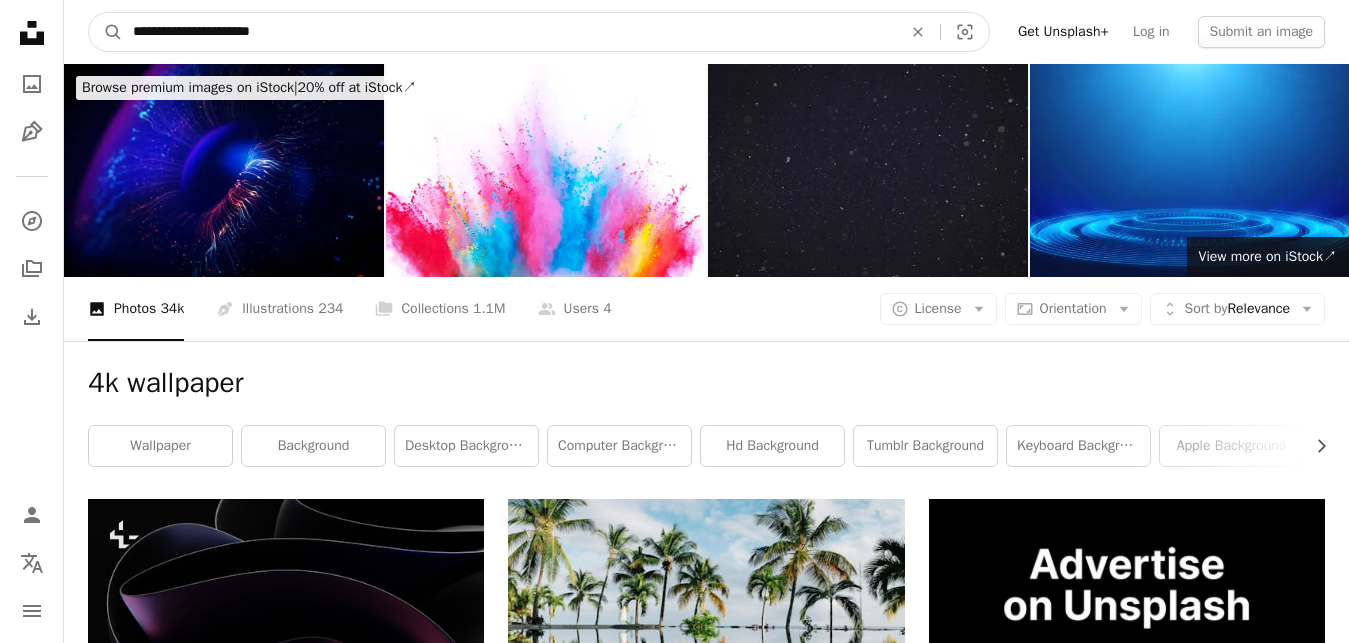 click on "A magnifying glass" at bounding box center (106, 32) 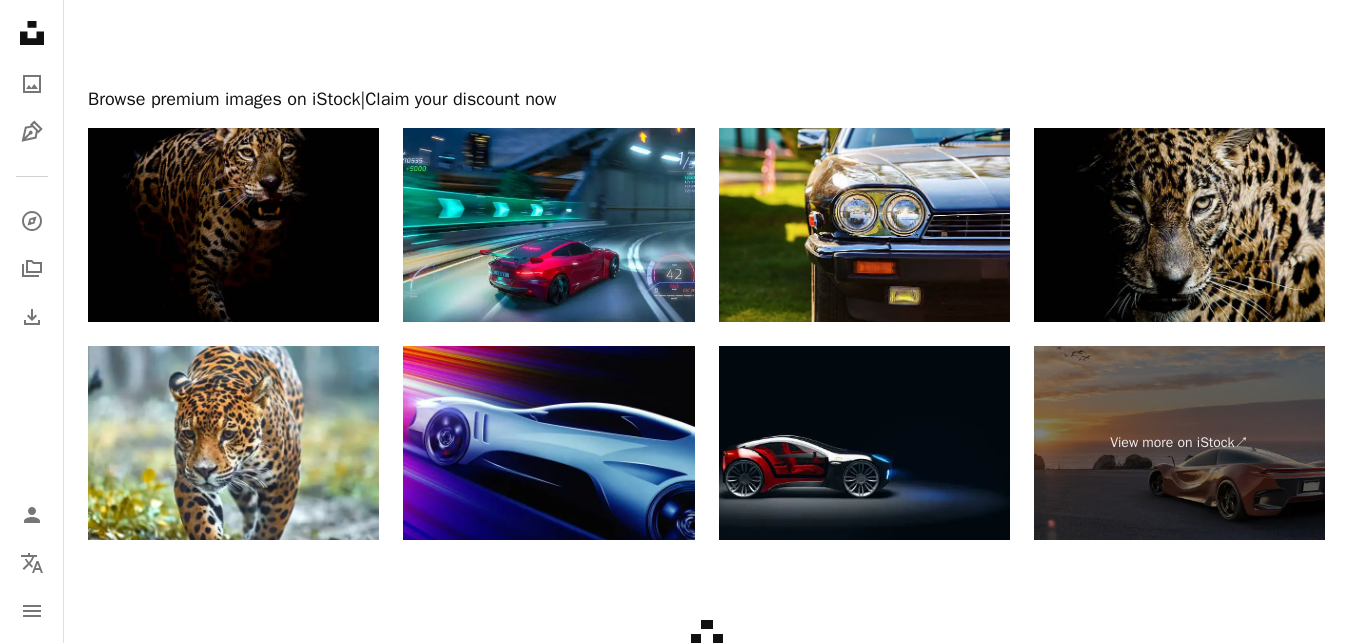 scroll, scrollTop: 3207, scrollLeft: 0, axis: vertical 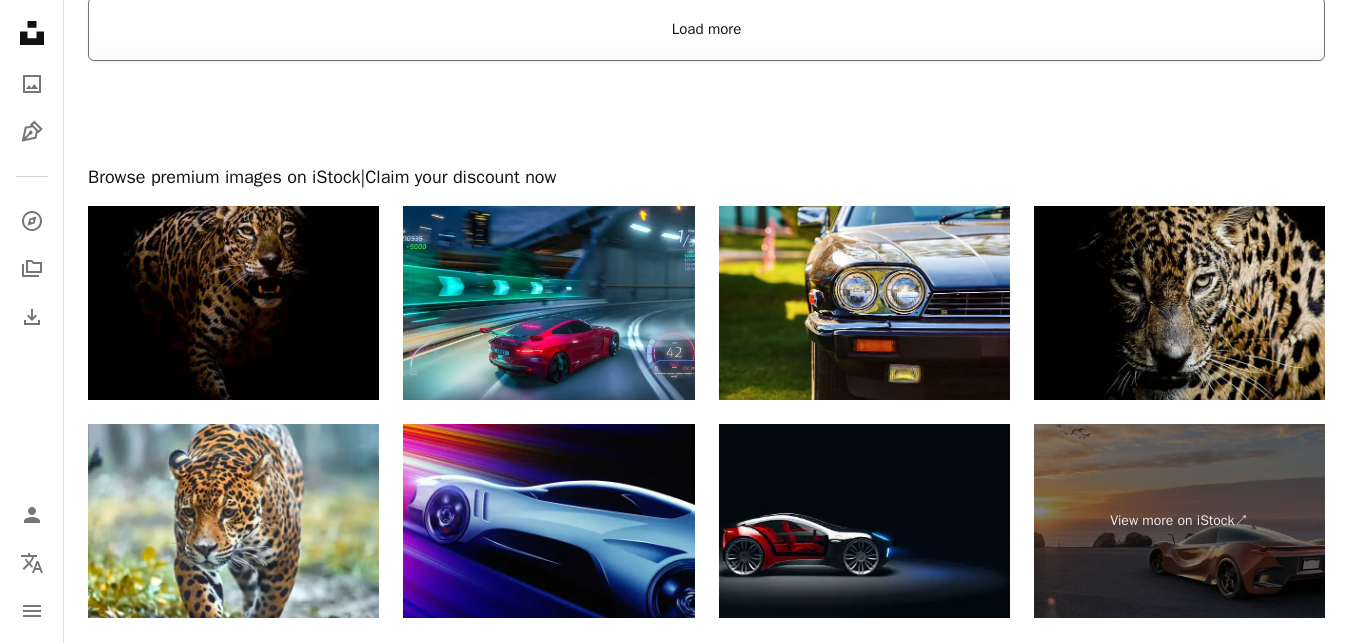 click on "Load more" at bounding box center (706, 29) 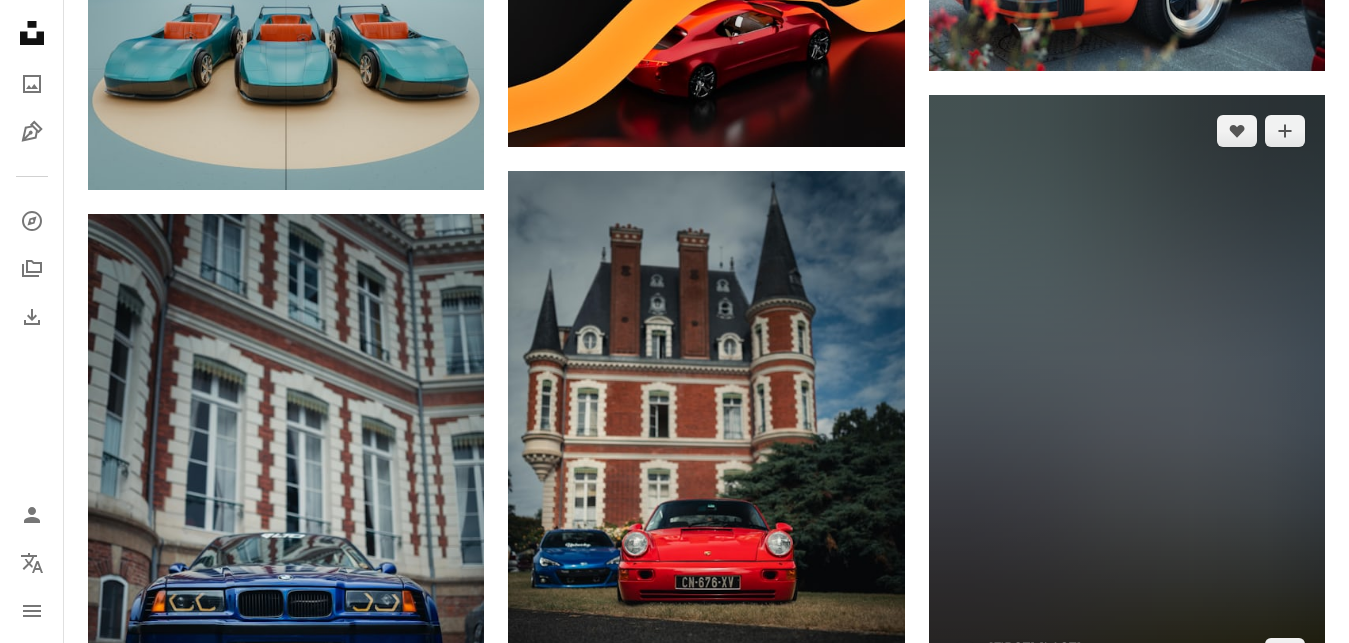scroll, scrollTop: 5757, scrollLeft: 0, axis: vertical 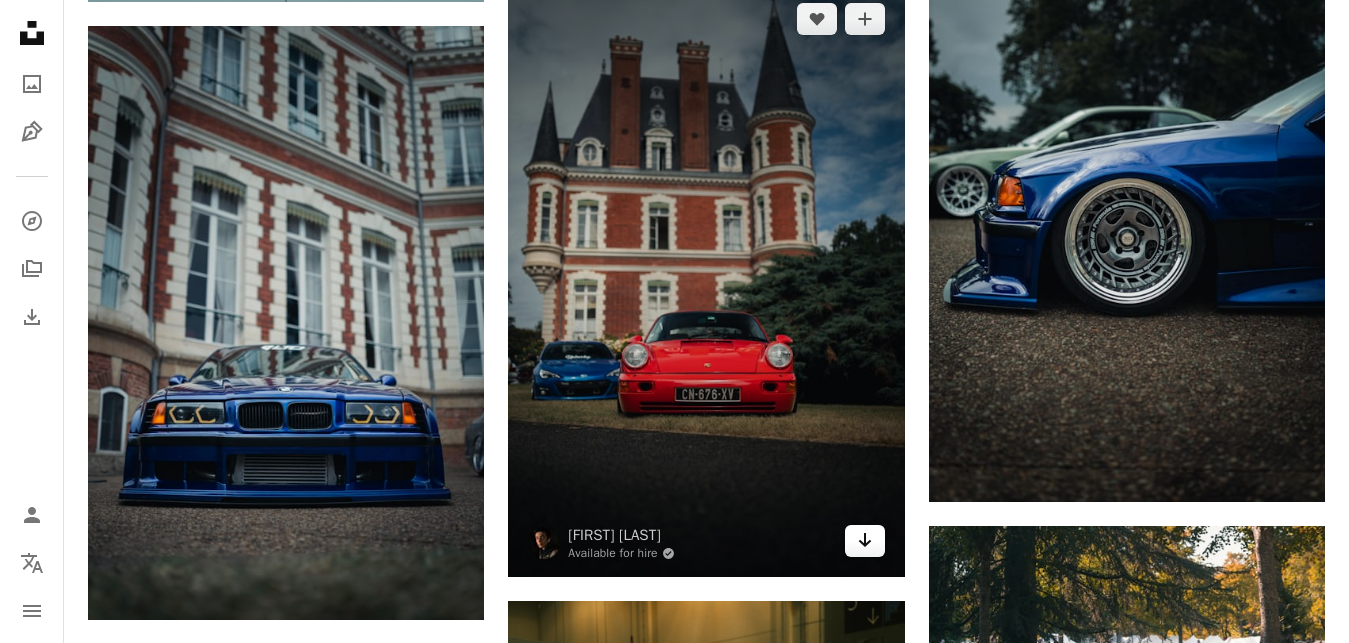 click on "Arrow pointing down" 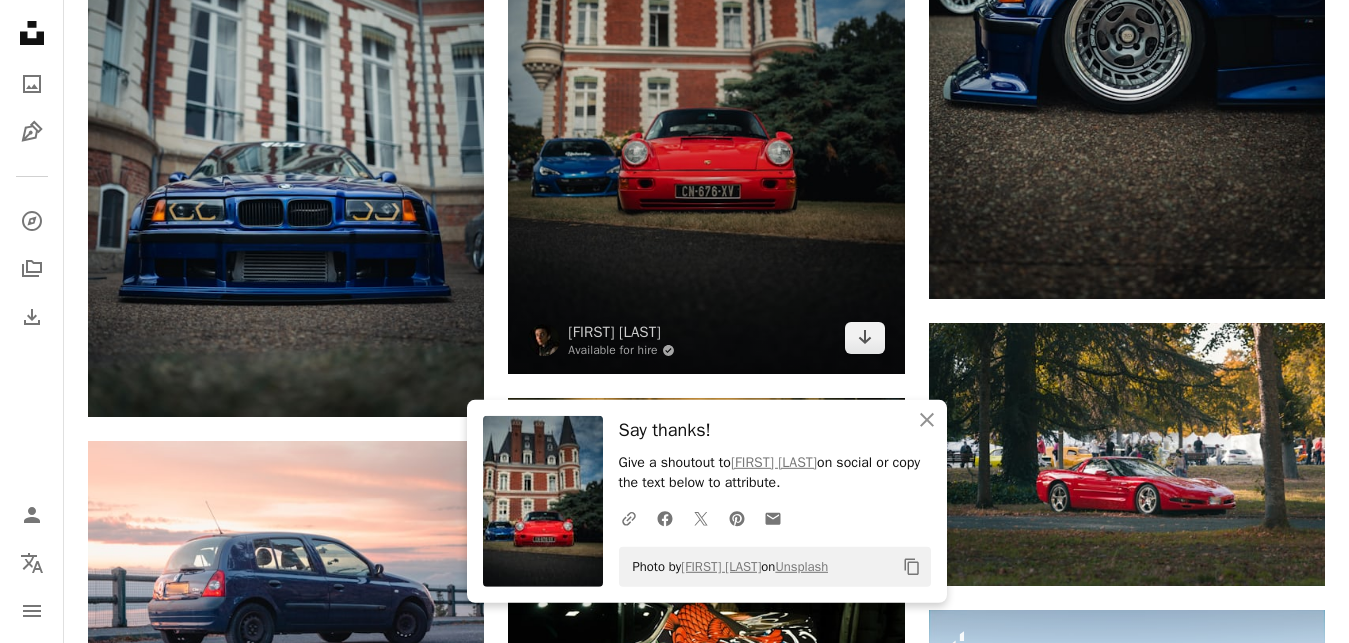 scroll, scrollTop: 5961, scrollLeft: 0, axis: vertical 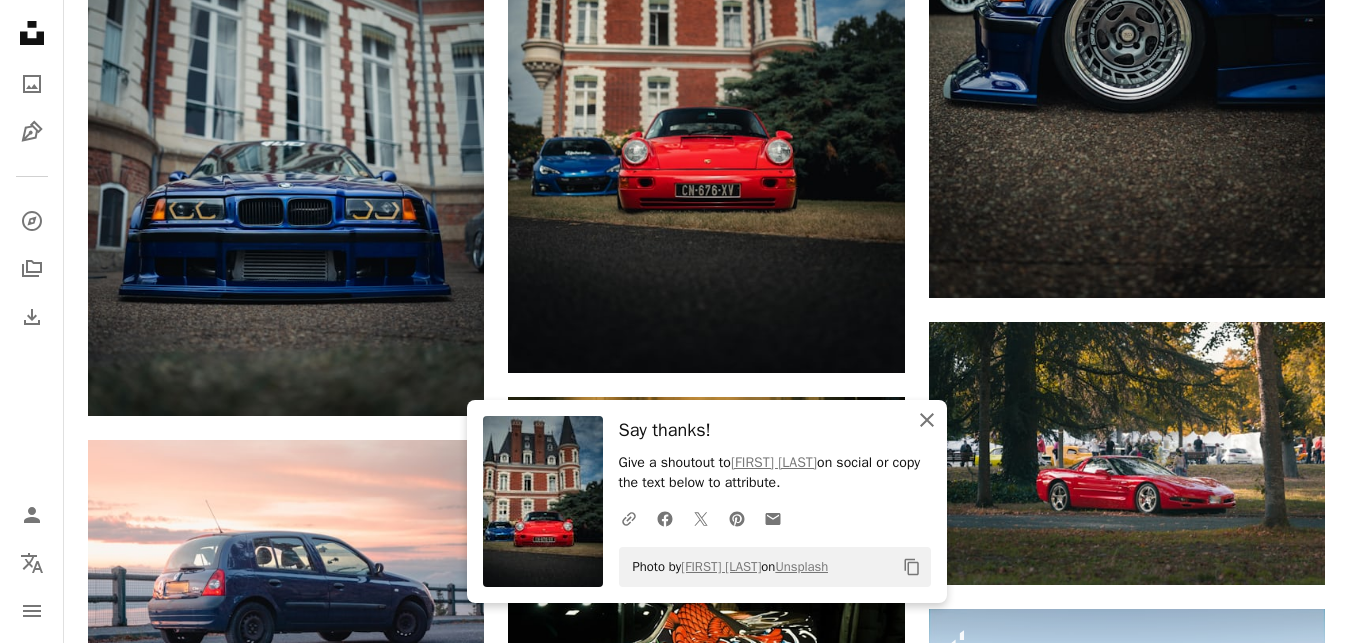 click on "An X shape" 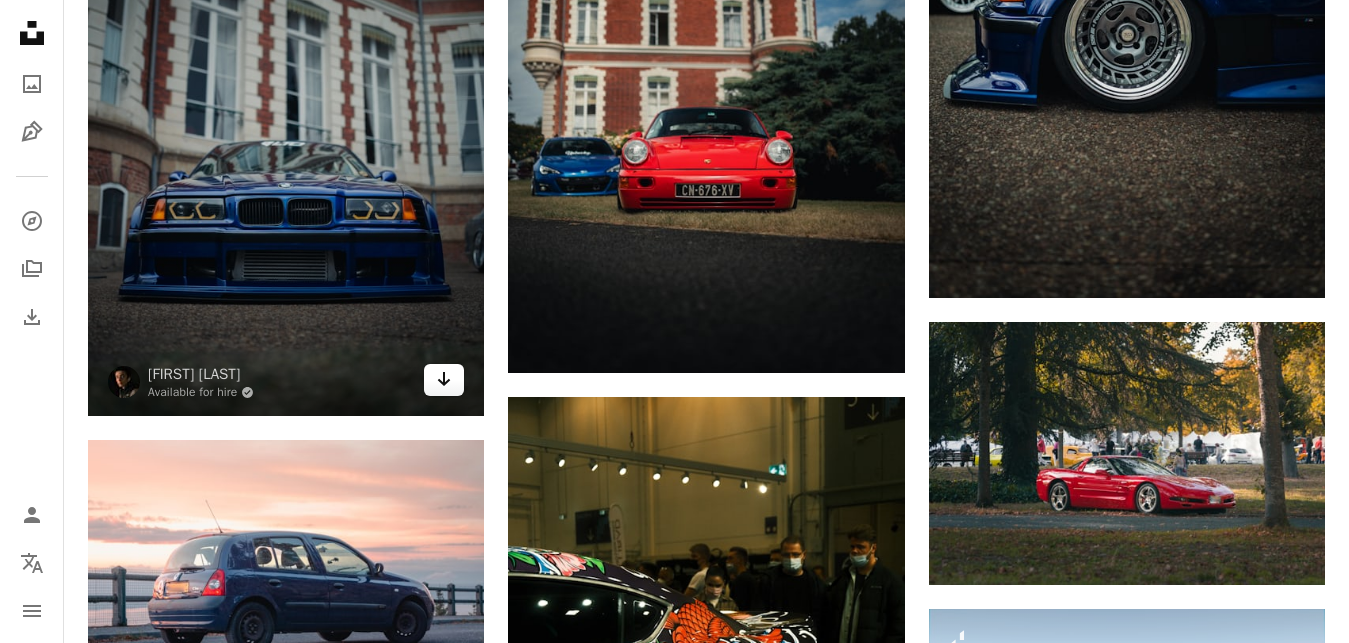 click on "Arrow pointing down" 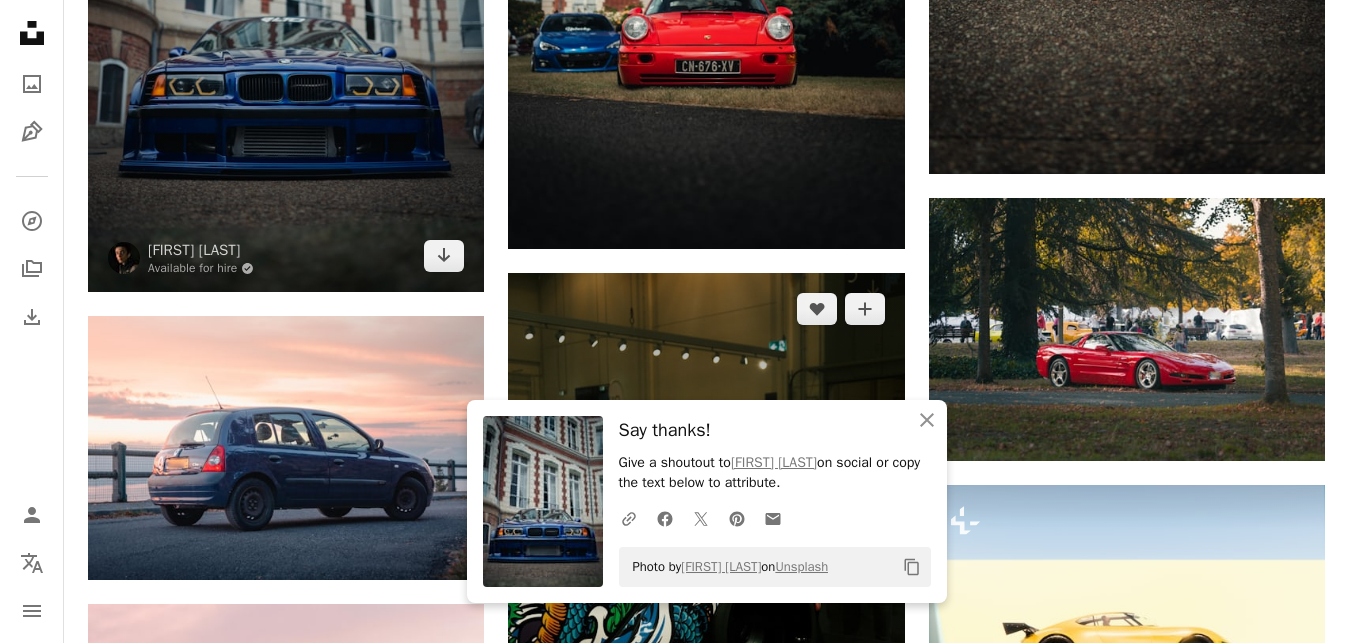 scroll, scrollTop: 6165, scrollLeft: 0, axis: vertical 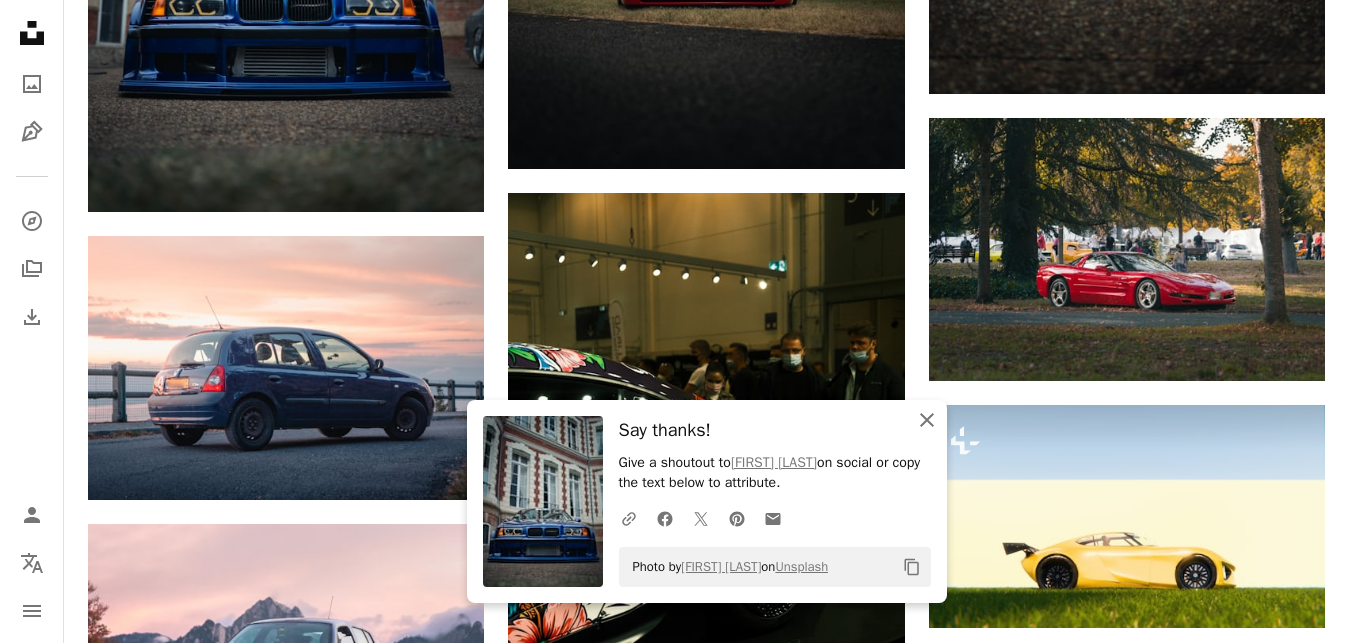 click 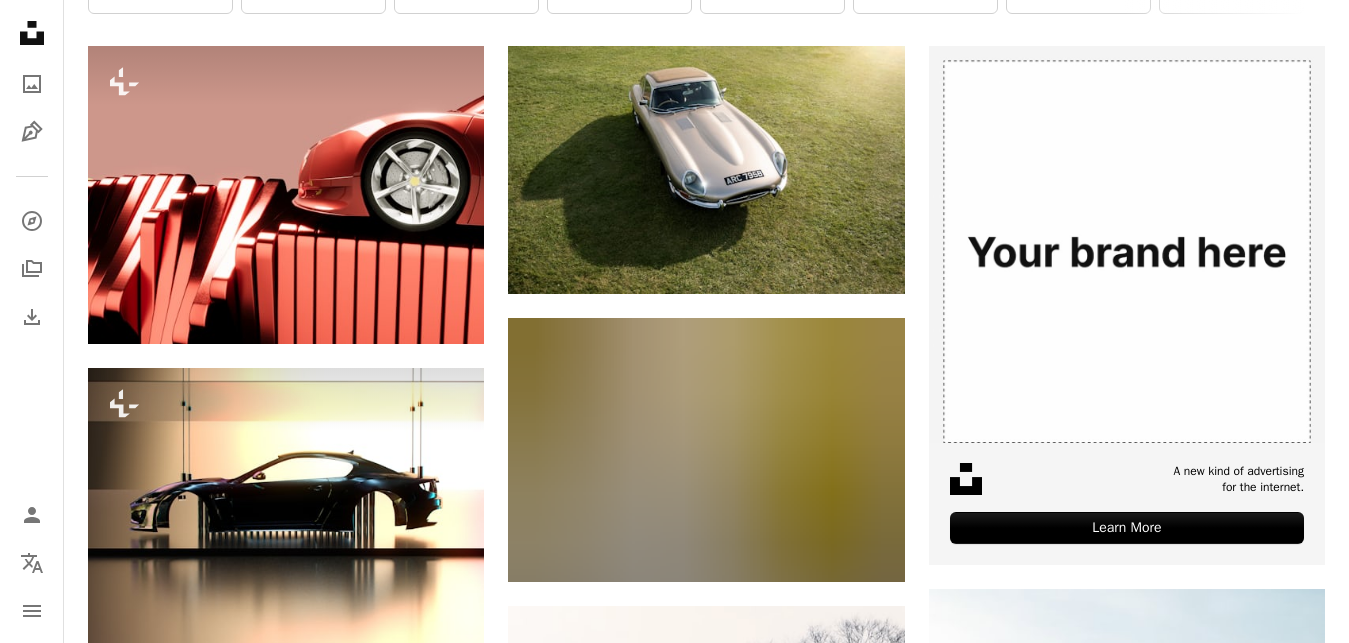 scroll, scrollTop: 0, scrollLeft: 0, axis: both 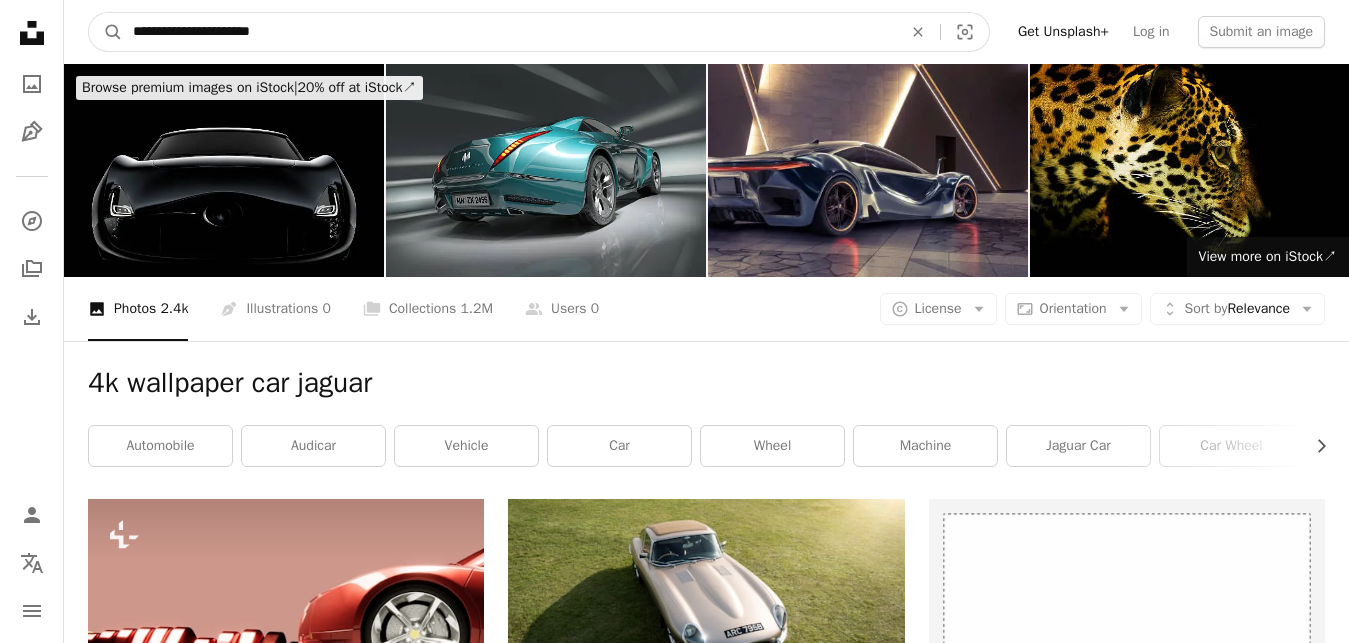 click on "**********" at bounding box center (509, 32) 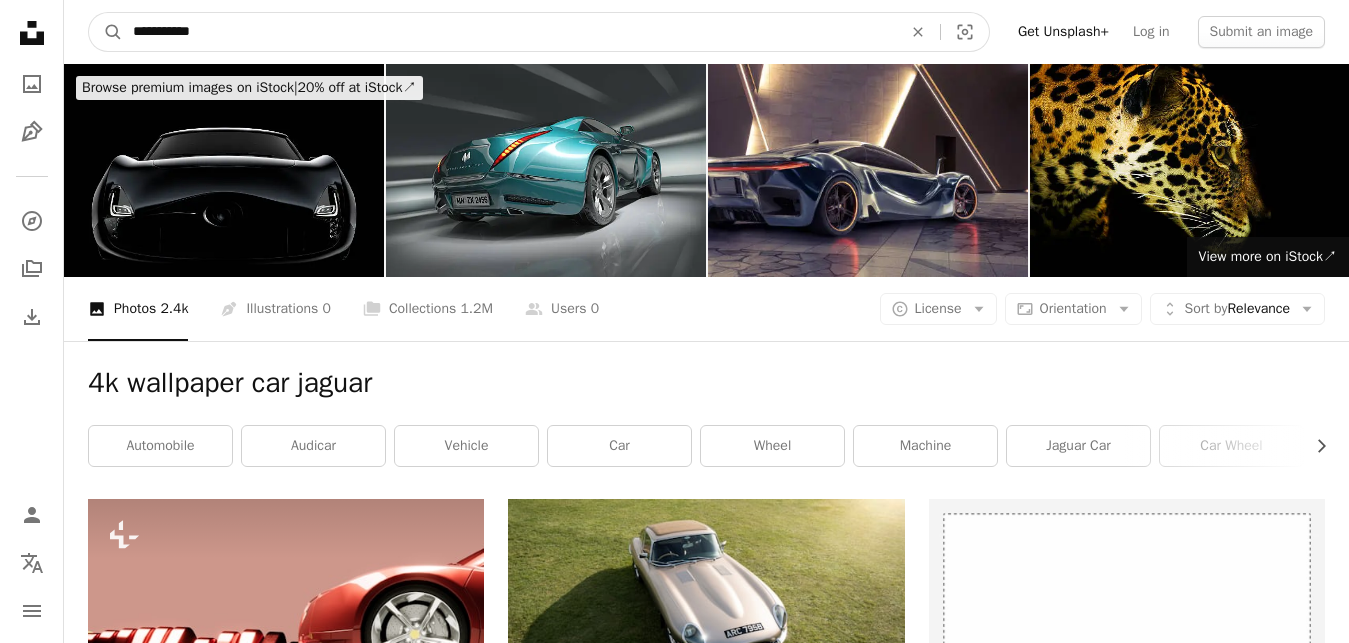 type on "**********" 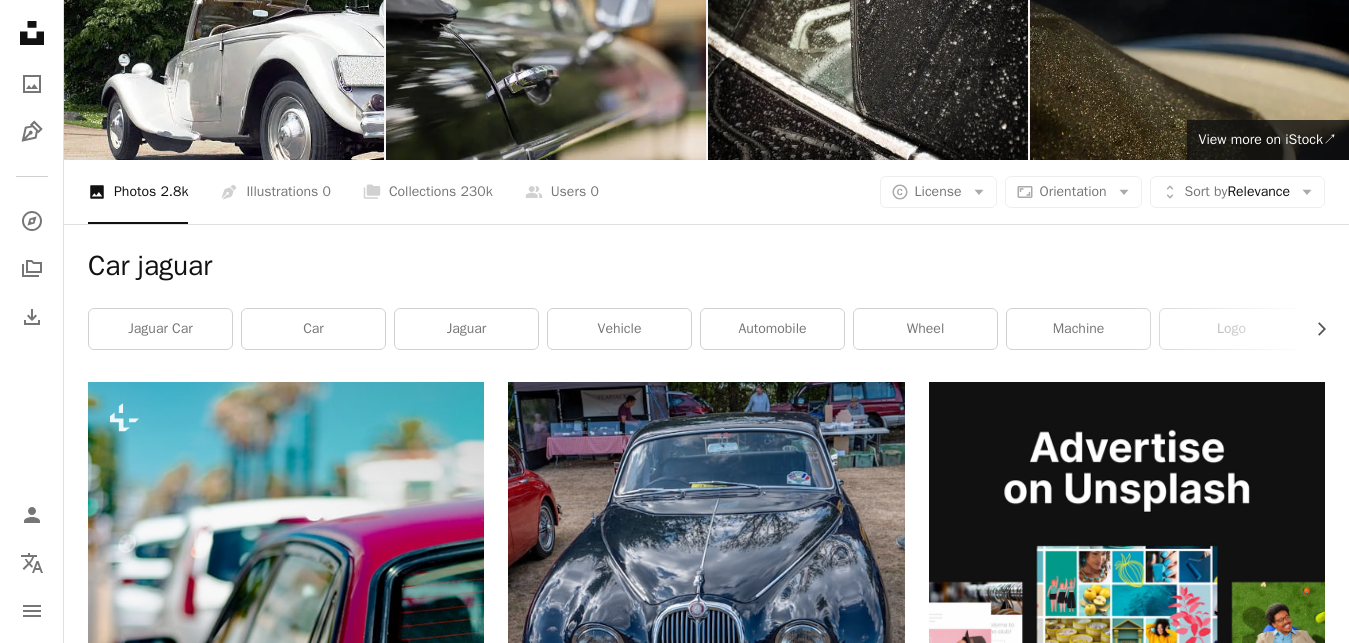scroll, scrollTop: 0, scrollLeft: 0, axis: both 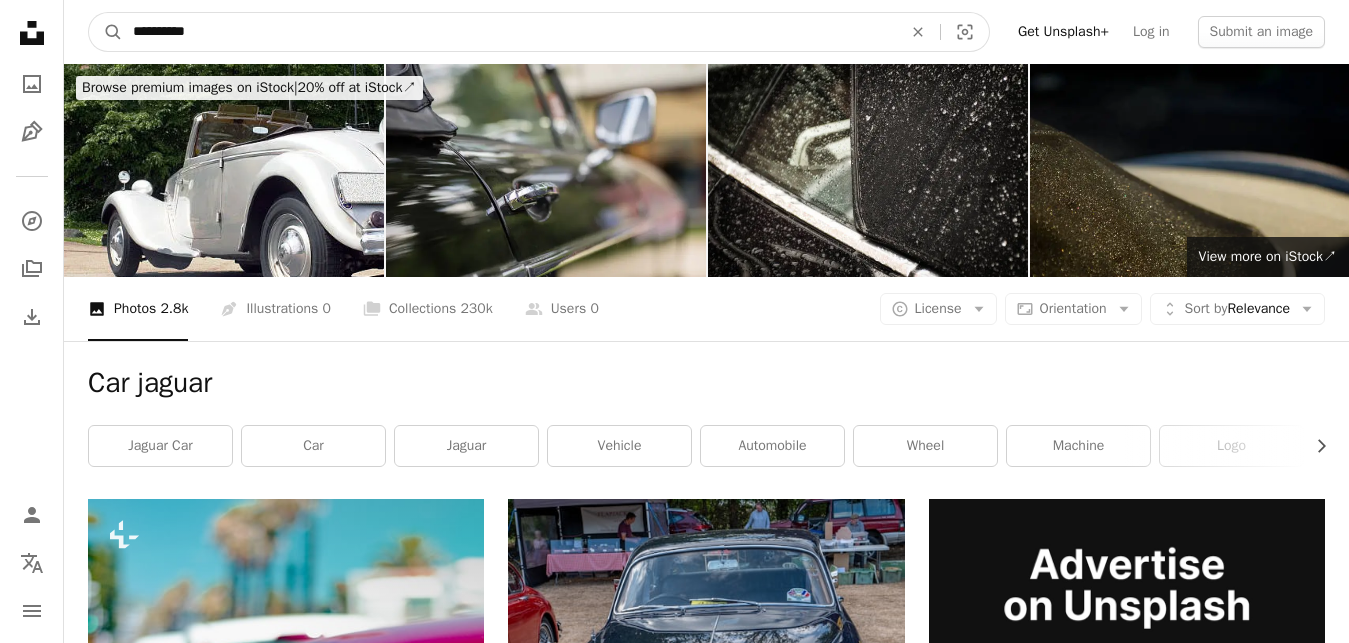 click on "**********" at bounding box center (509, 32) 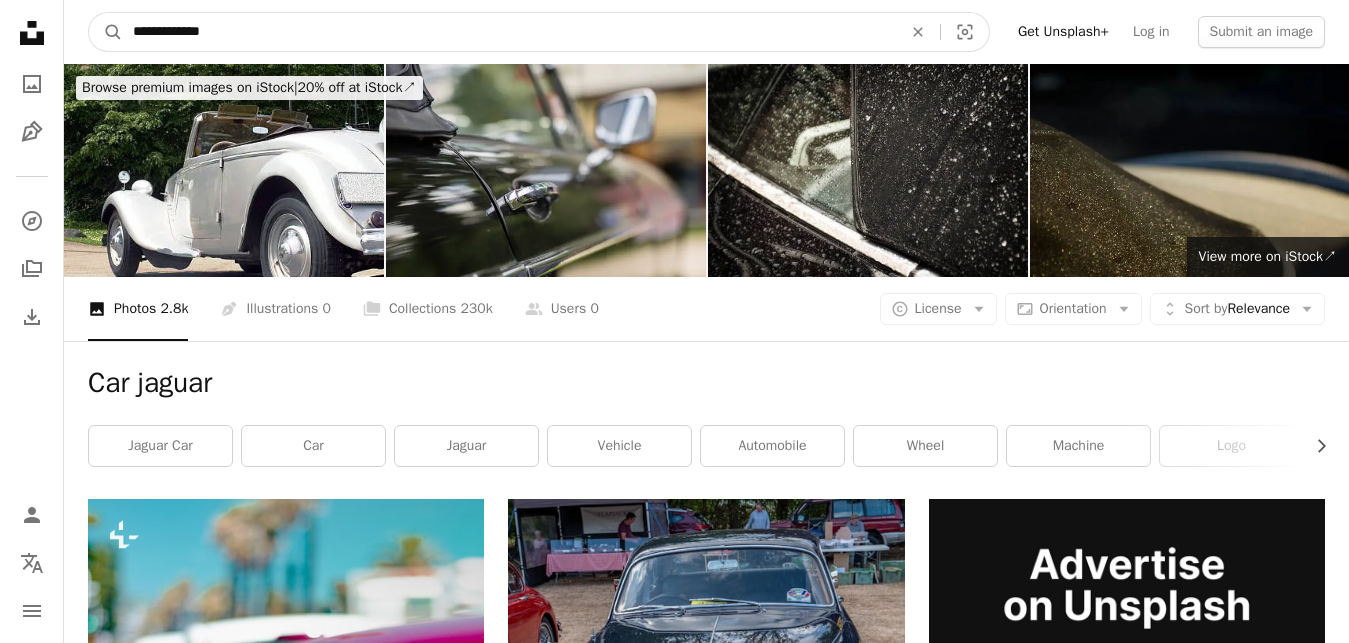 type on "**********" 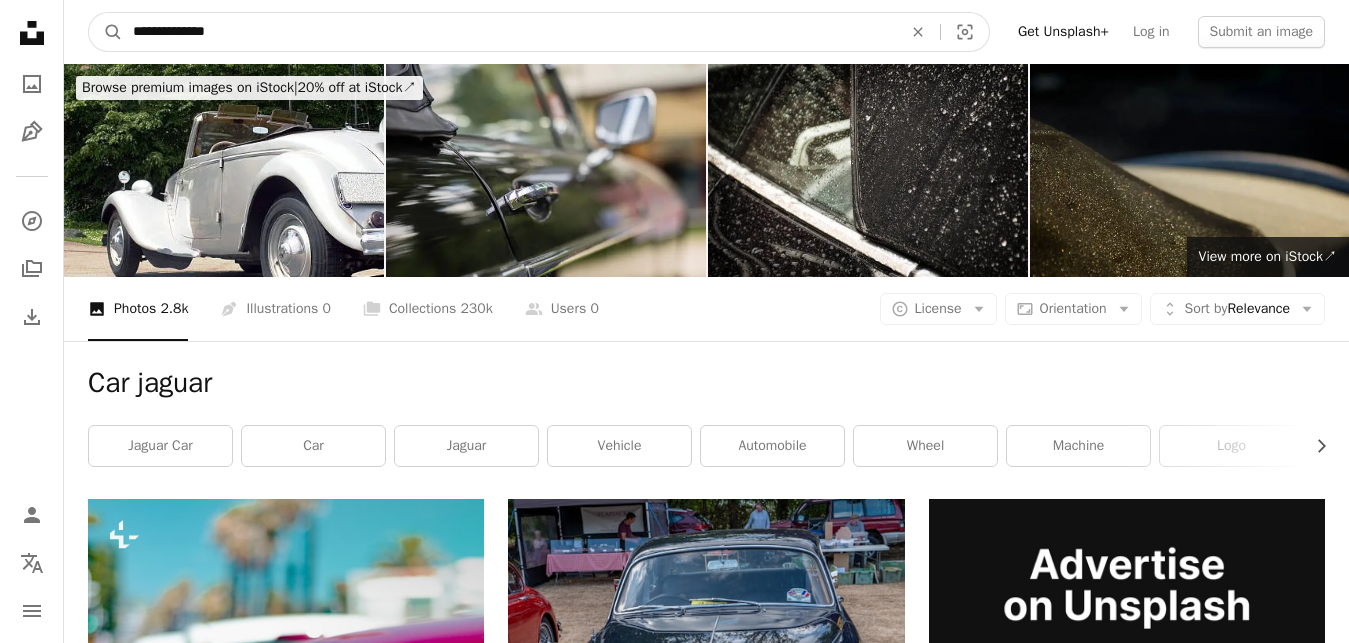 click on "A magnifying glass" at bounding box center [106, 32] 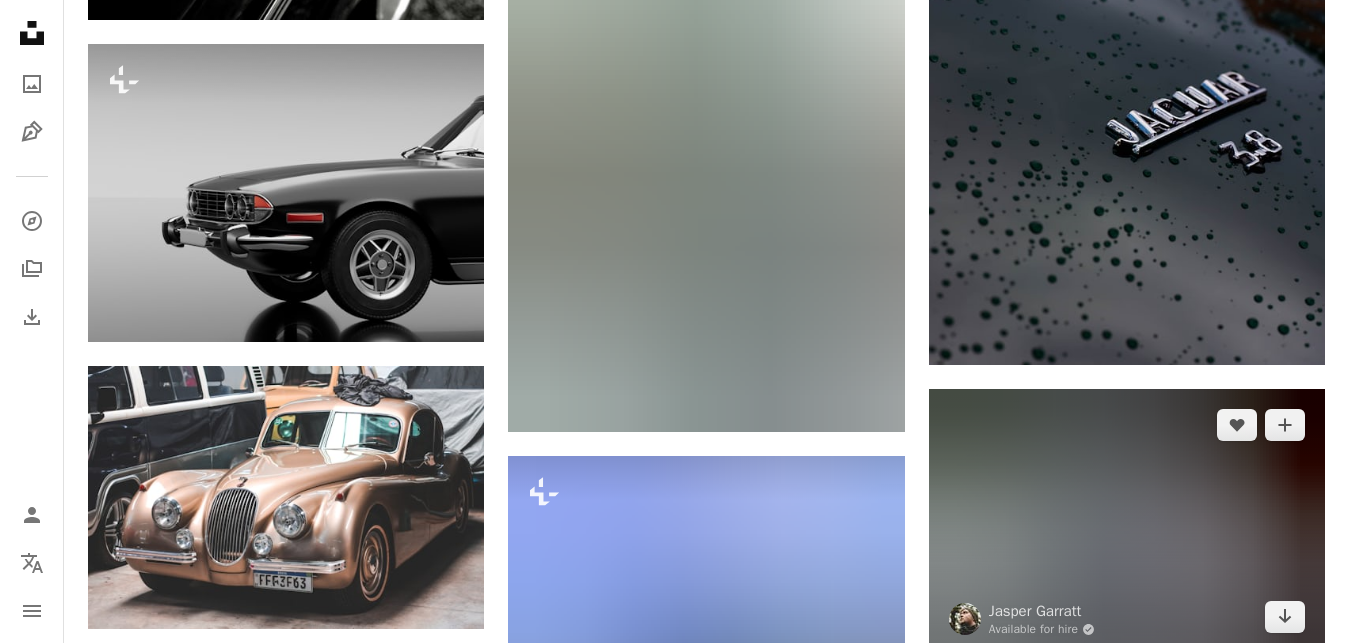 scroll, scrollTop: 1836, scrollLeft: 0, axis: vertical 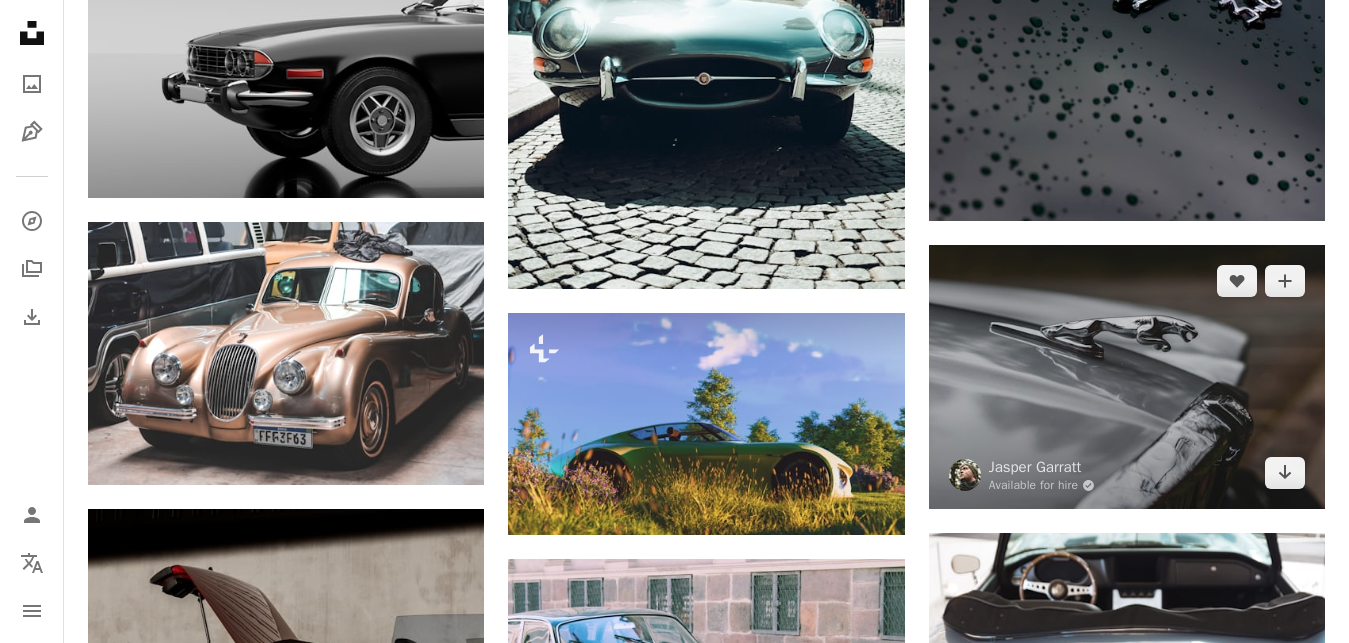 click at bounding box center [1127, 377] 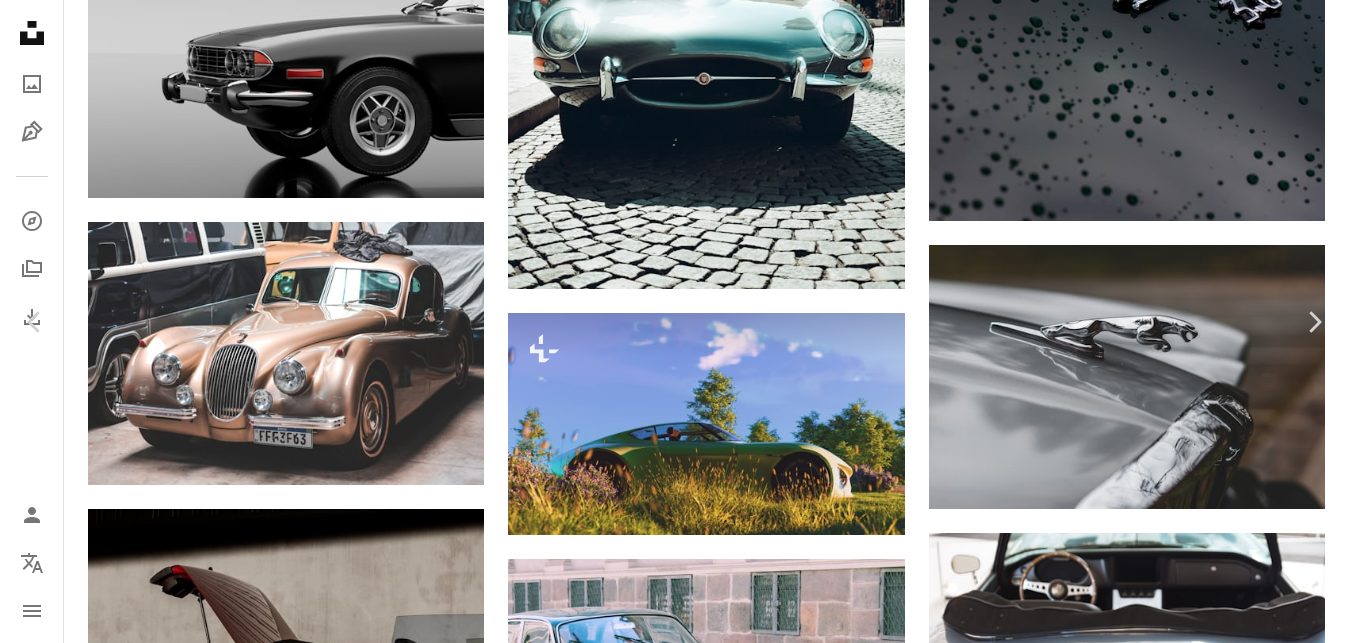 scroll, scrollTop: 867, scrollLeft: 0, axis: vertical 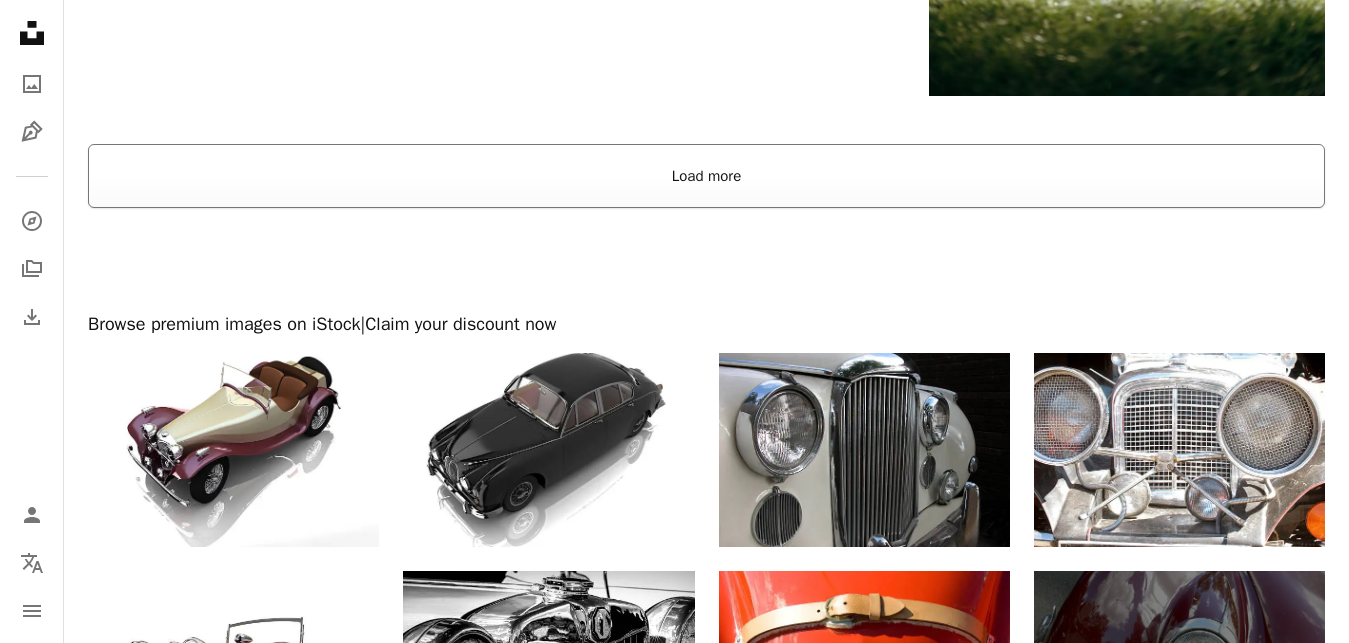 click on "Load more" at bounding box center (706, 176) 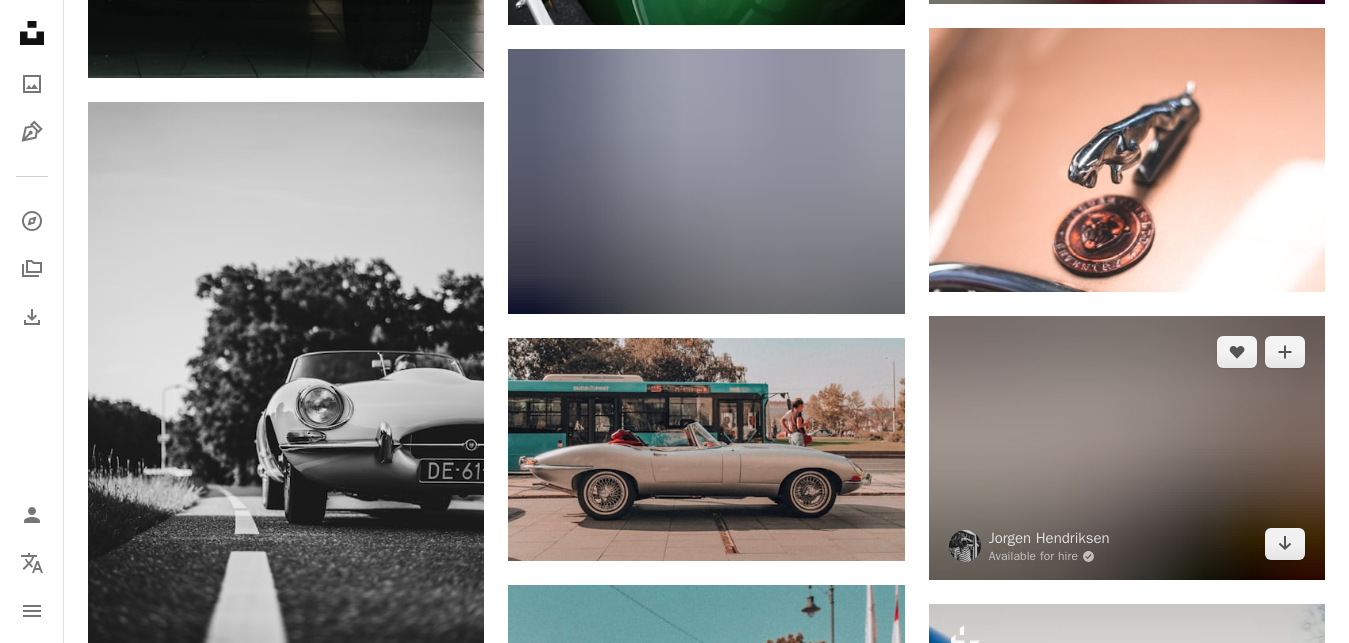 scroll, scrollTop: 5508, scrollLeft: 0, axis: vertical 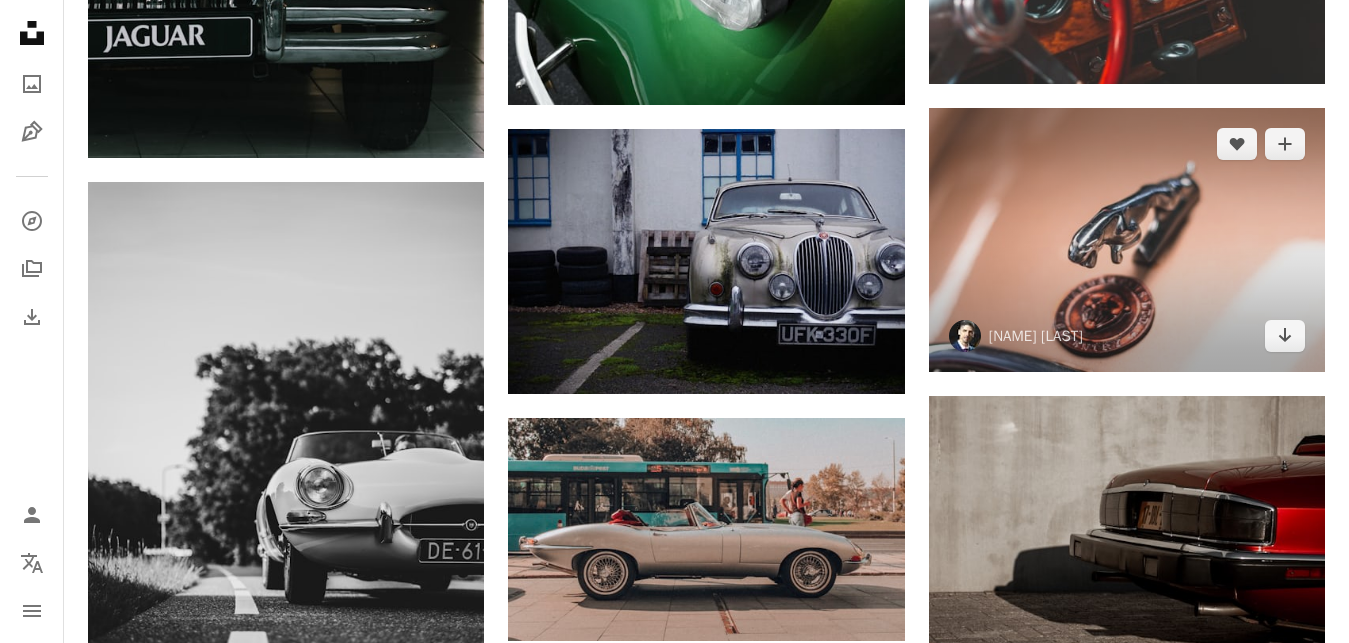 click at bounding box center (1127, 240) 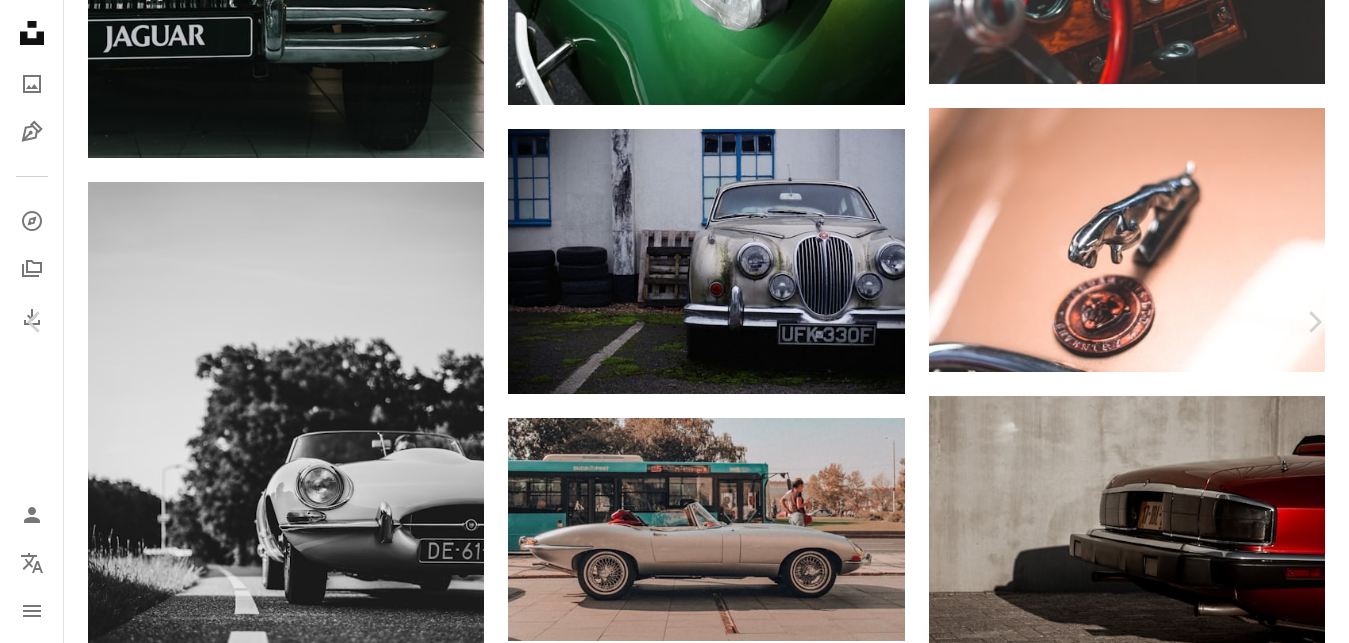 scroll, scrollTop: 3480, scrollLeft: 0, axis: vertical 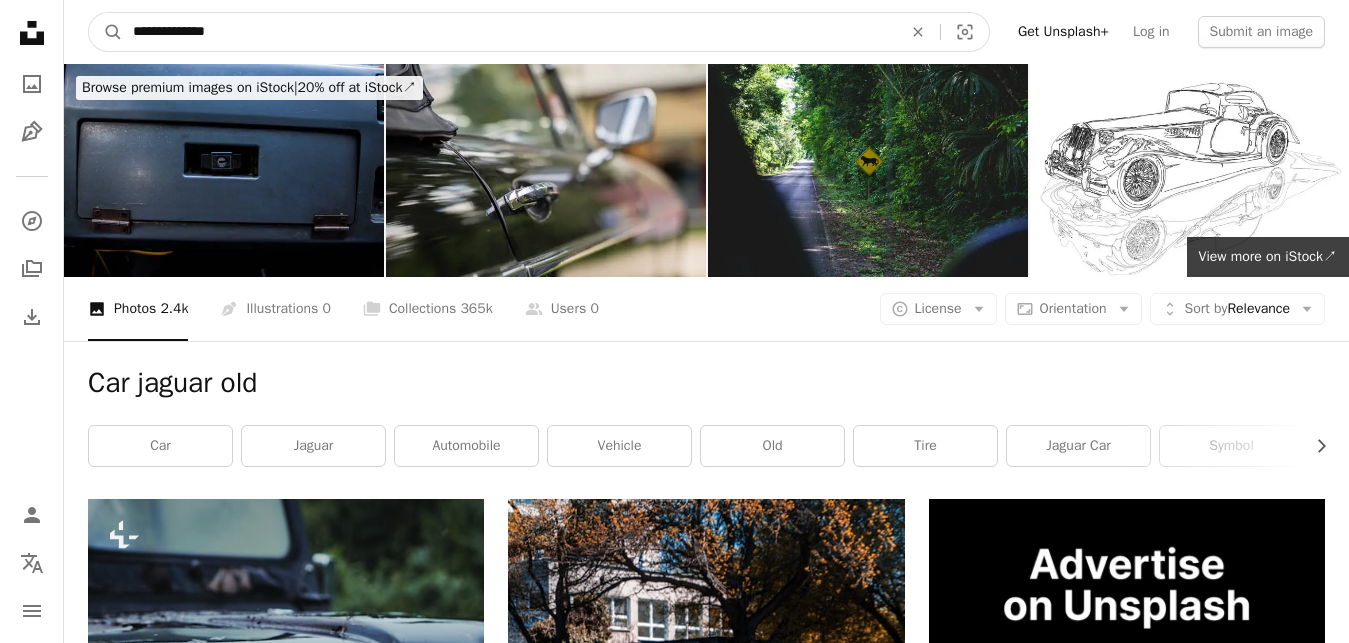 click on "**********" at bounding box center [509, 32] 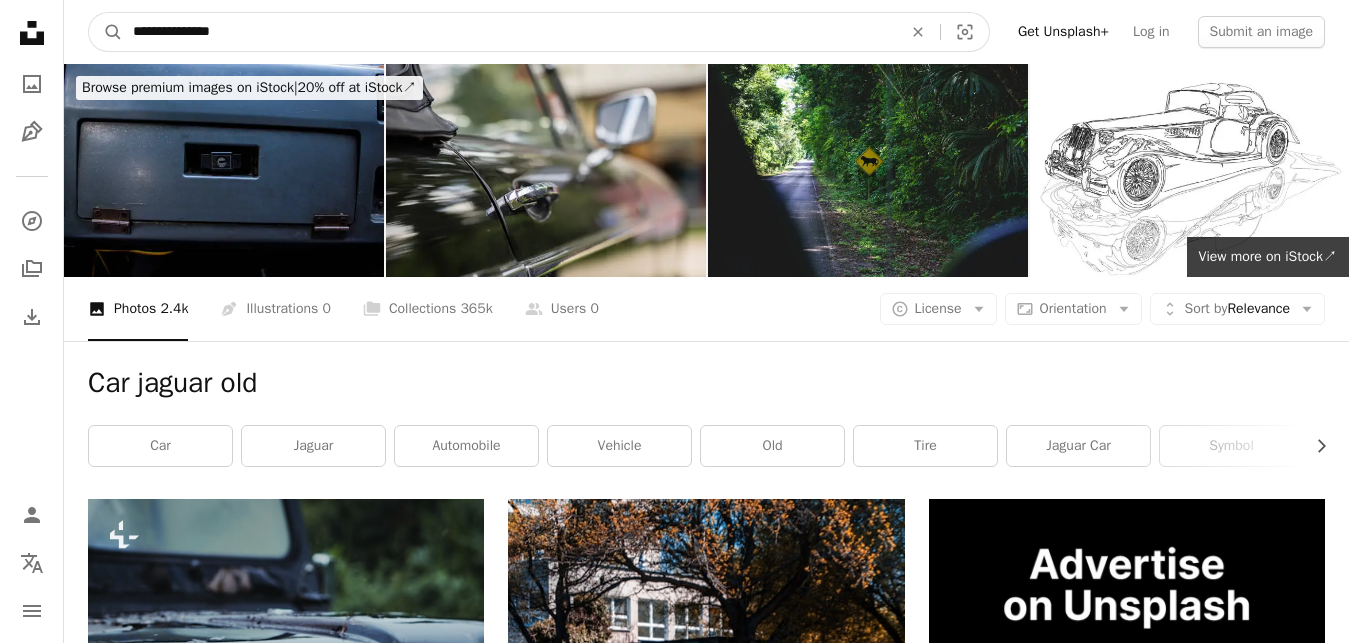 type on "**********" 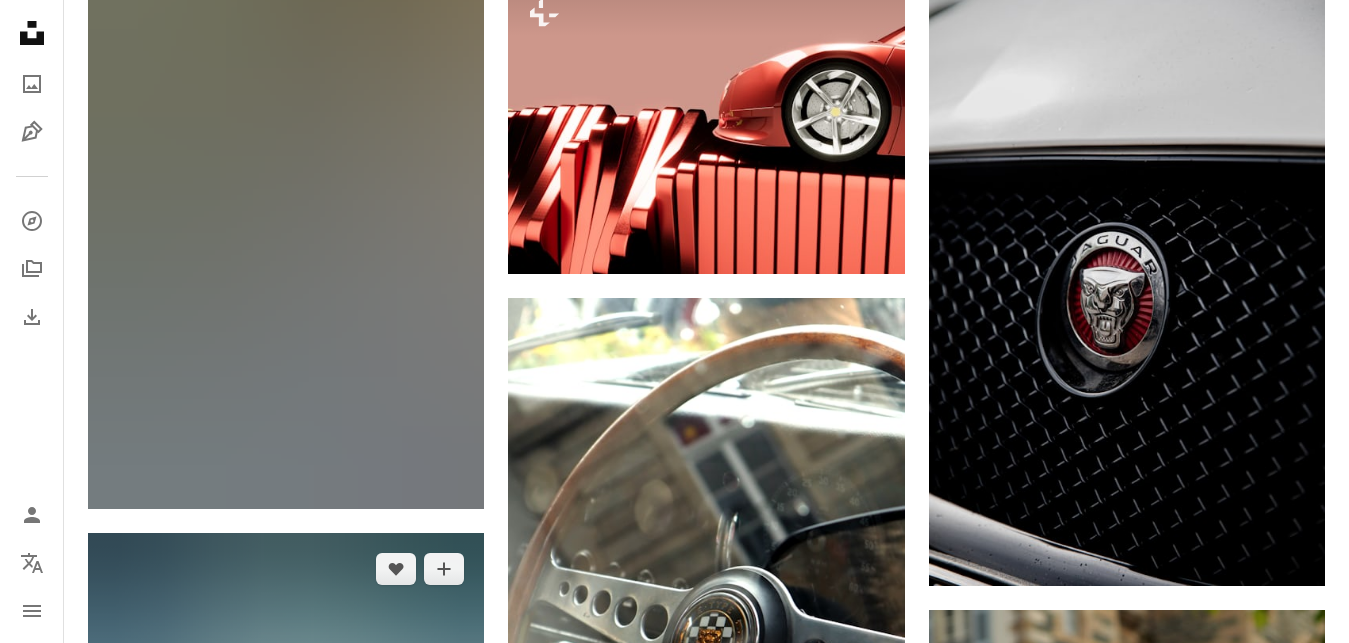 scroll, scrollTop: 1734, scrollLeft: 0, axis: vertical 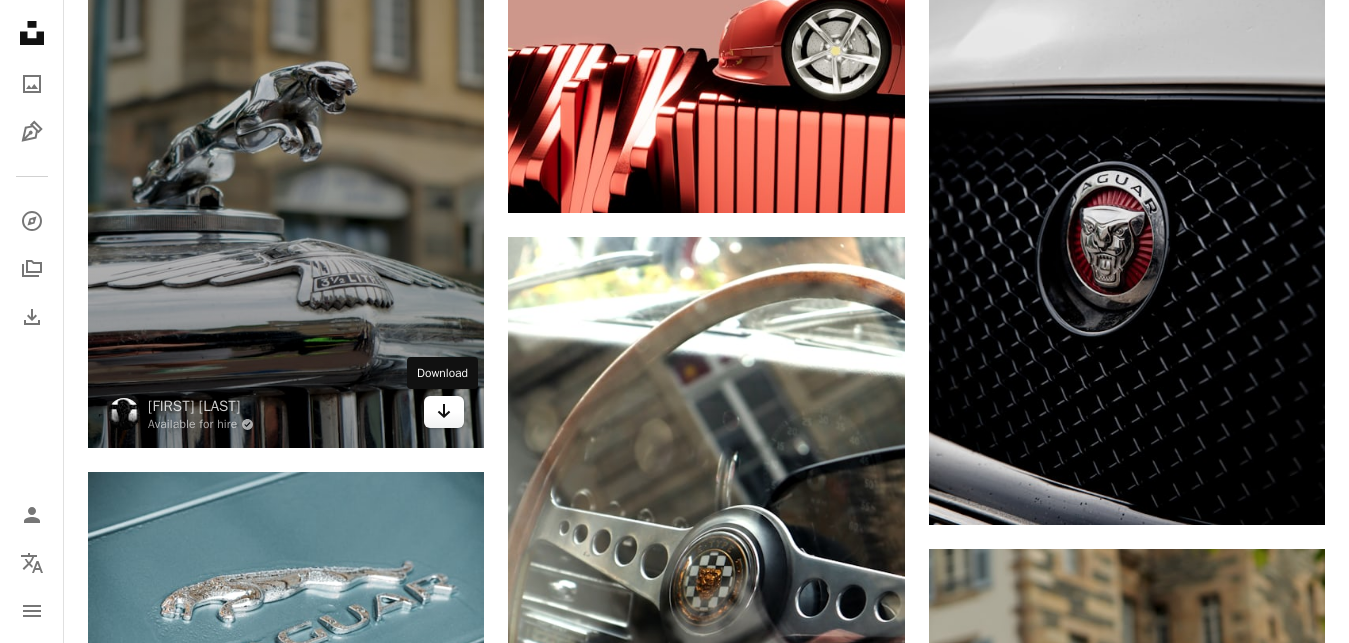 click on "Arrow pointing down" 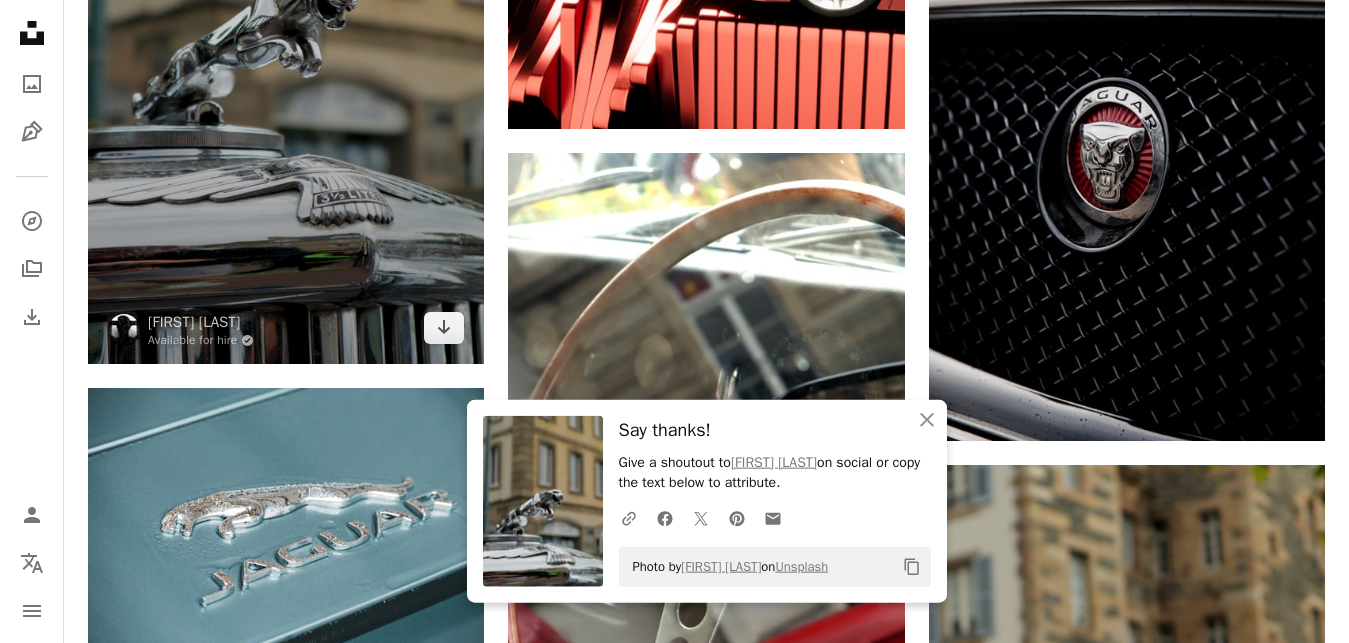 scroll, scrollTop: 1938, scrollLeft: 0, axis: vertical 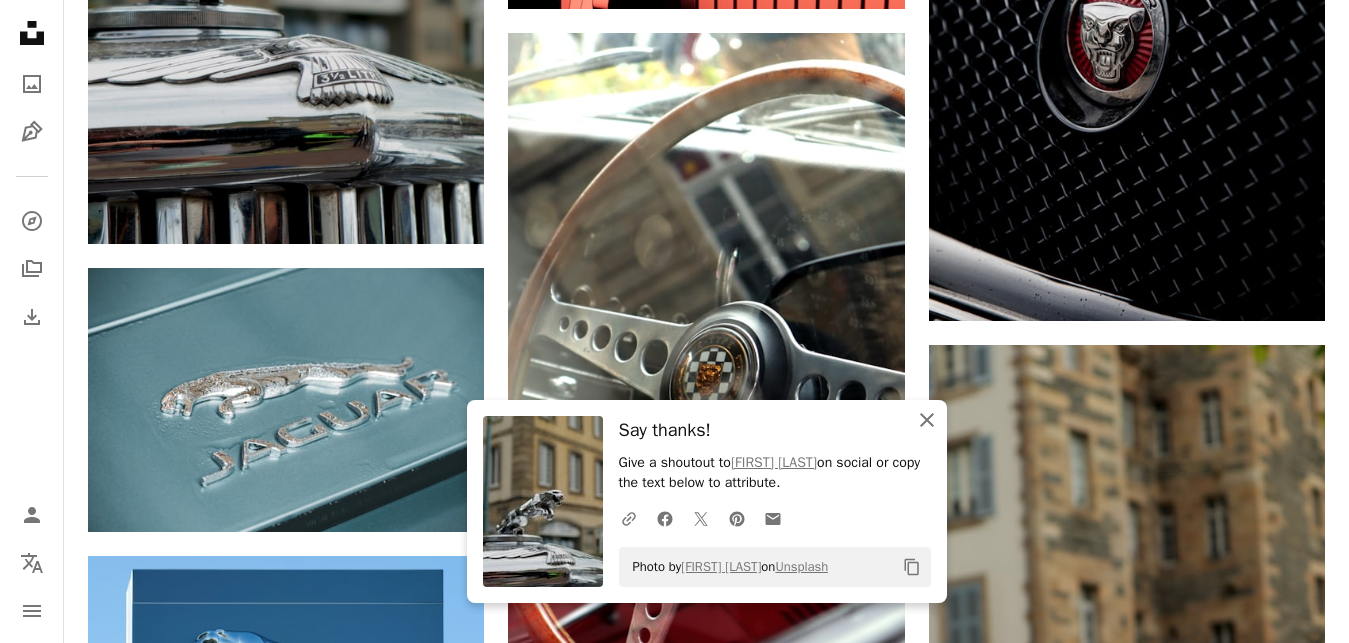 click 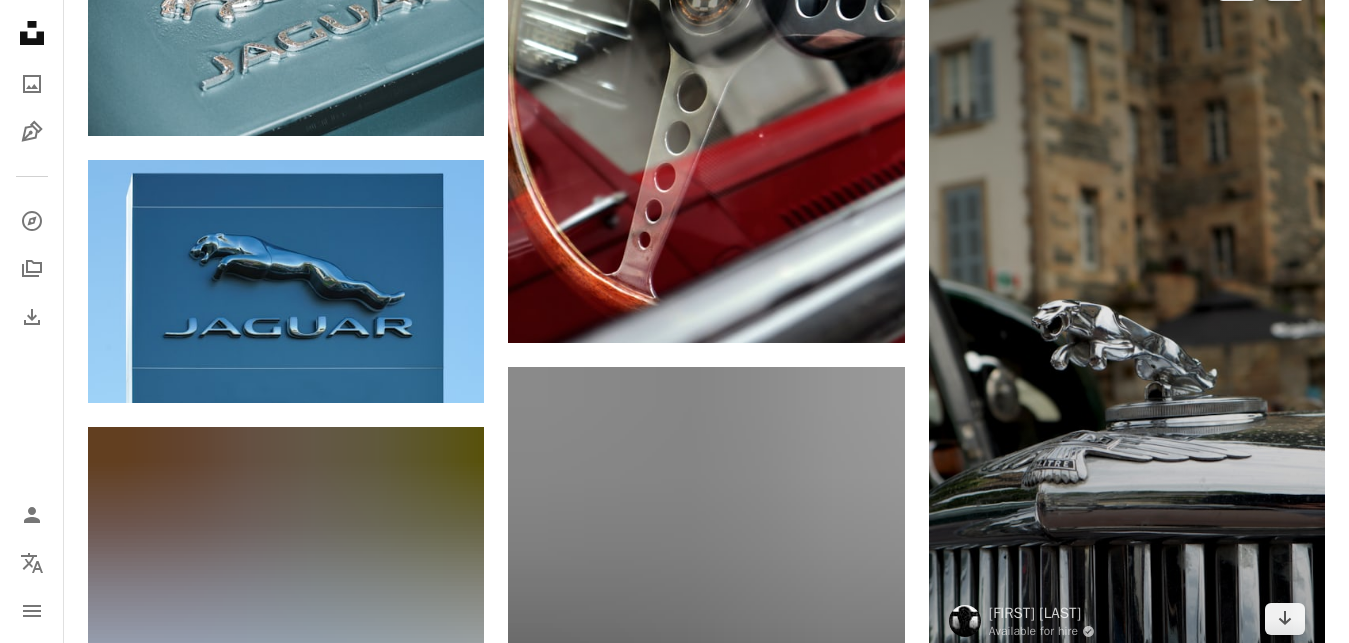 scroll, scrollTop: 2448, scrollLeft: 0, axis: vertical 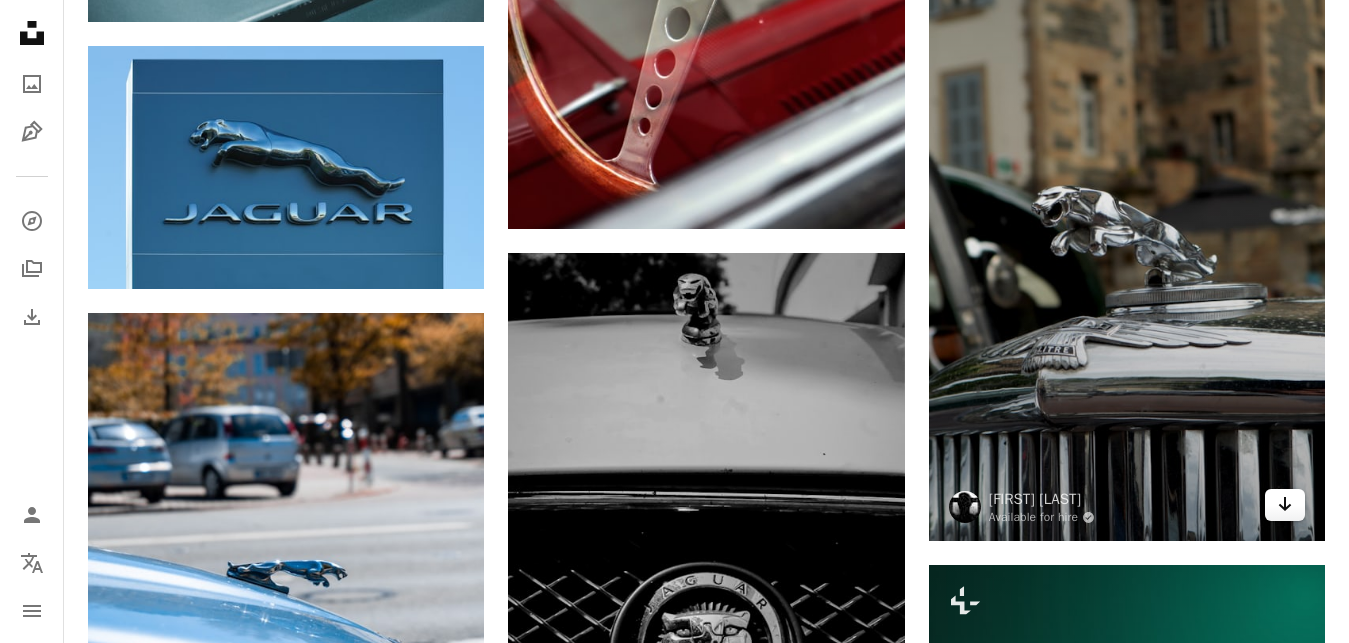click on "Arrow pointing down" 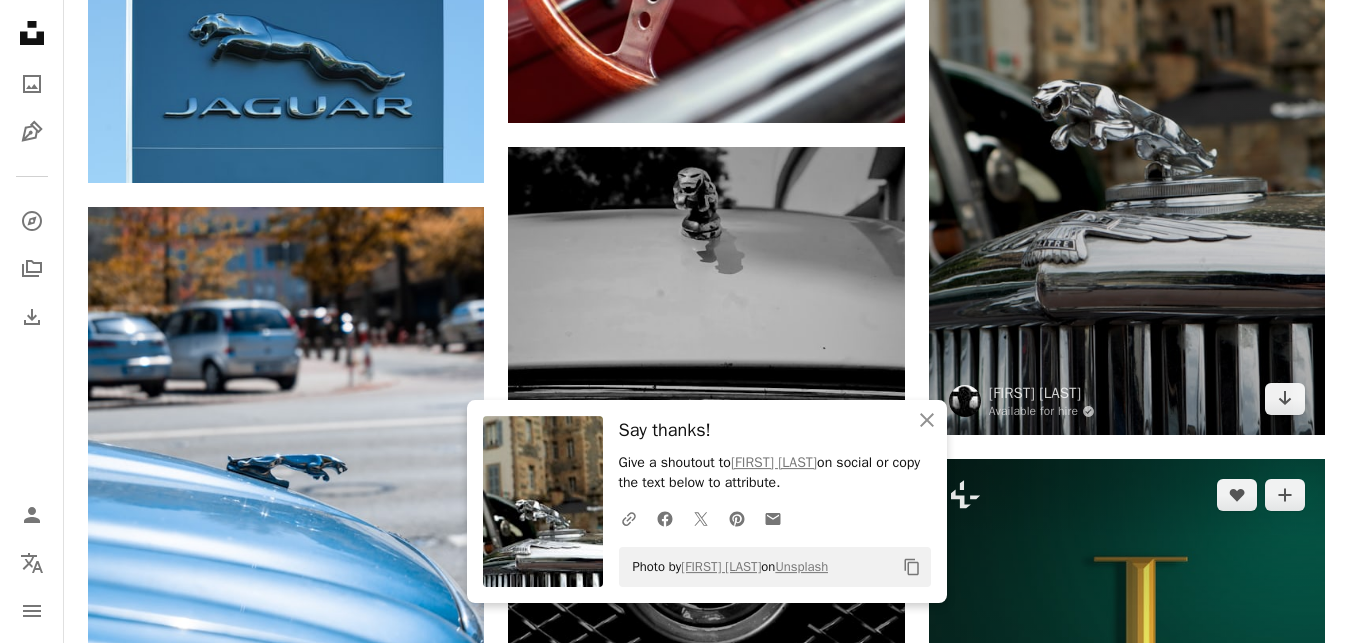 scroll, scrollTop: 2652, scrollLeft: 0, axis: vertical 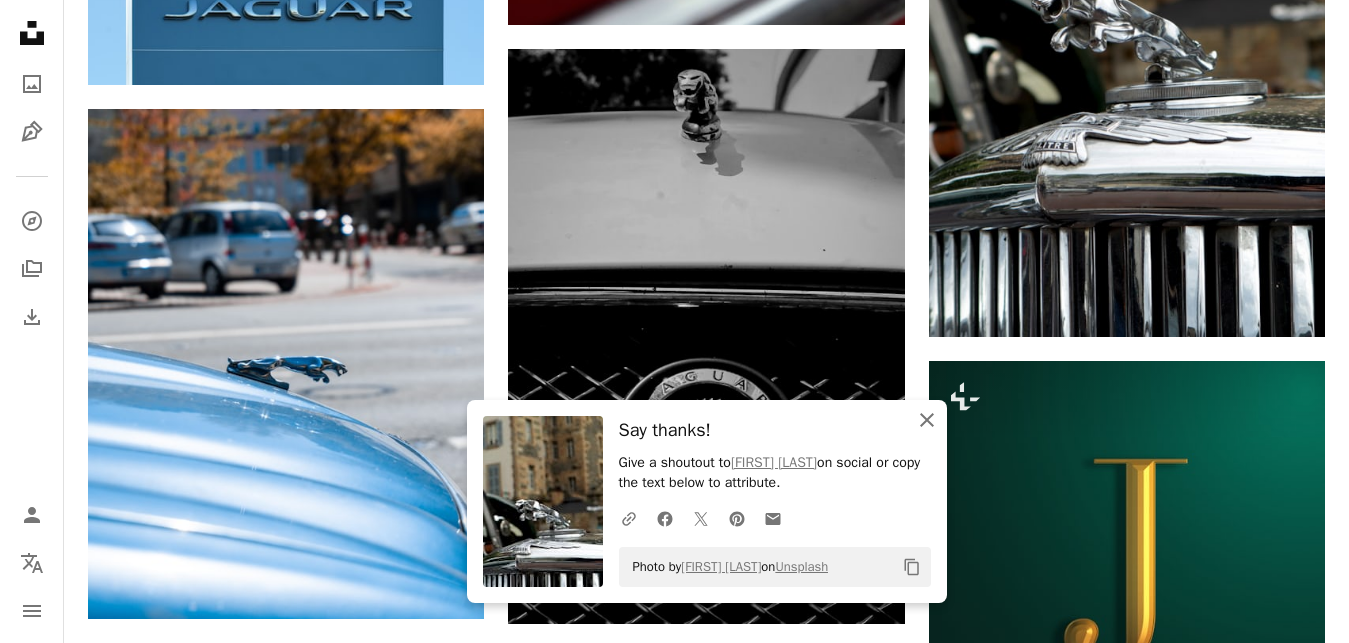 click on "An X shape" 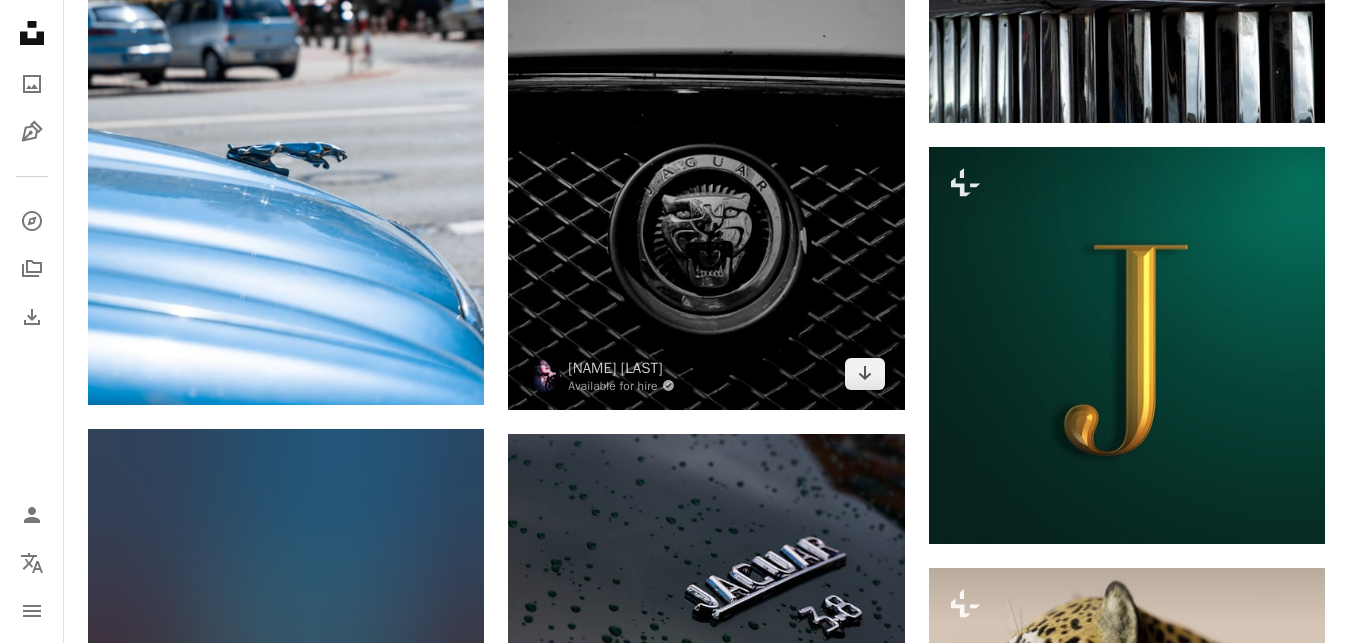 scroll, scrollTop: 2652, scrollLeft: 0, axis: vertical 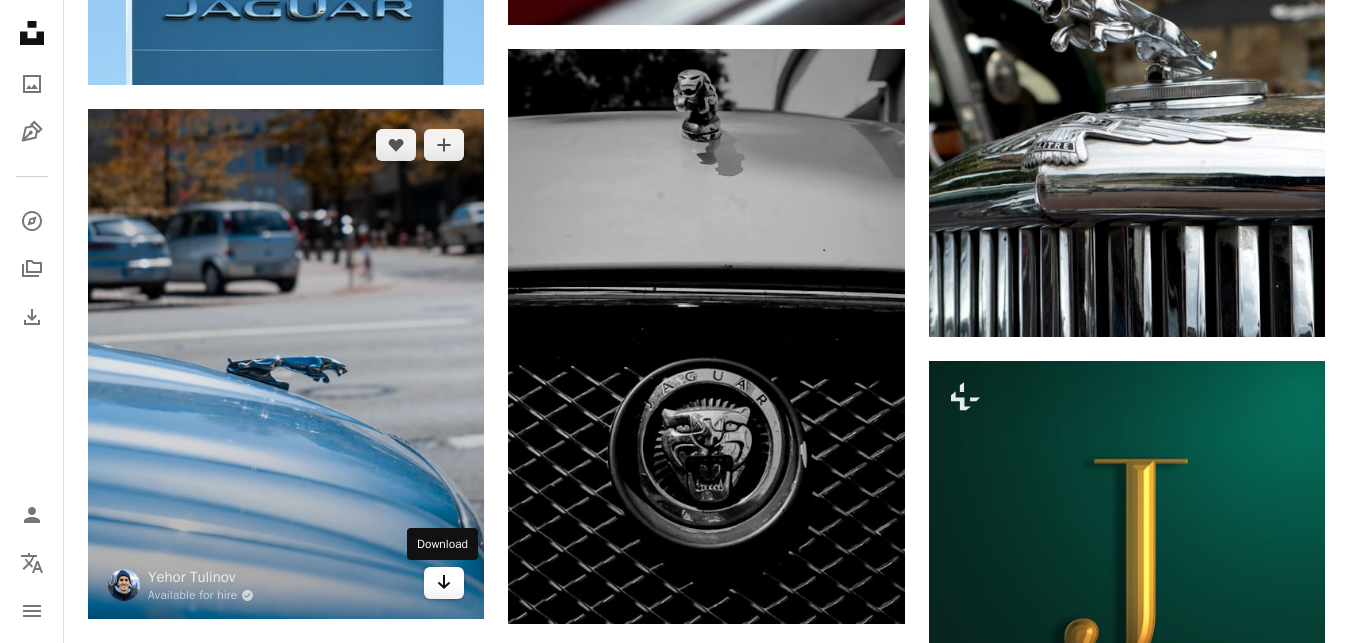 click on "Arrow pointing down" 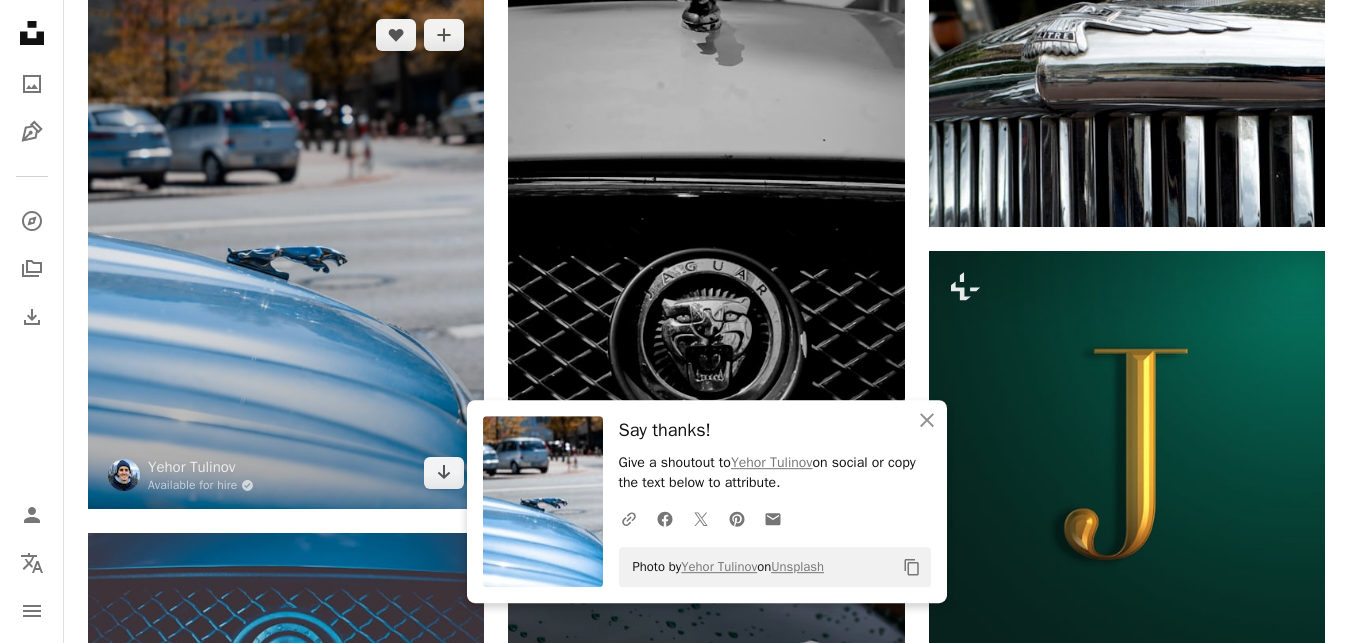 scroll, scrollTop: 2856, scrollLeft: 0, axis: vertical 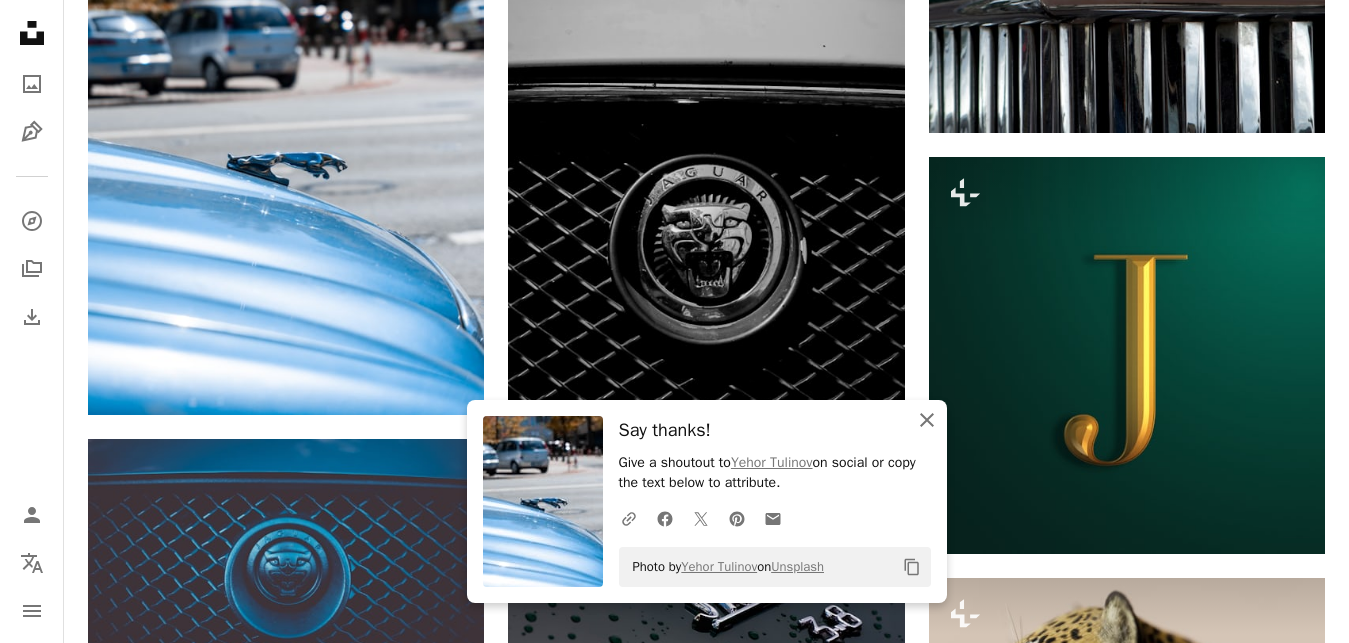 drag, startPoint x: 926, startPoint y: 427, endPoint x: 944, endPoint y: 416, distance: 21.095022 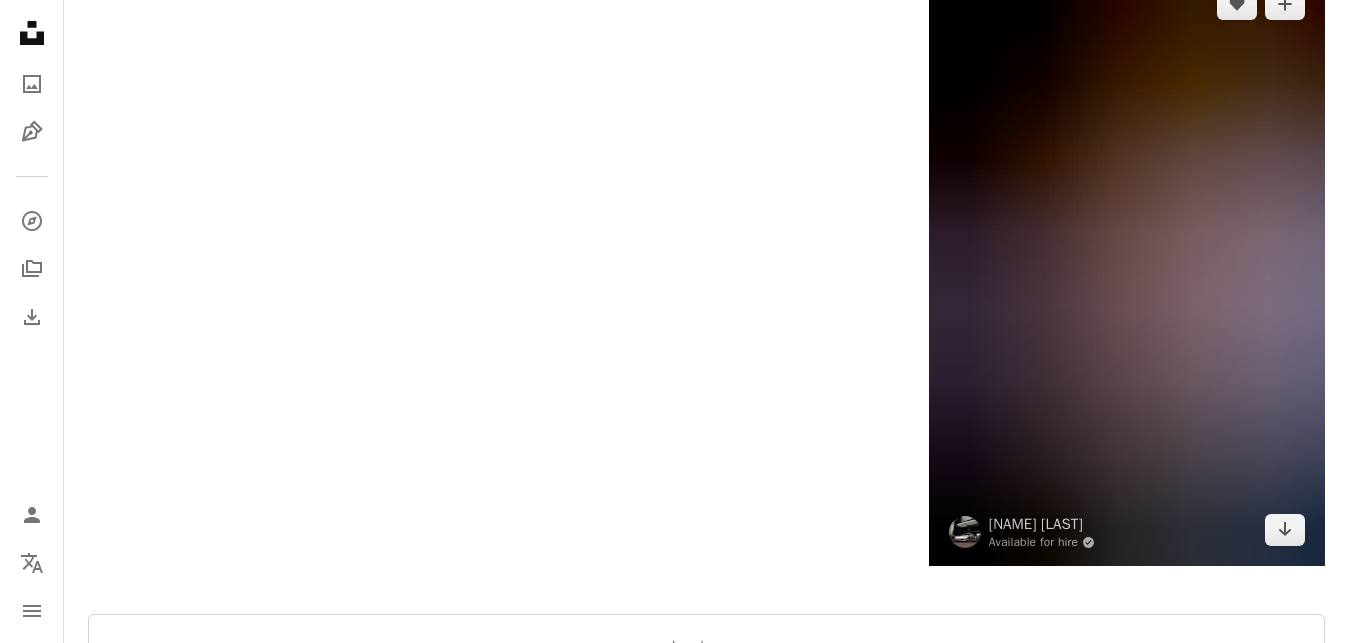 scroll, scrollTop: 3774, scrollLeft: 0, axis: vertical 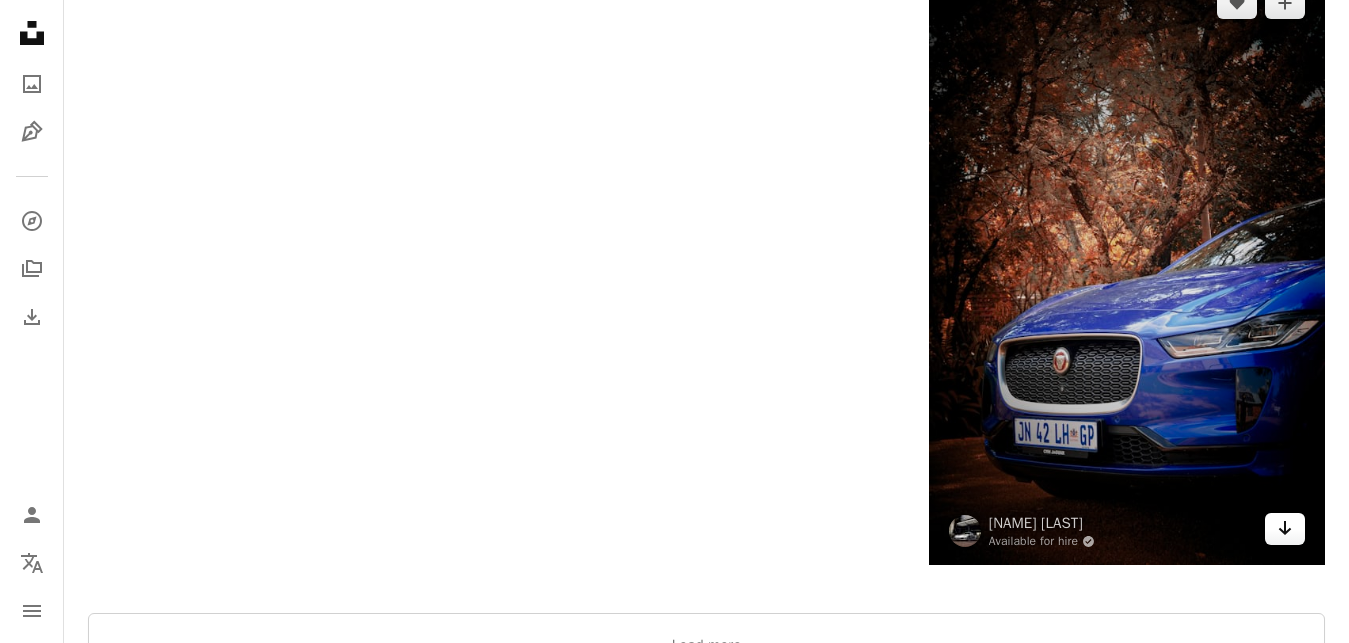 click on "Arrow pointing down" at bounding box center (1285, 529) 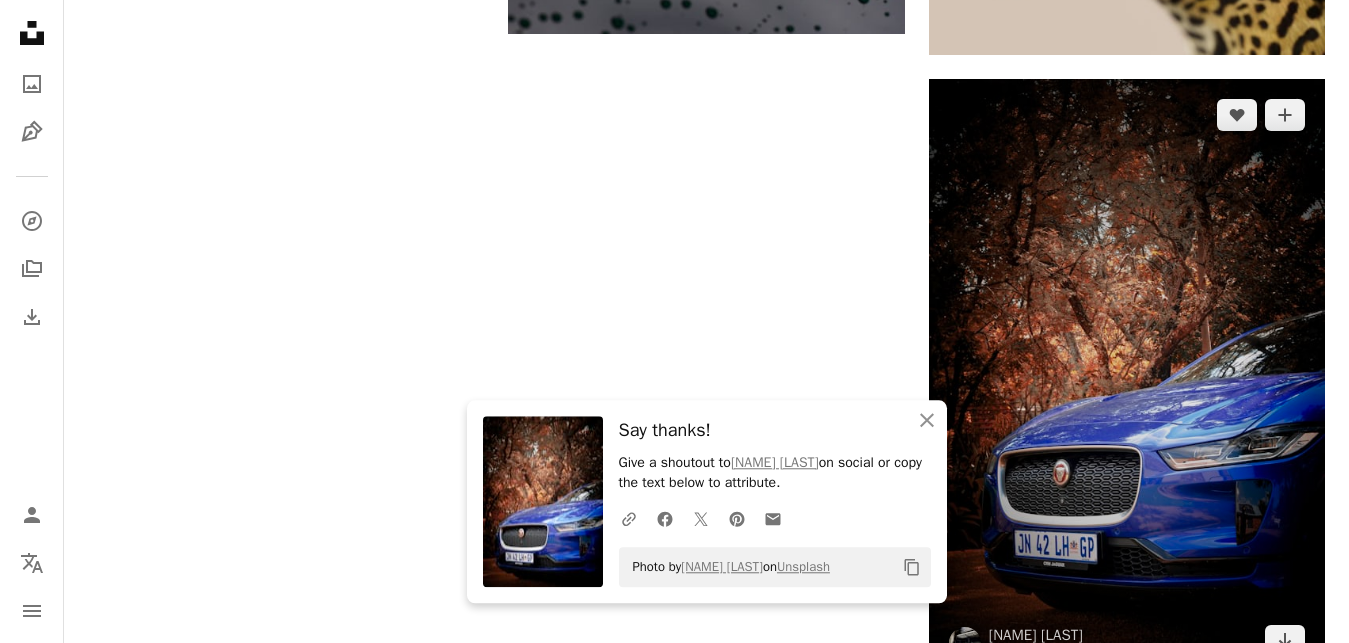 scroll, scrollTop: 3570, scrollLeft: 0, axis: vertical 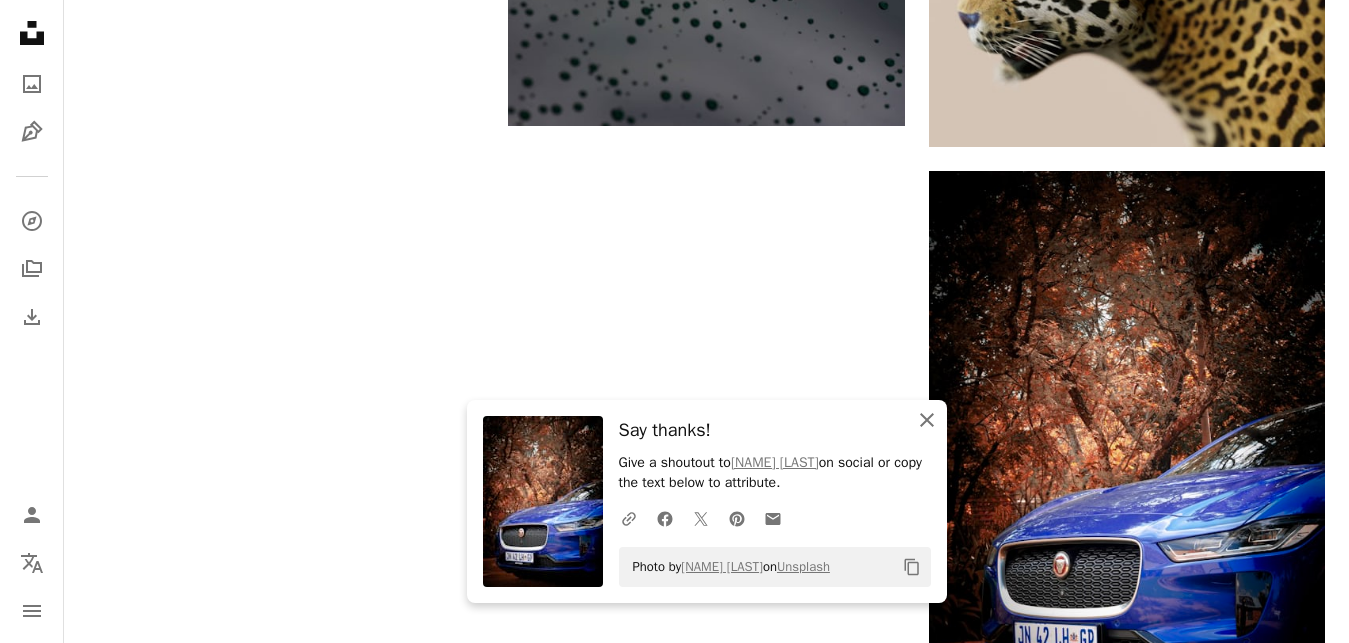 click on "An X shape" 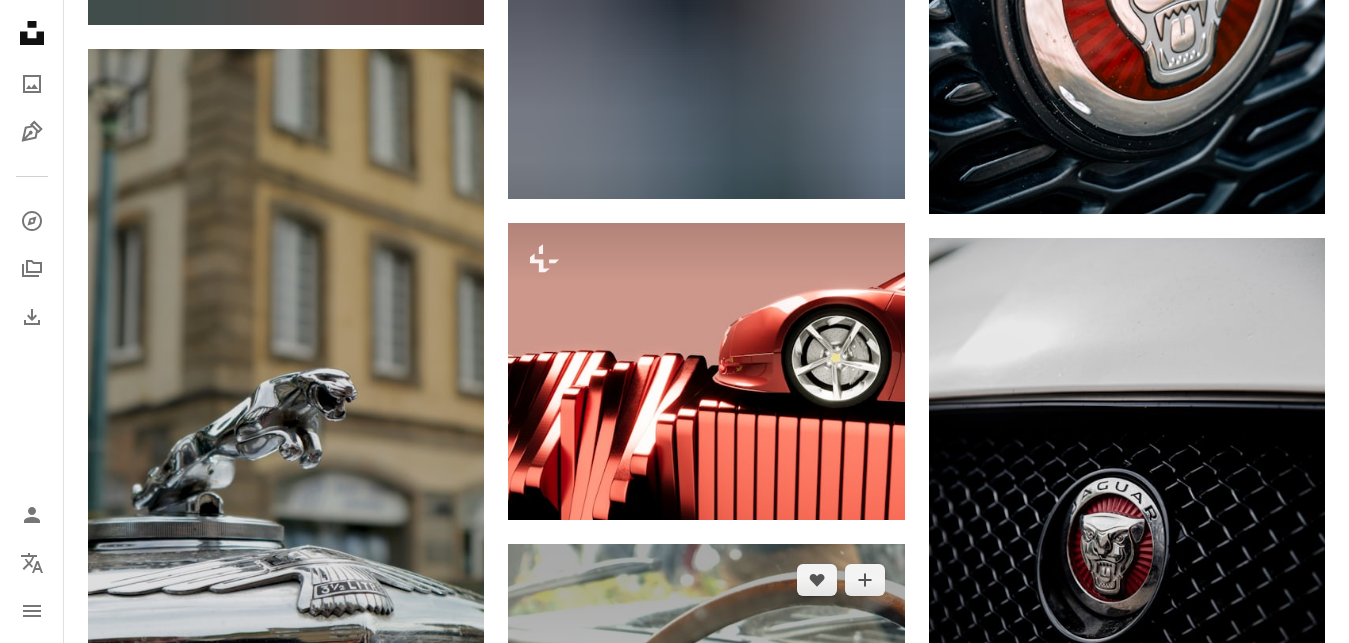 scroll, scrollTop: 1632, scrollLeft: 0, axis: vertical 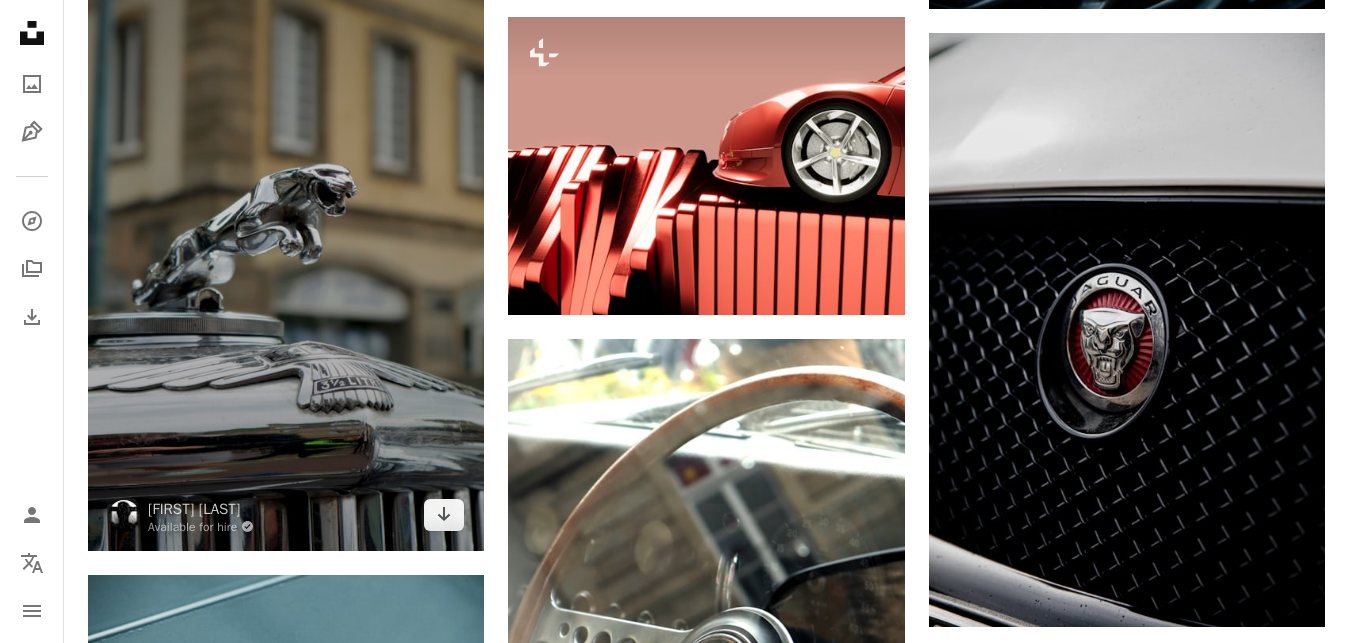 click at bounding box center [286, 197] 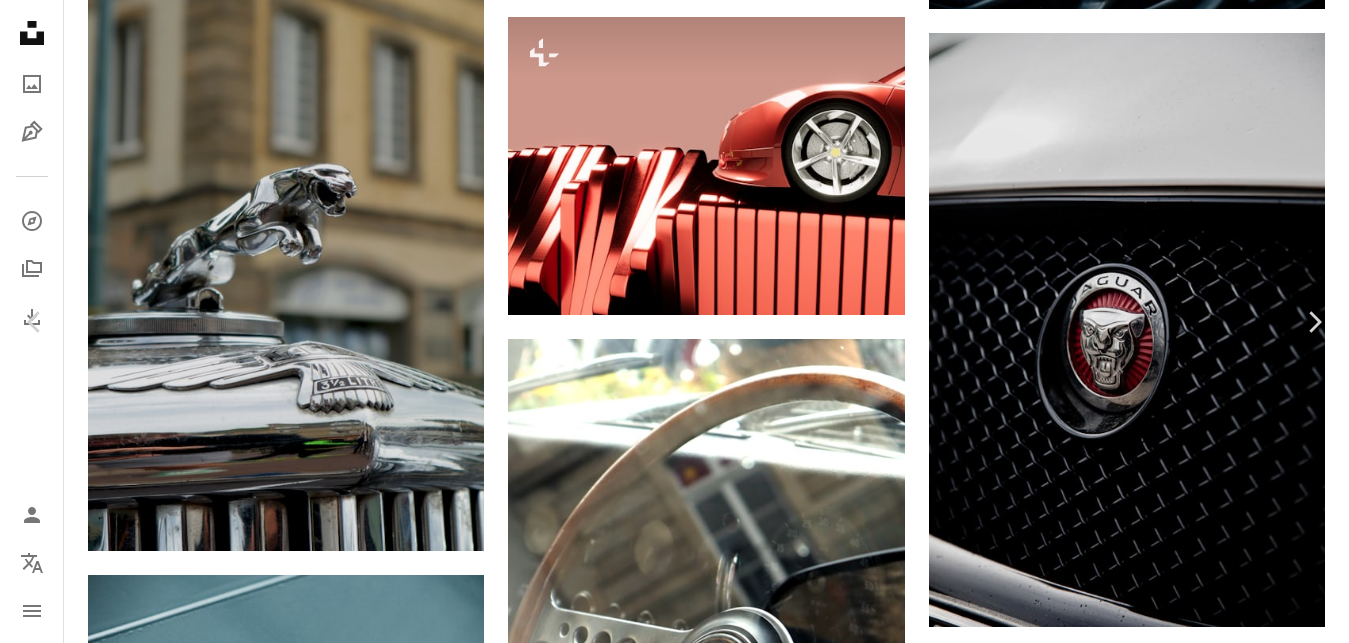 scroll, scrollTop: 4320, scrollLeft: 0, axis: vertical 